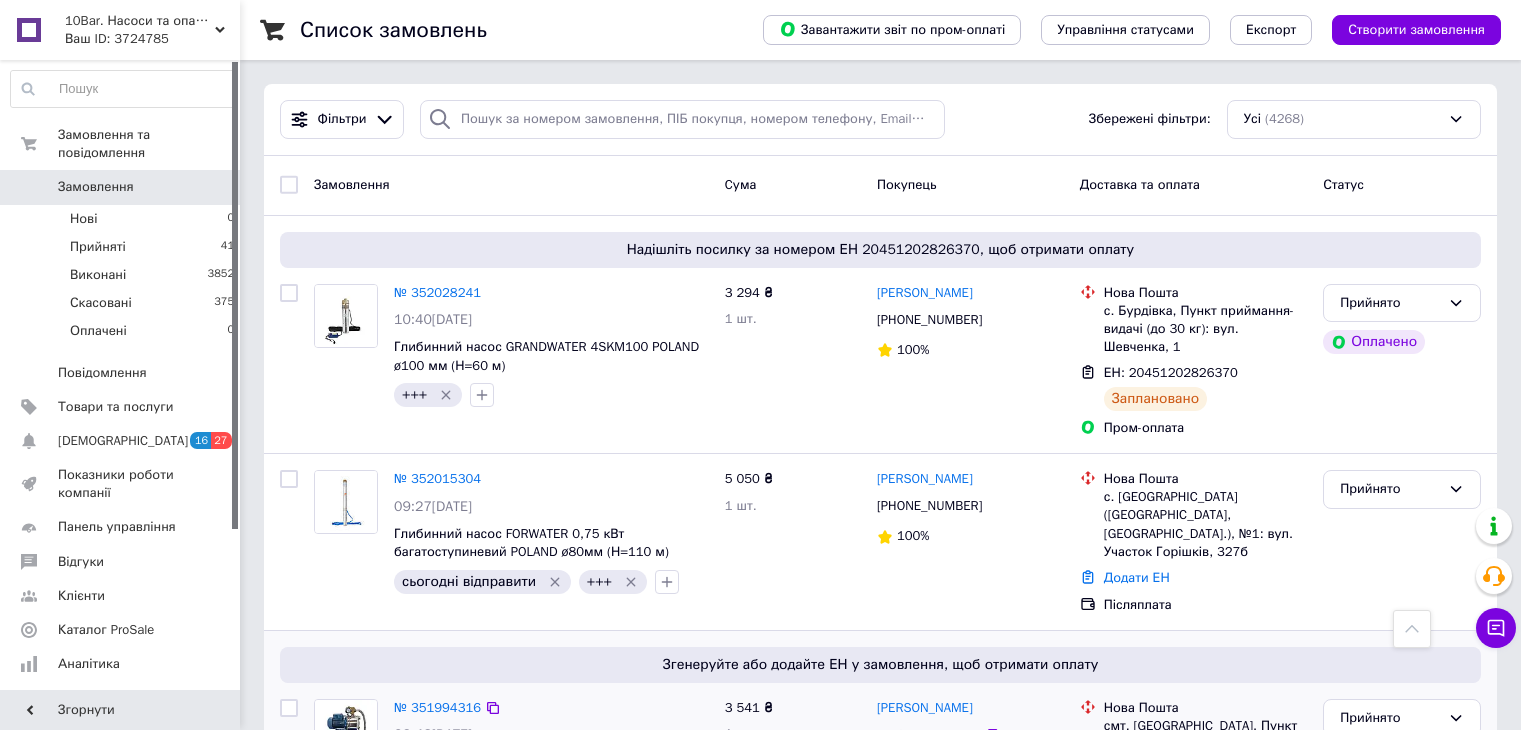 scroll, scrollTop: 500, scrollLeft: 0, axis: vertical 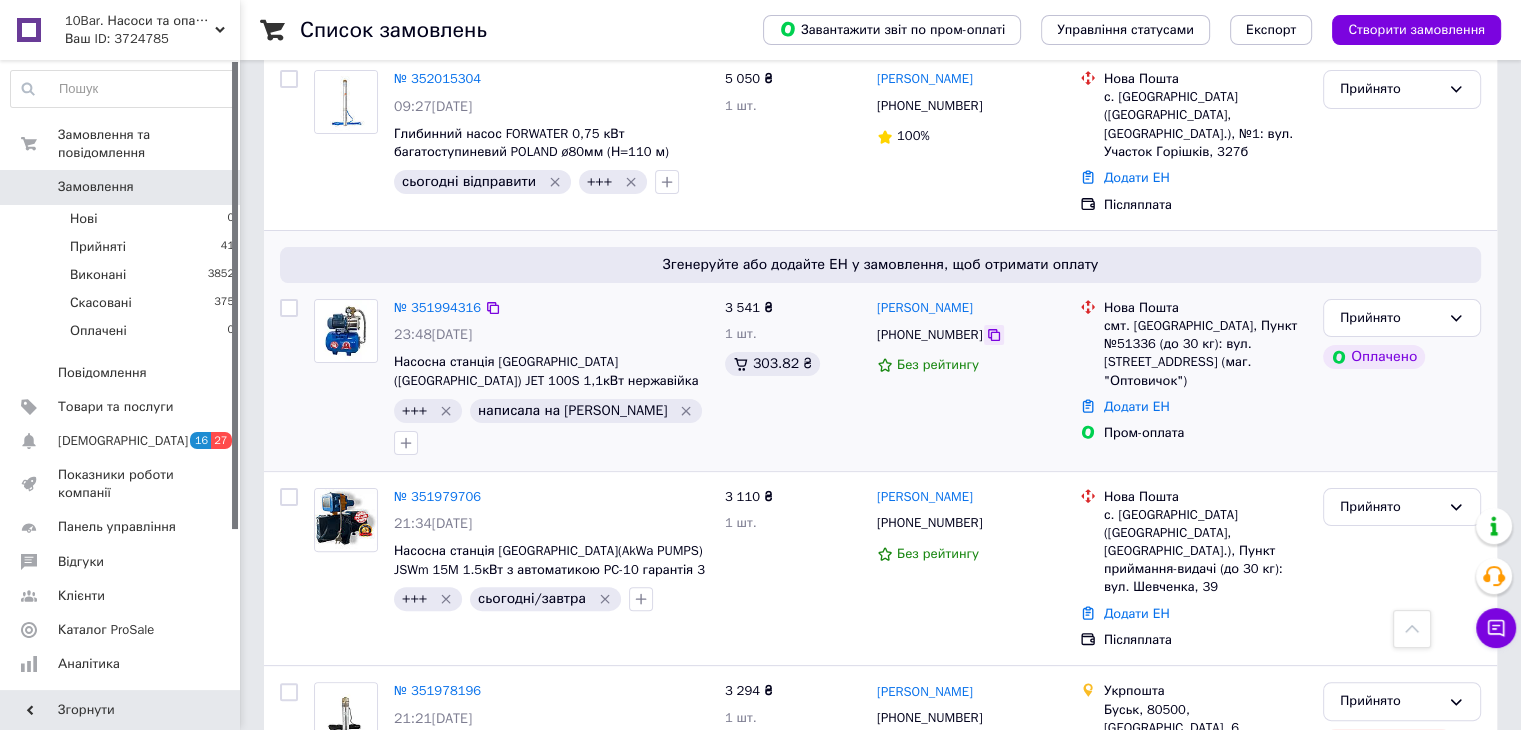 click 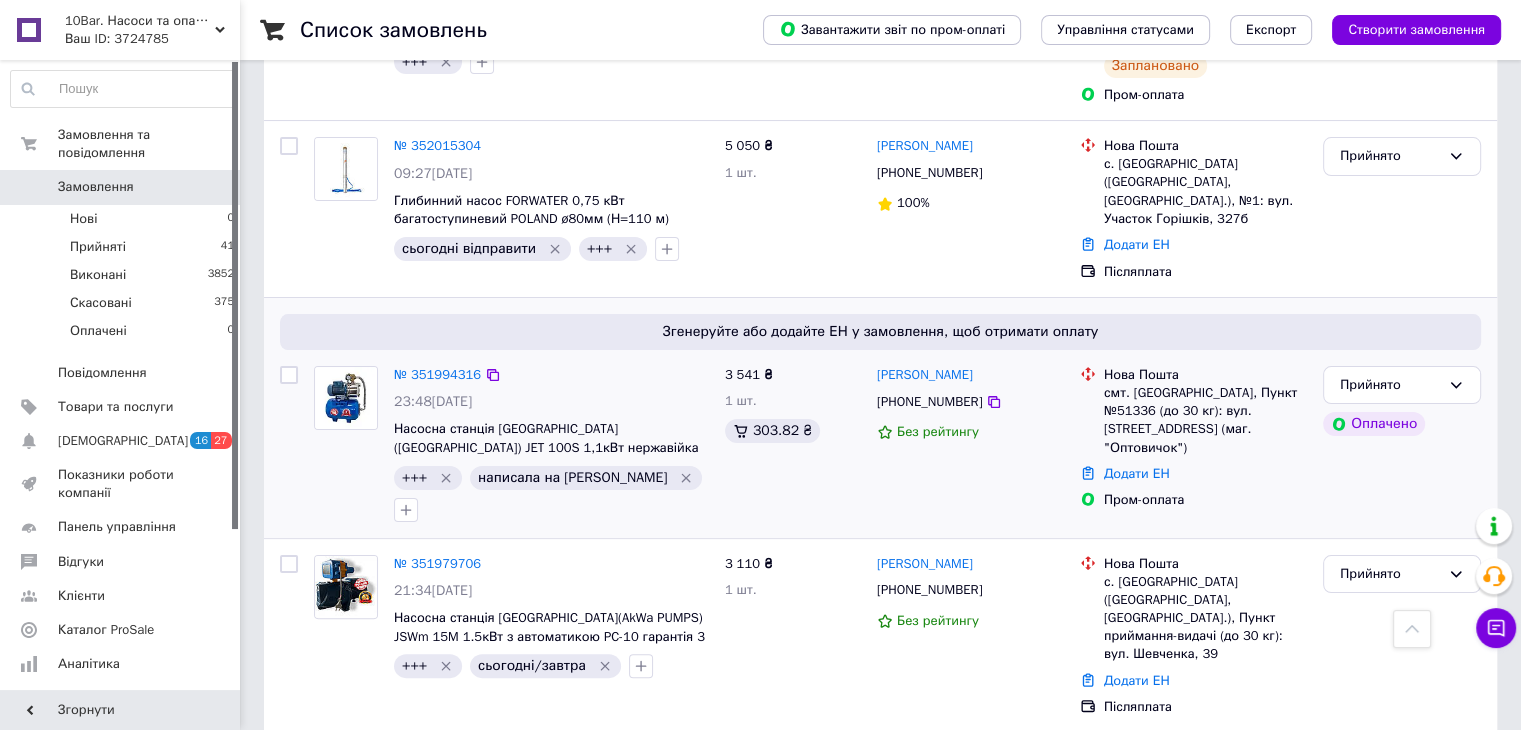 scroll, scrollTop: 300, scrollLeft: 0, axis: vertical 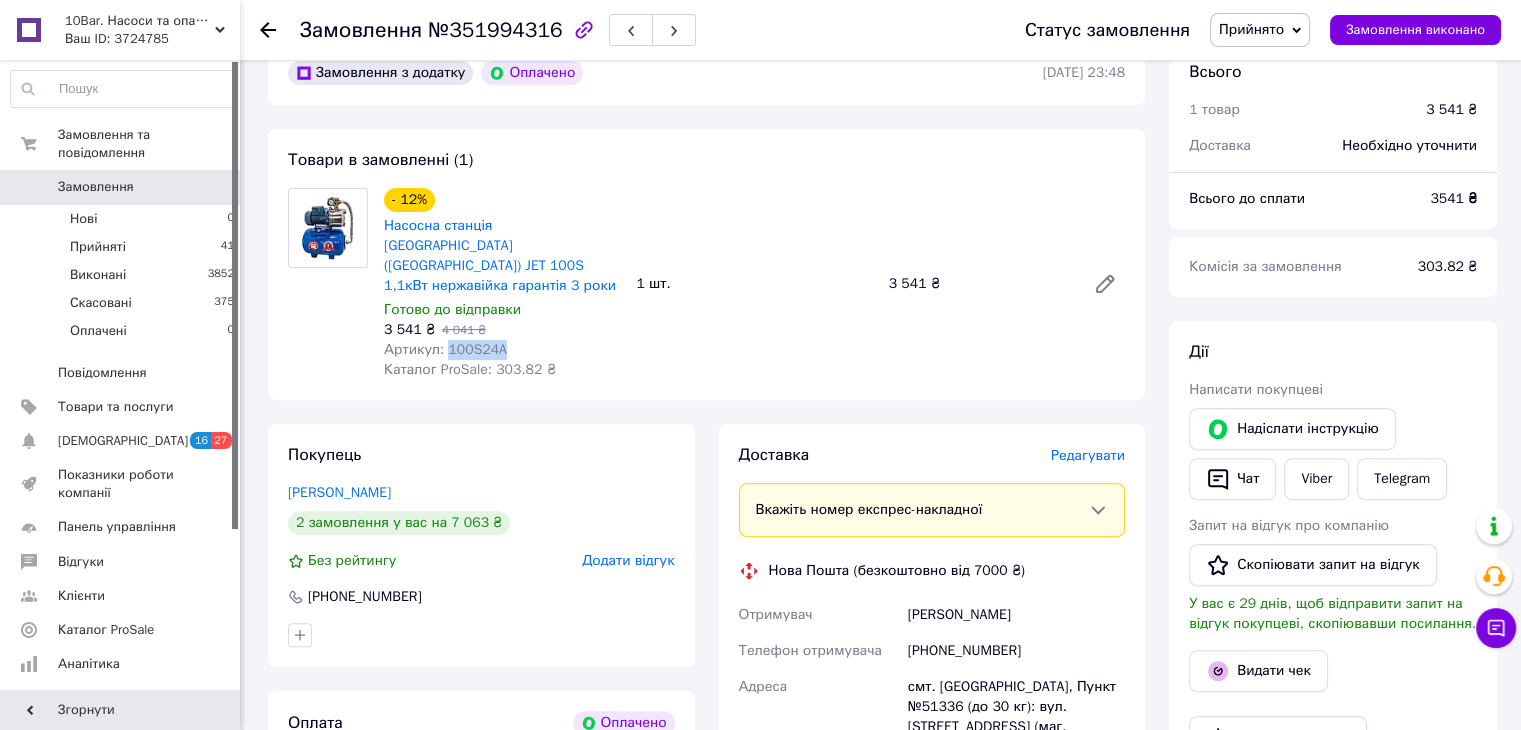 drag, startPoint x: 498, startPoint y: 331, endPoint x: 444, endPoint y: 336, distance: 54.230988 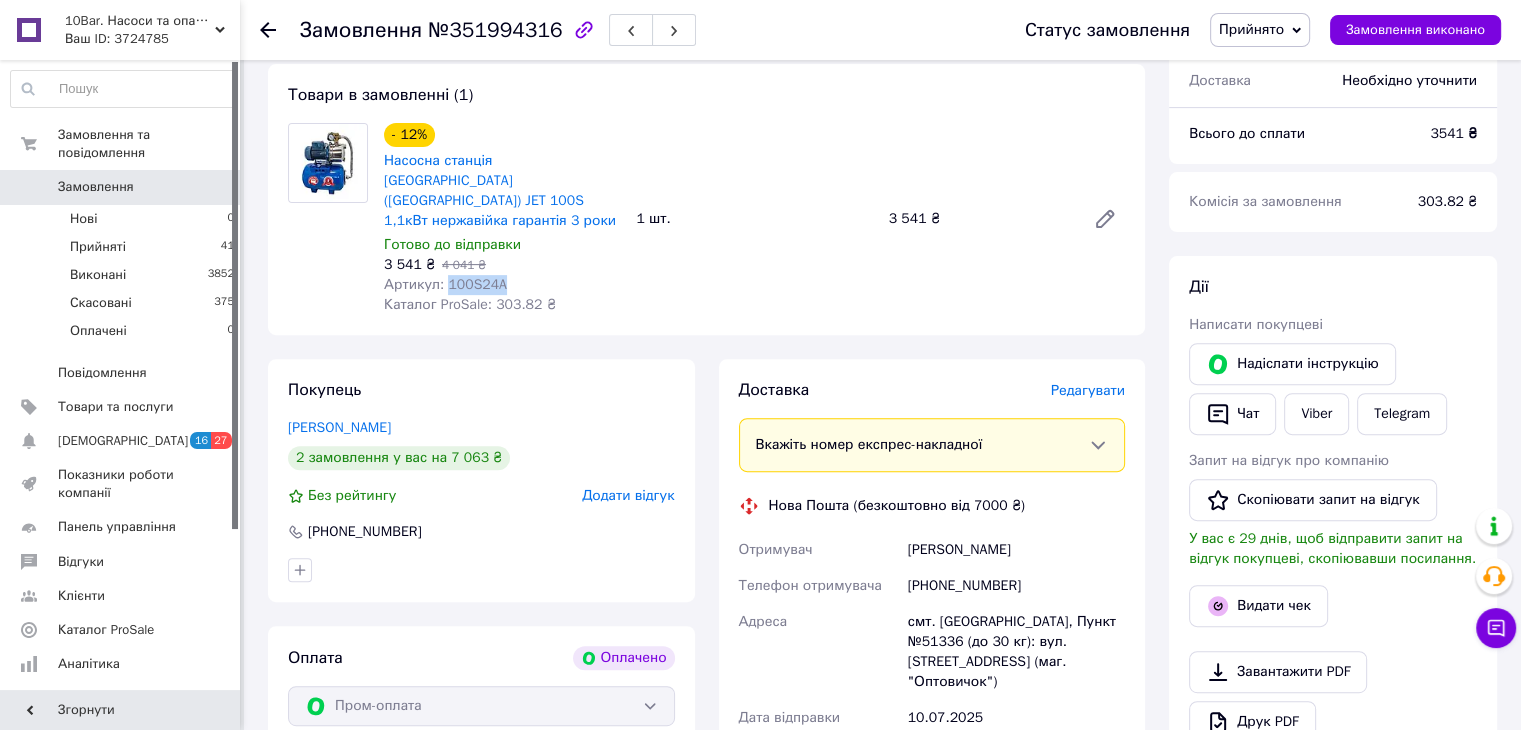 scroll, scrollTop: 800, scrollLeft: 0, axis: vertical 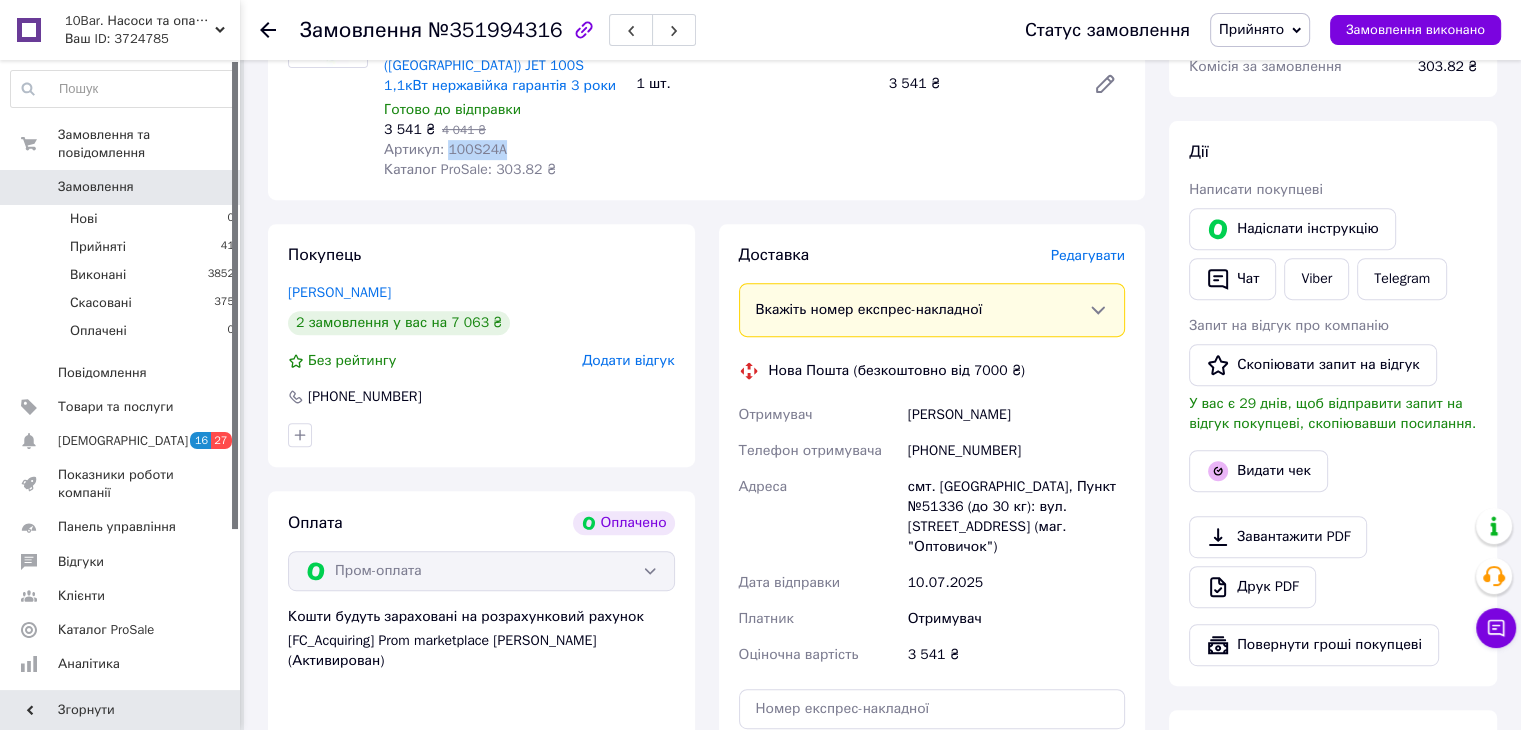 drag, startPoint x: 1040, startPoint y: 401, endPoint x: 908, endPoint y: 404, distance: 132.03409 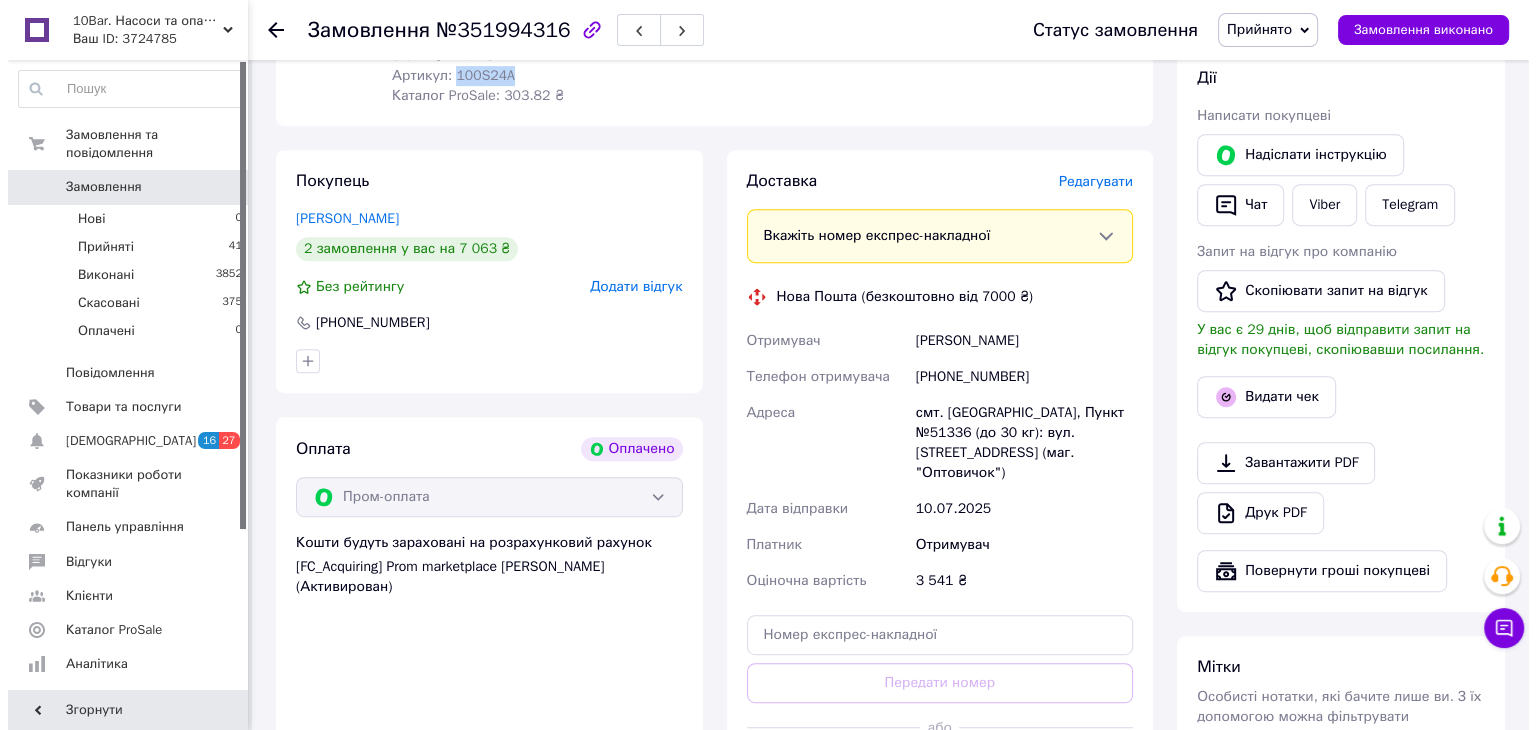 scroll, scrollTop: 774, scrollLeft: 0, axis: vertical 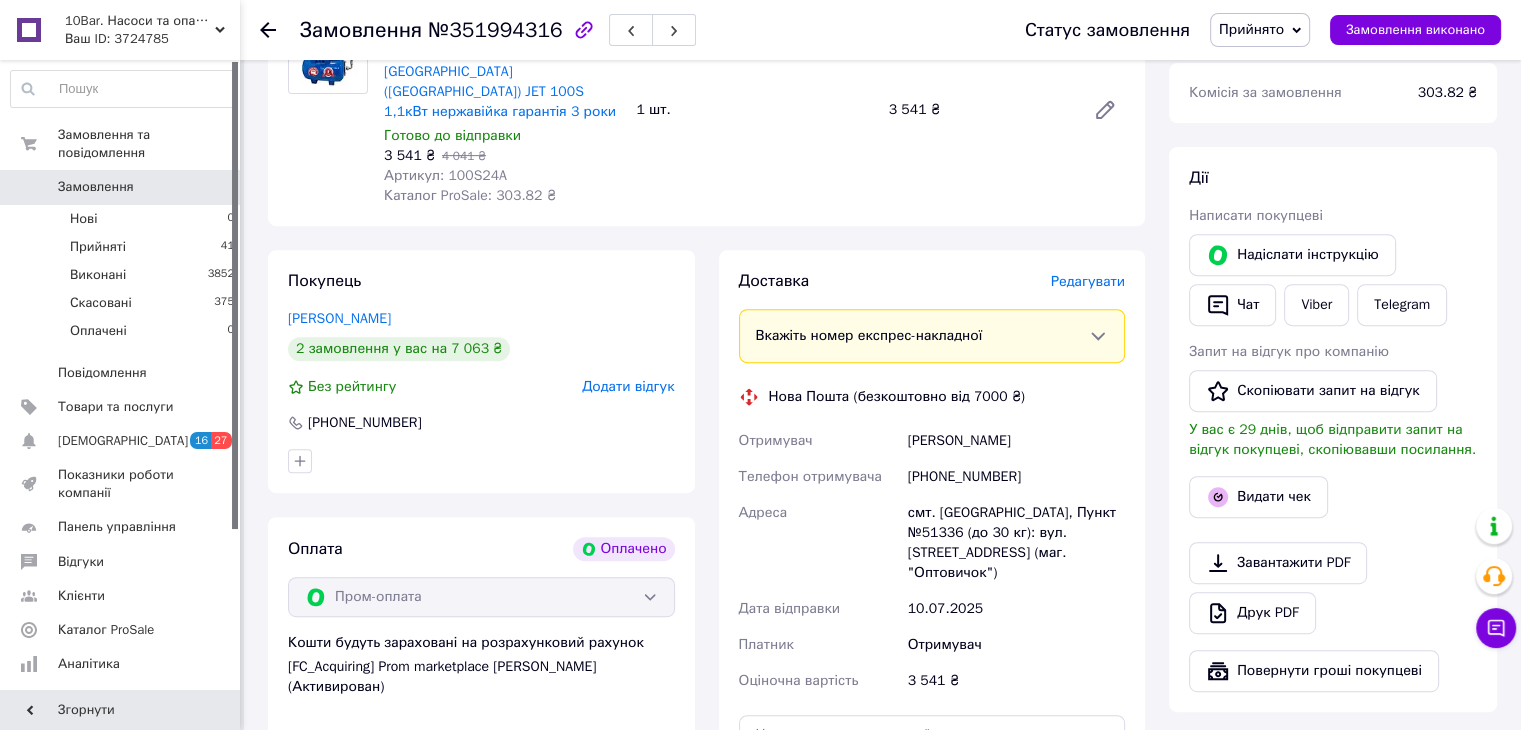 click on "Редагувати" at bounding box center [1088, 281] 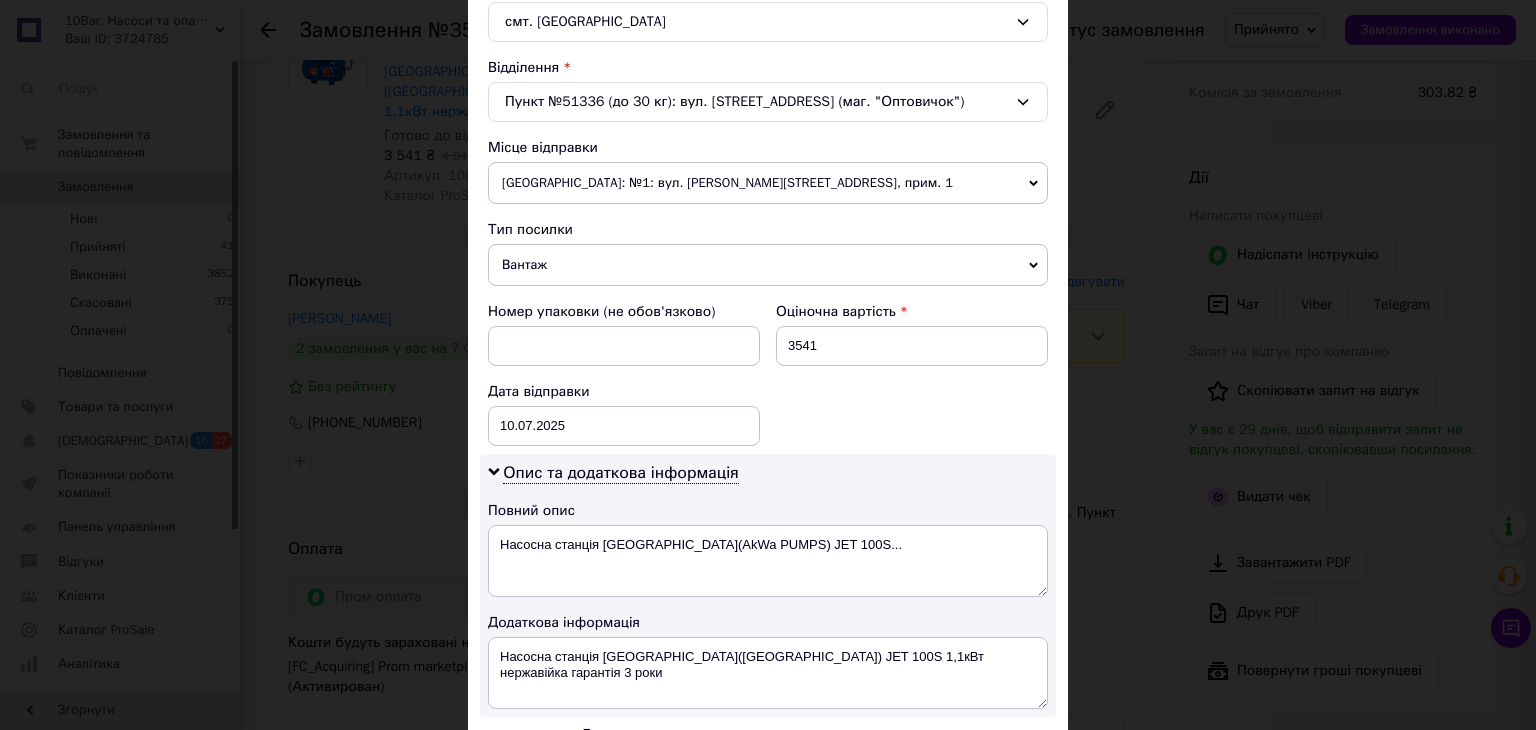 scroll, scrollTop: 600, scrollLeft: 0, axis: vertical 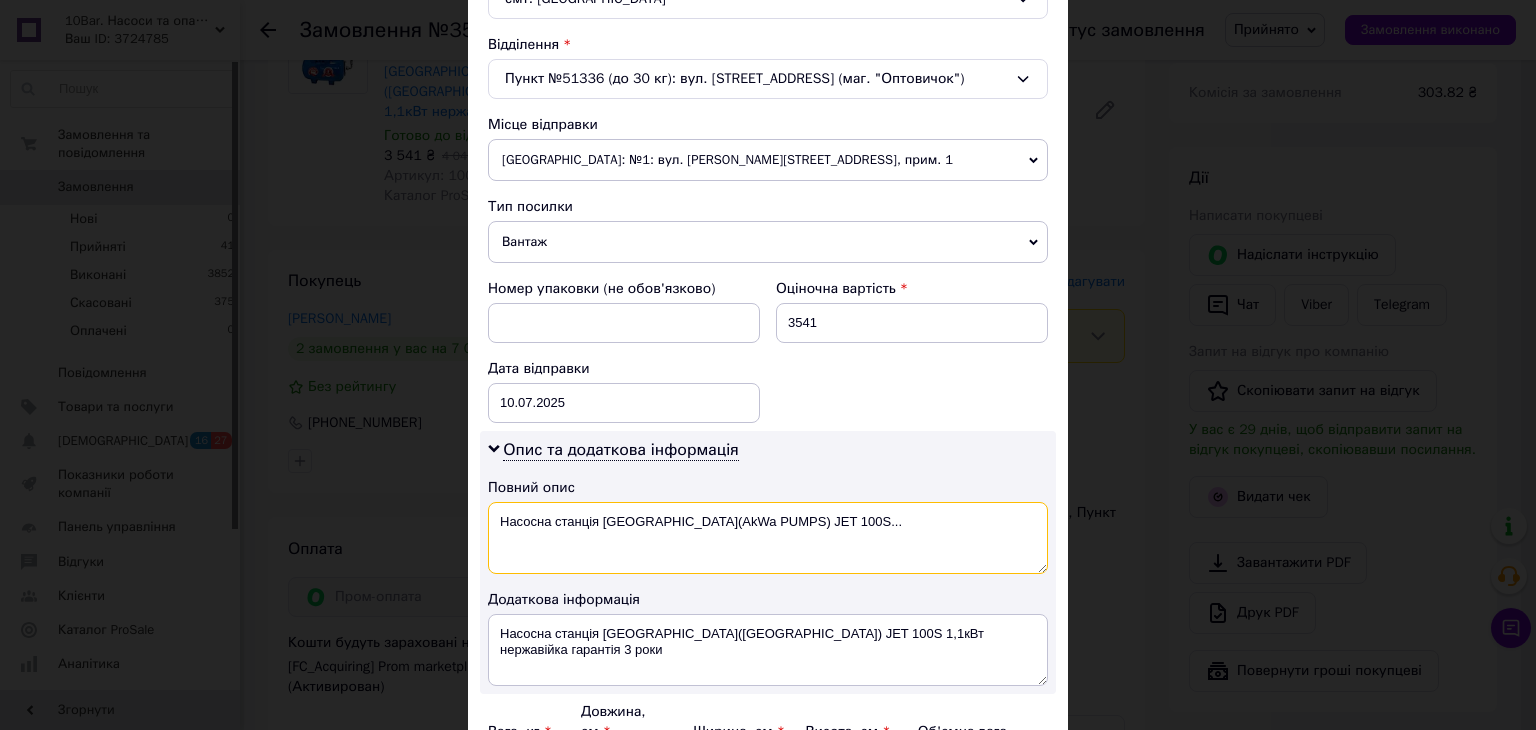 drag, startPoint x: 859, startPoint y: 519, endPoint x: 501, endPoint y: 537, distance: 358.45224 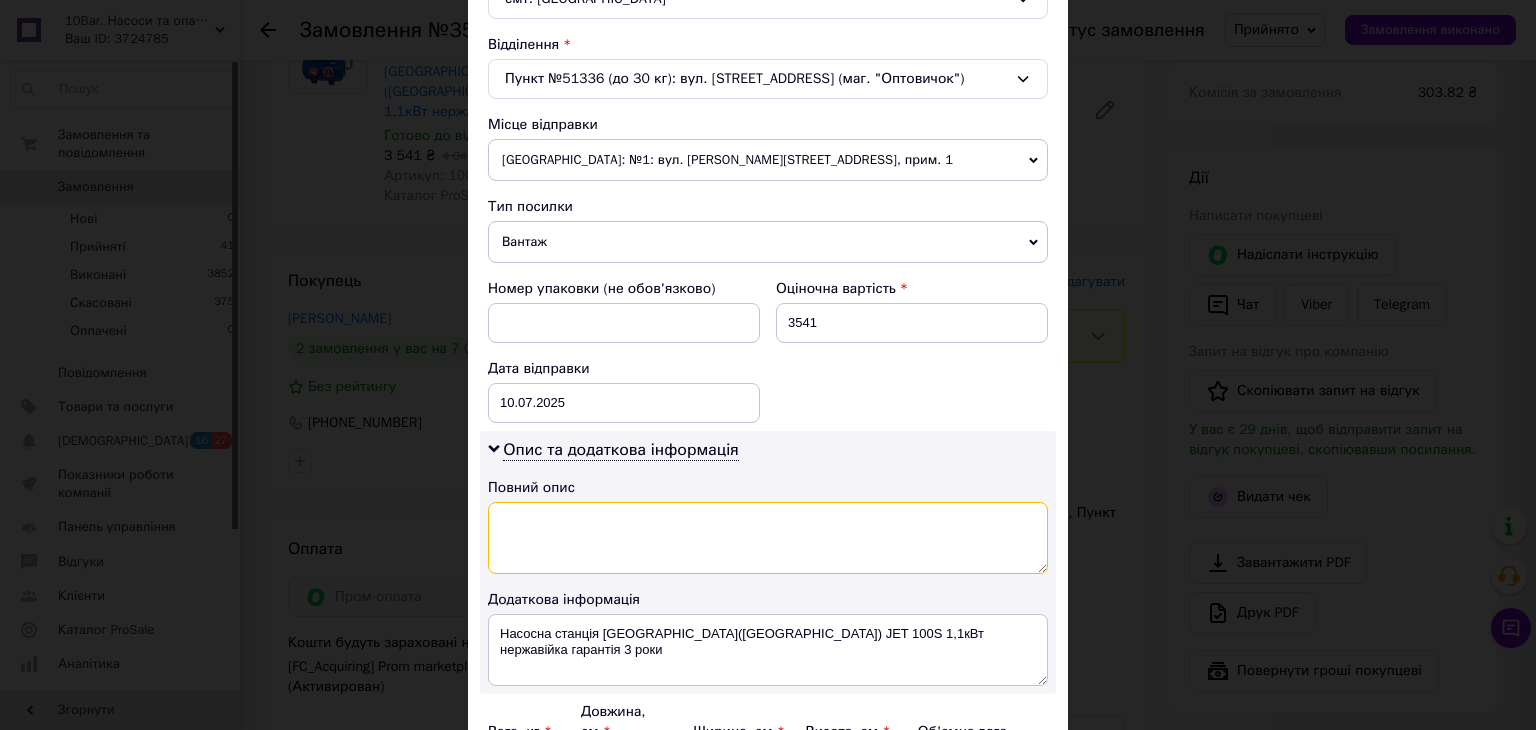 type 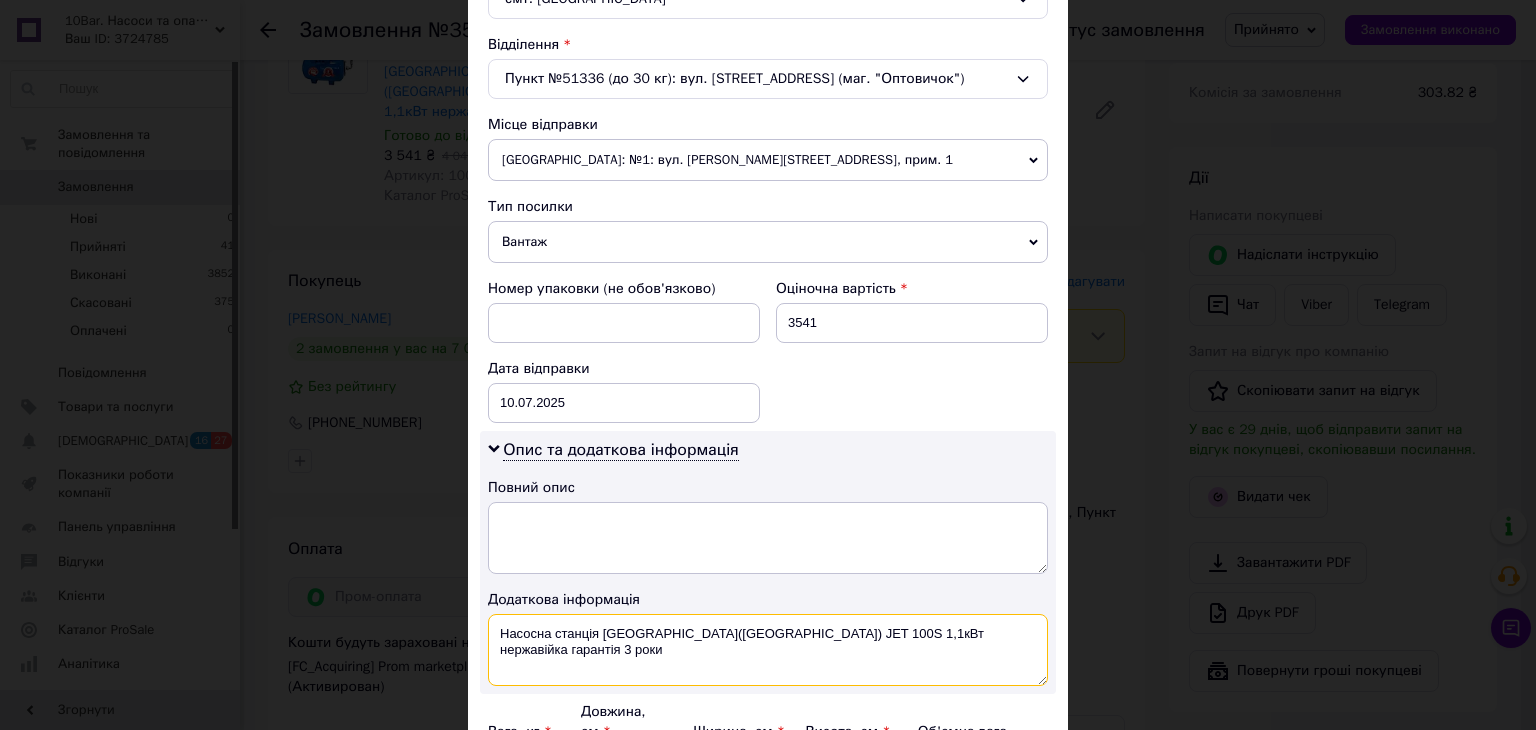 drag, startPoint x: 1033, startPoint y: 630, endPoint x: 600, endPoint y: 636, distance: 433.04156 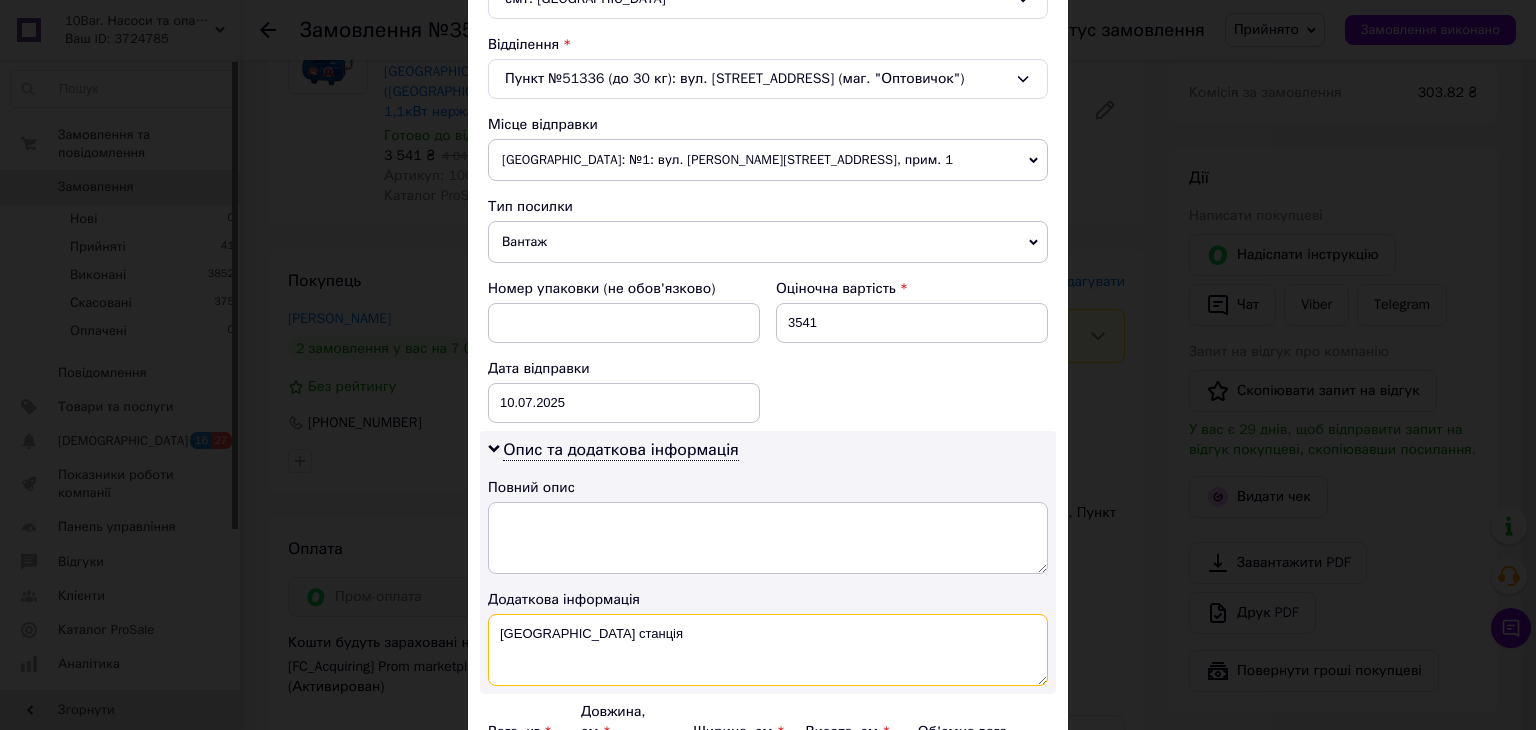 drag, startPoint x: 607, startPoint y: 629, endPoint x: 491, endPoint y: 638, distance: 116.34862 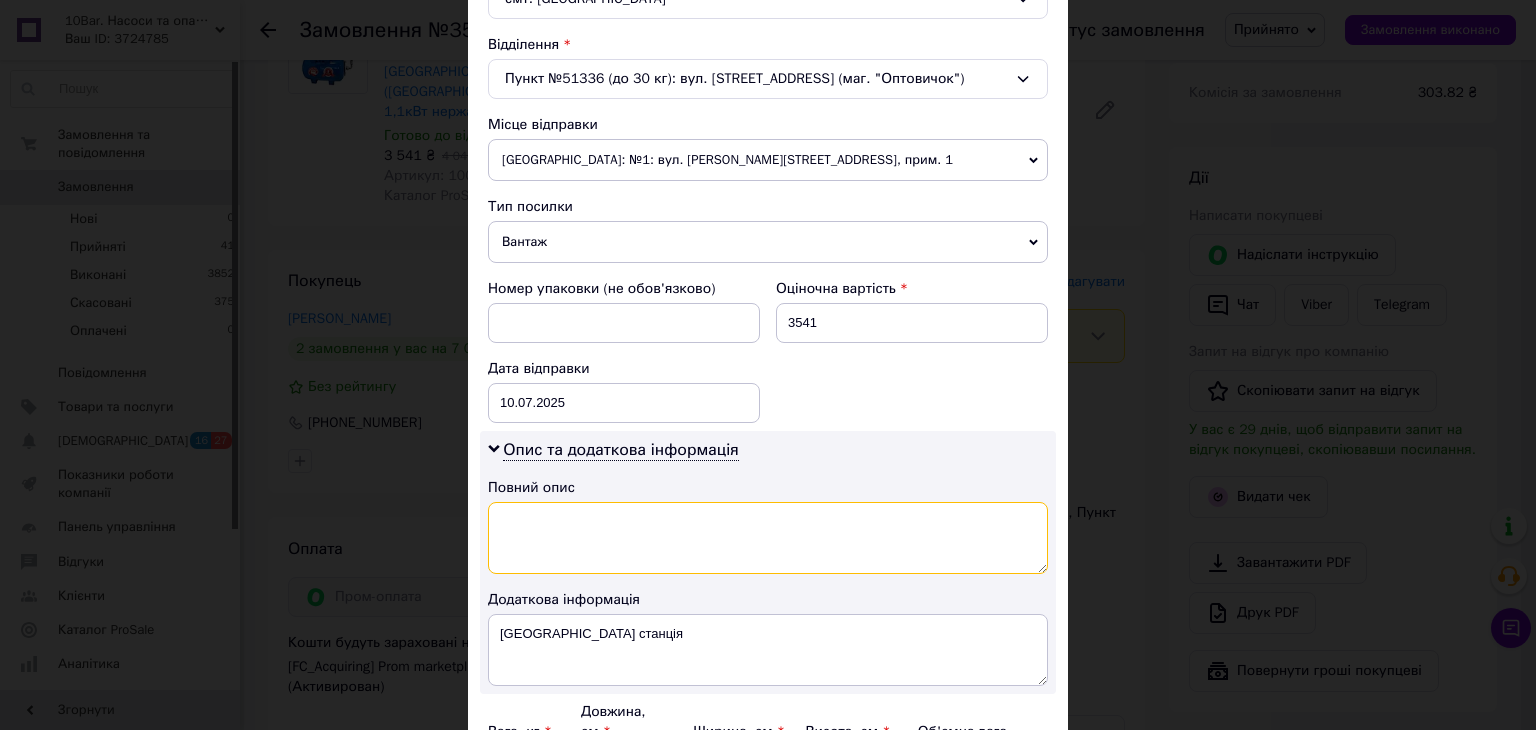 click at bounding box center [768, 538] 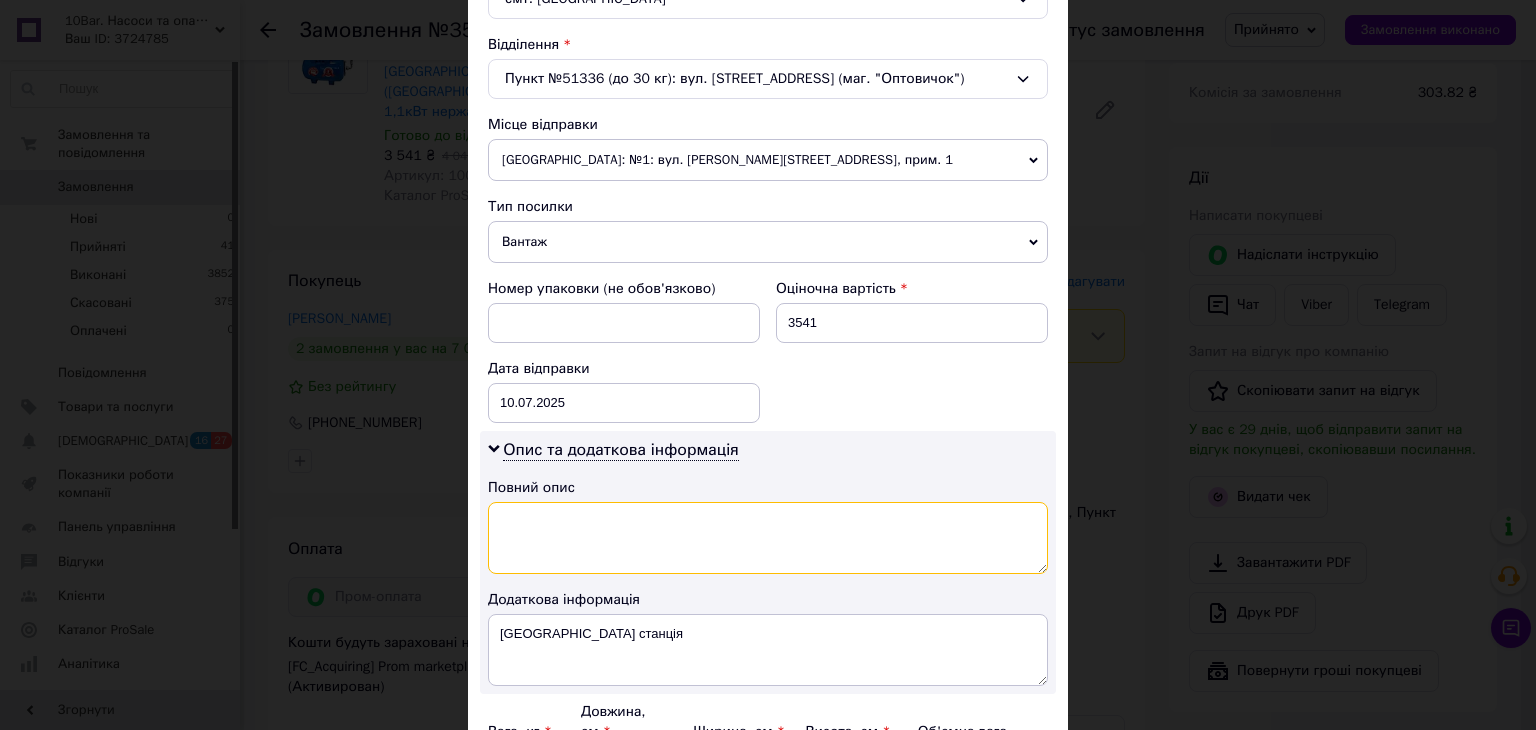 paste on "Насосна станція" 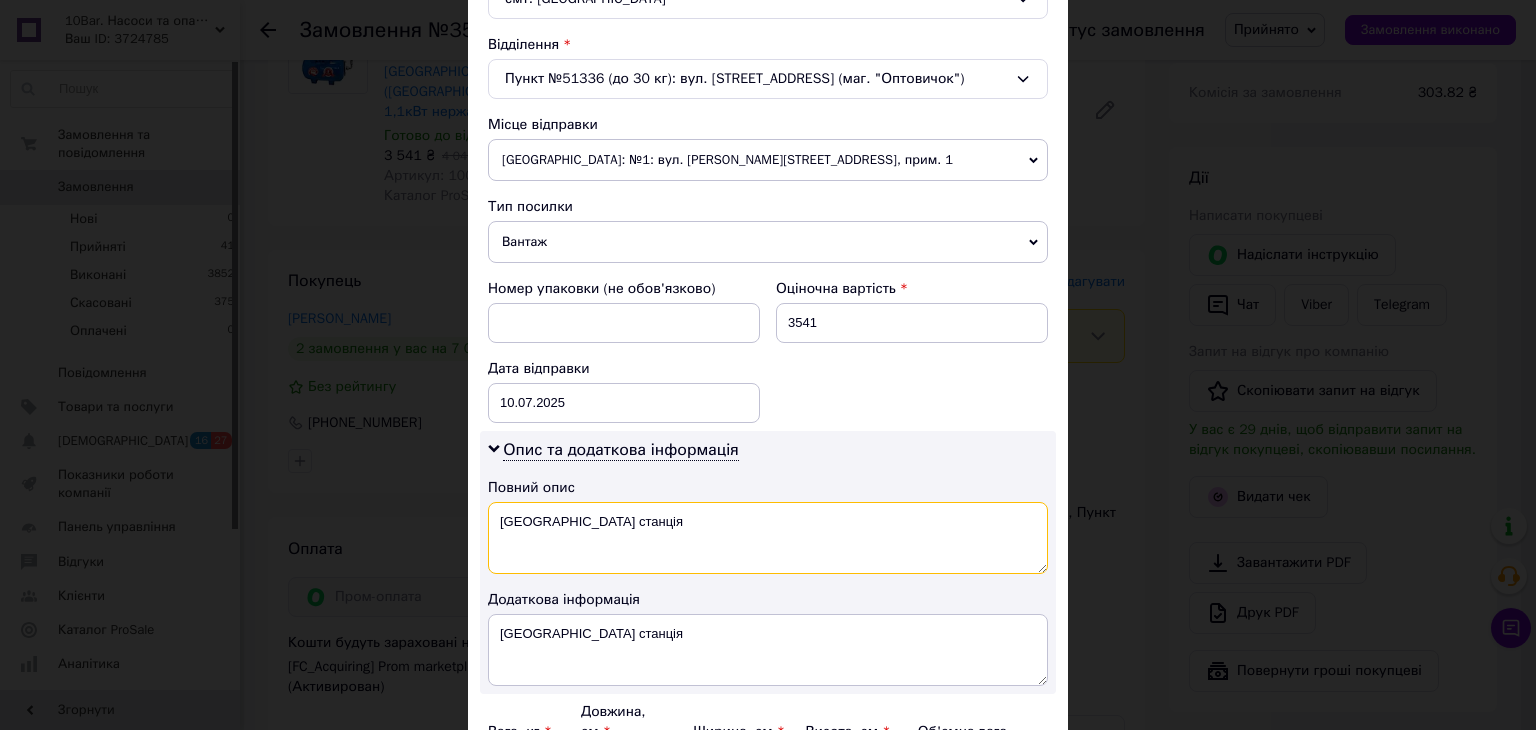 type on "Насосна станція" 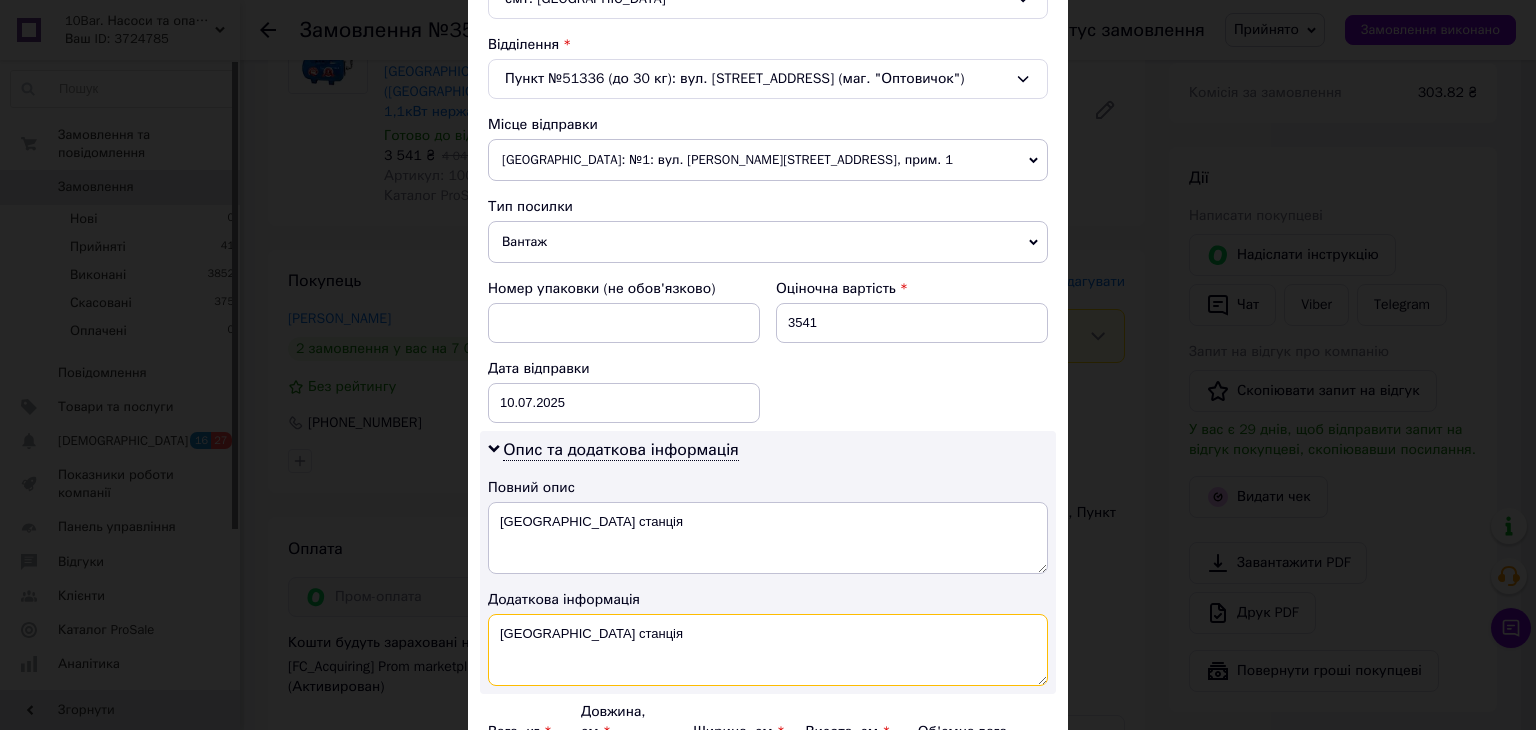 drag, startPoint x: 630, startPoint y: 644, endPoint x: 486, endPoint y: 643, distance: 144.00348 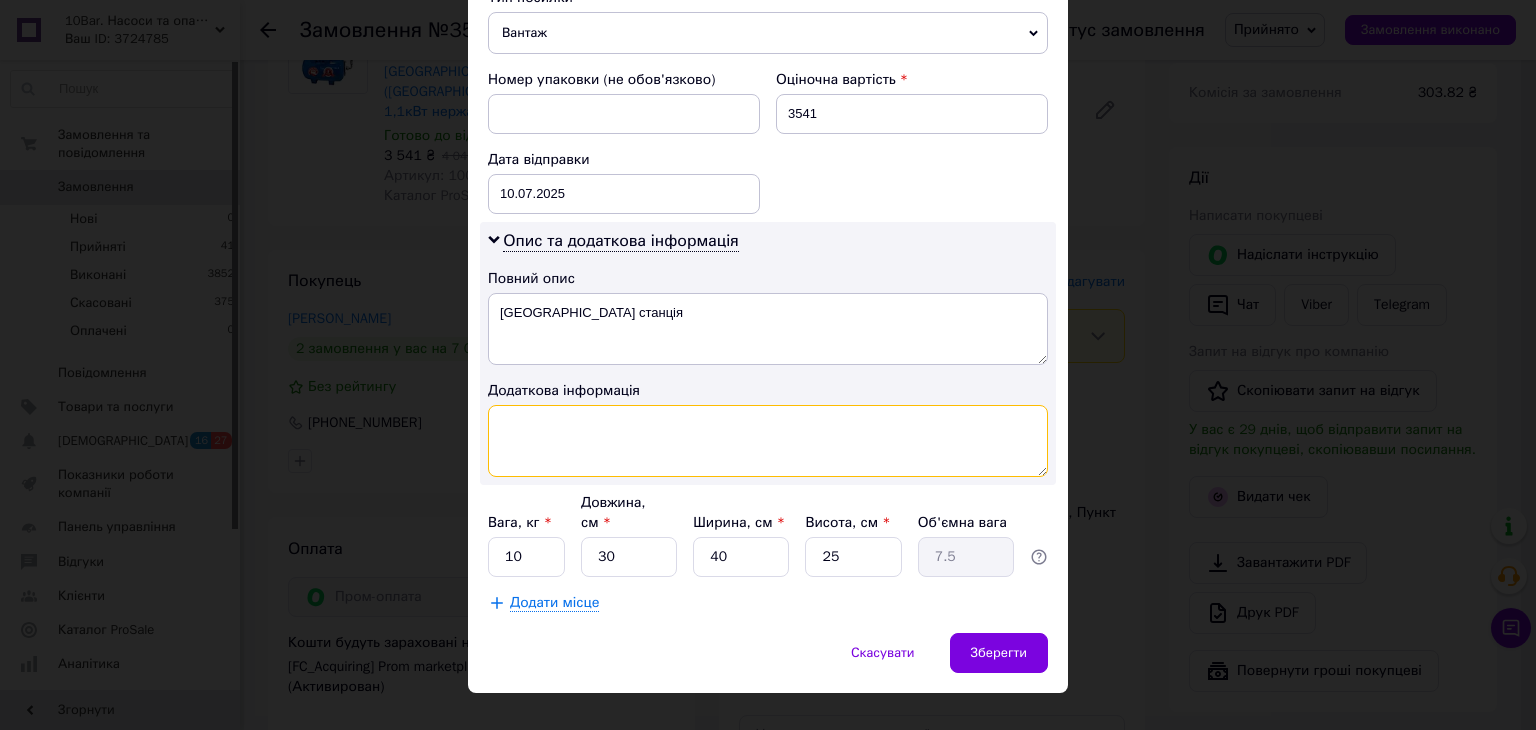 scroll, scrollTop: 816, scrollLeft: 0, axis: vertical 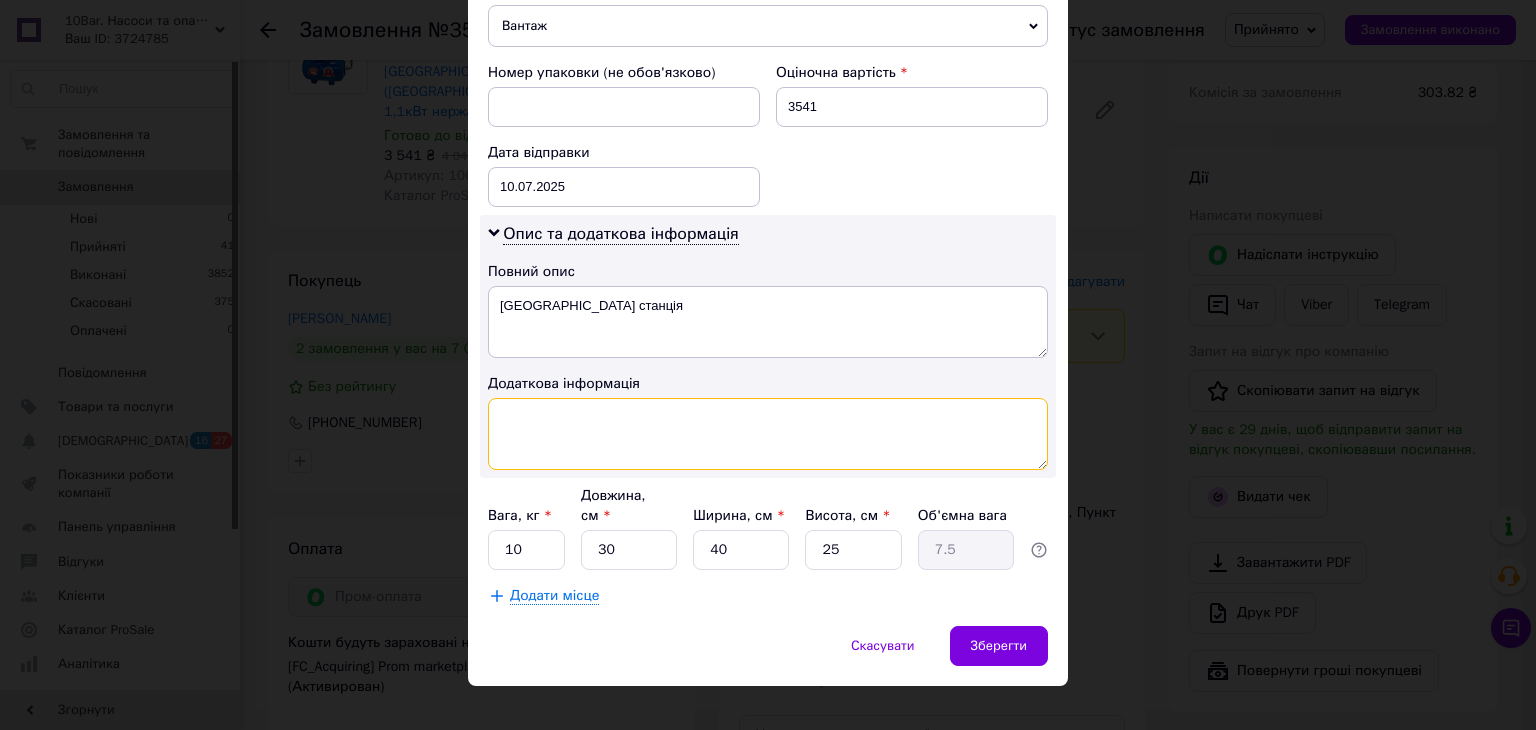 type 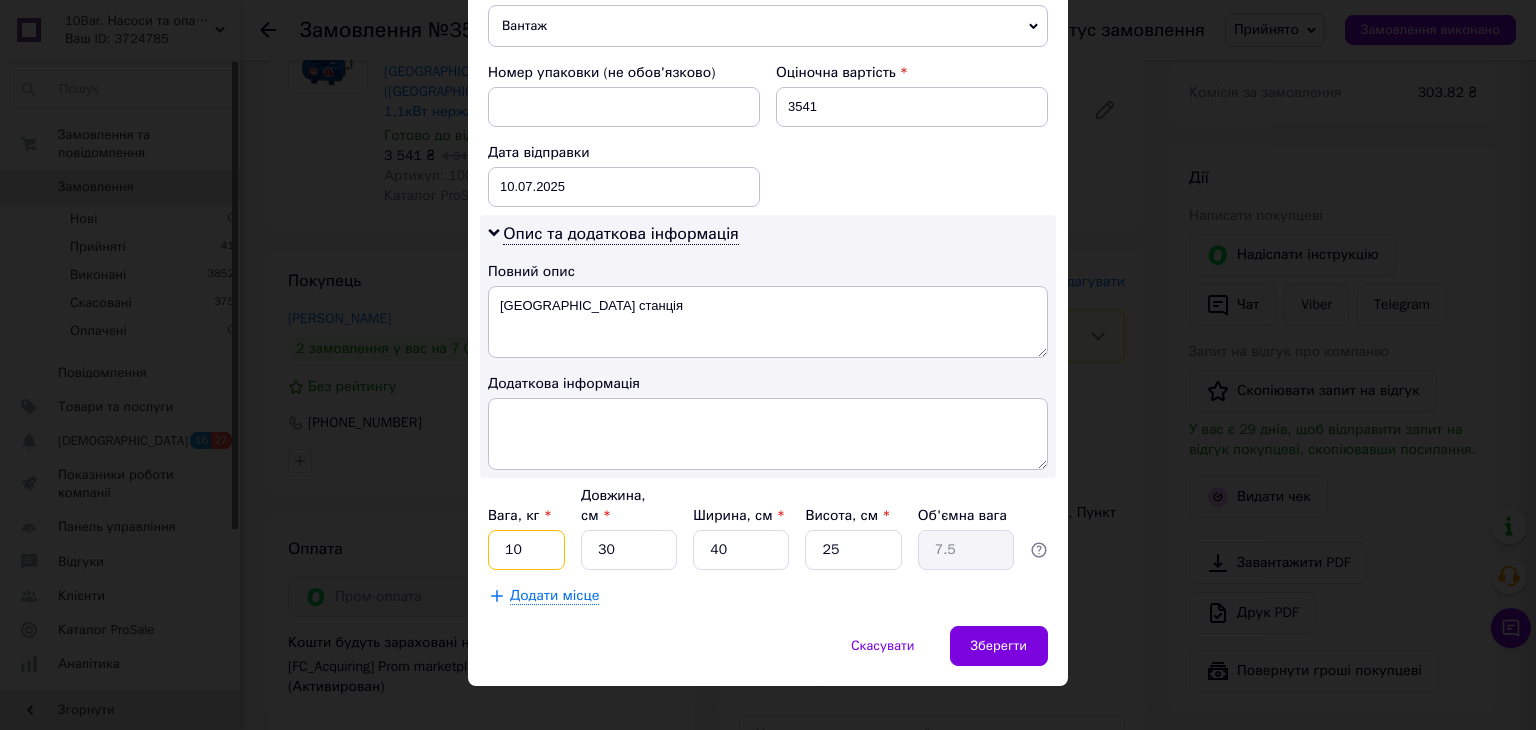 click on "10" at bounding box center [526, 550] 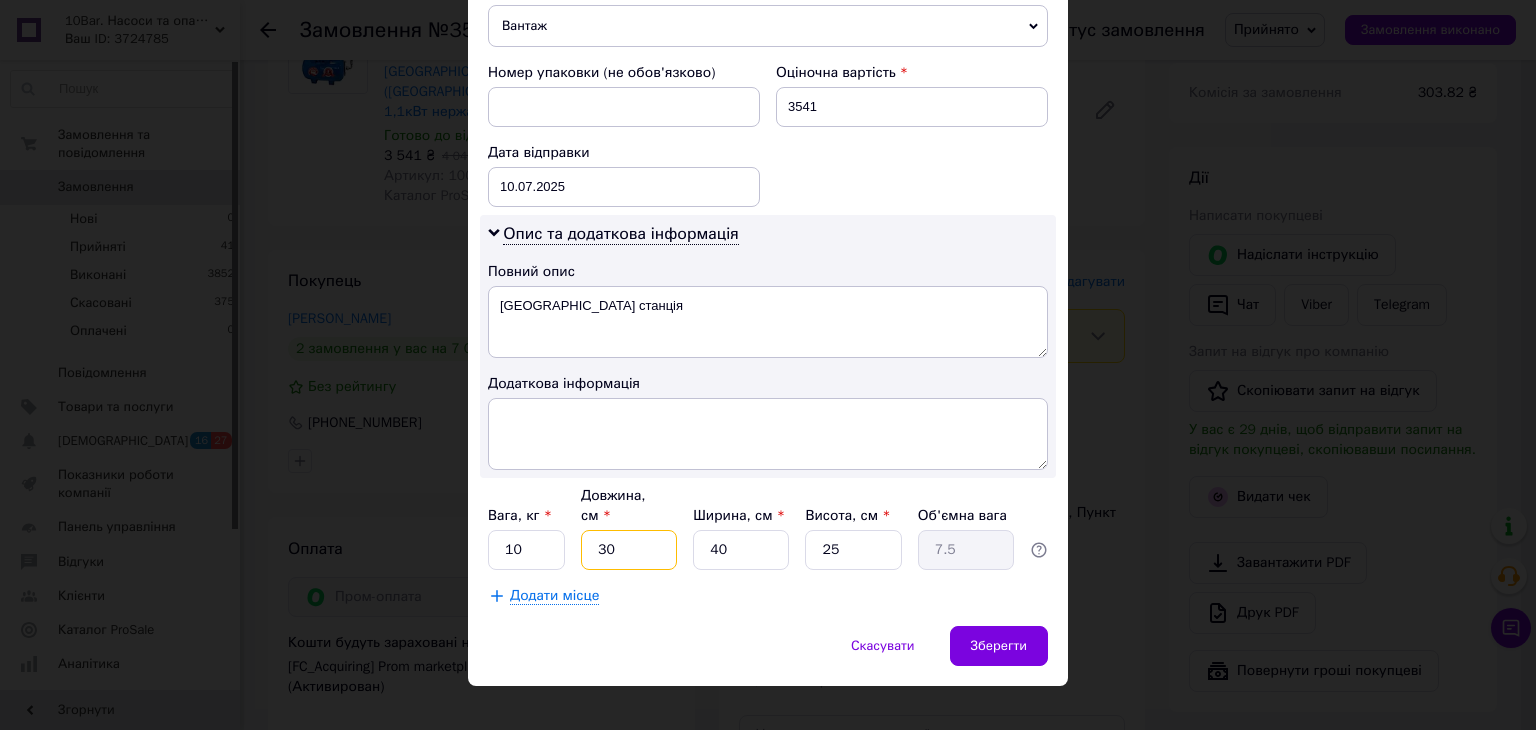 click on "30" at bounding box center (629, 550) 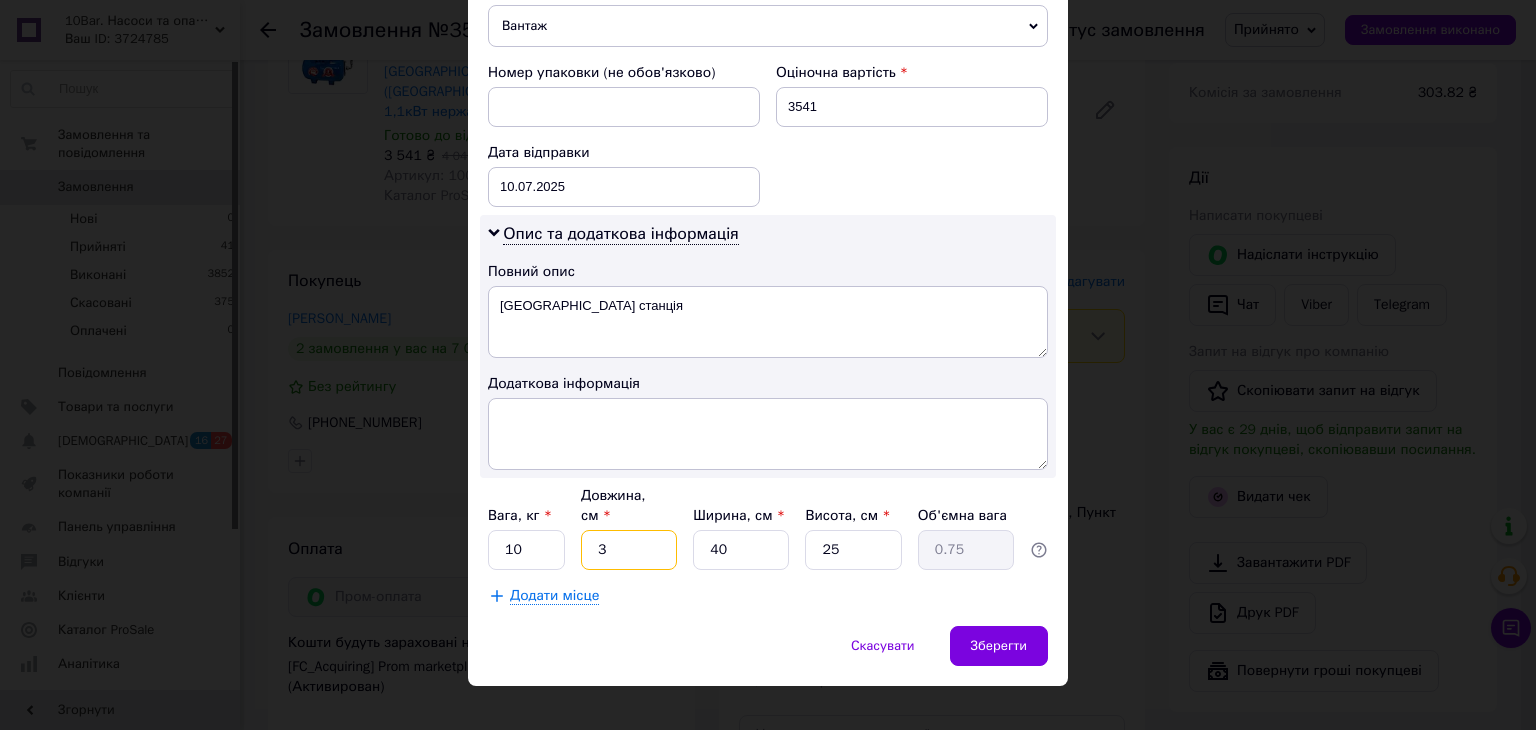 type 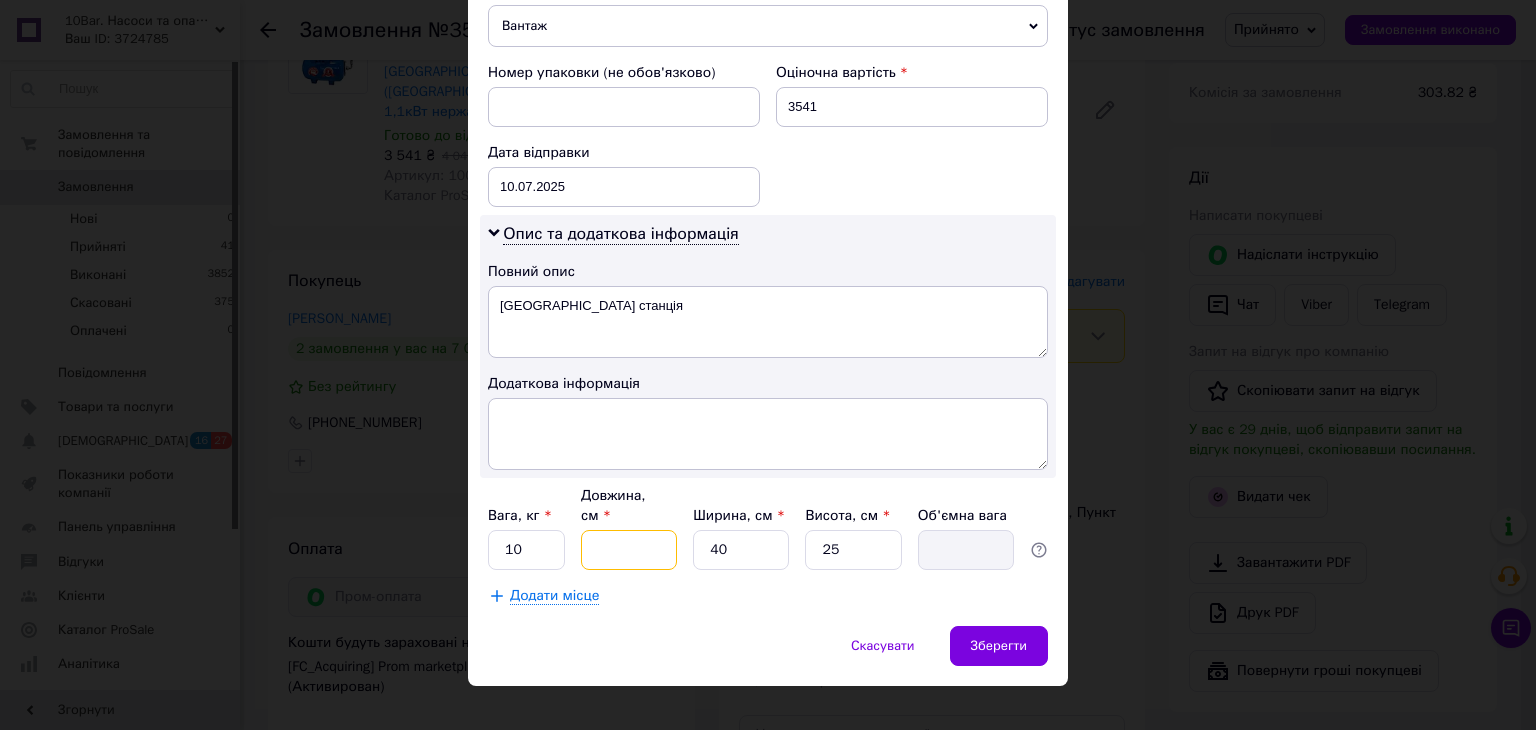 type on "4" 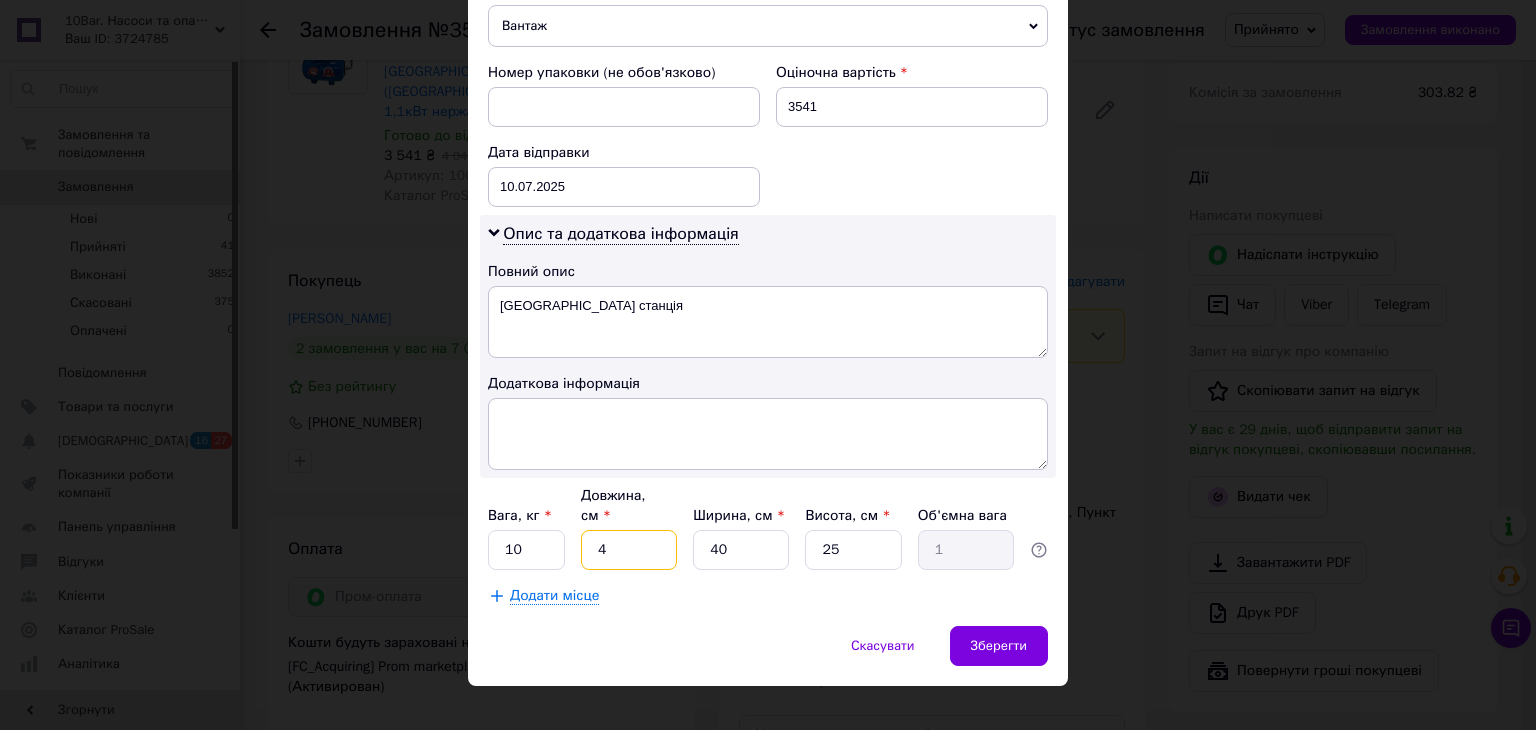 type on "40" 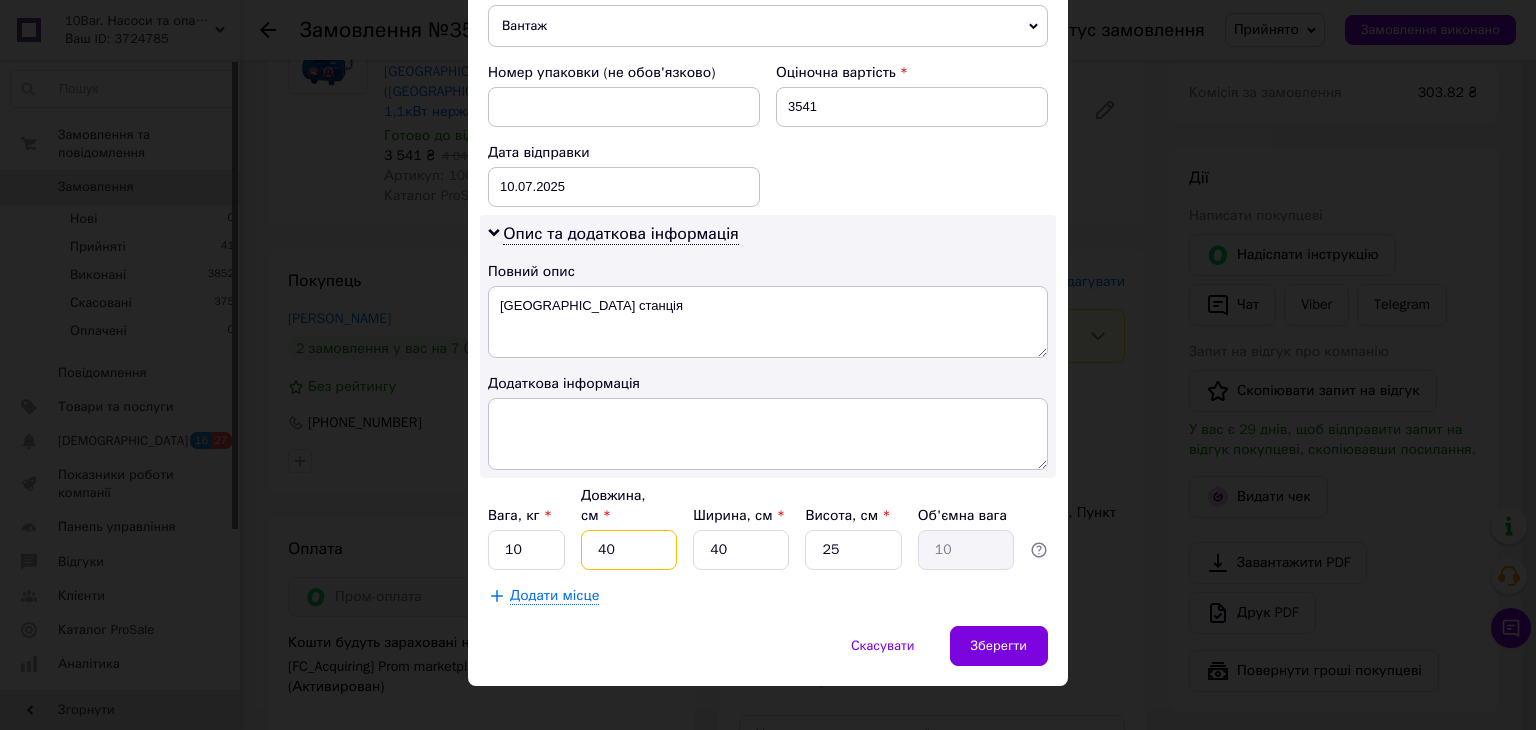 type on "40" 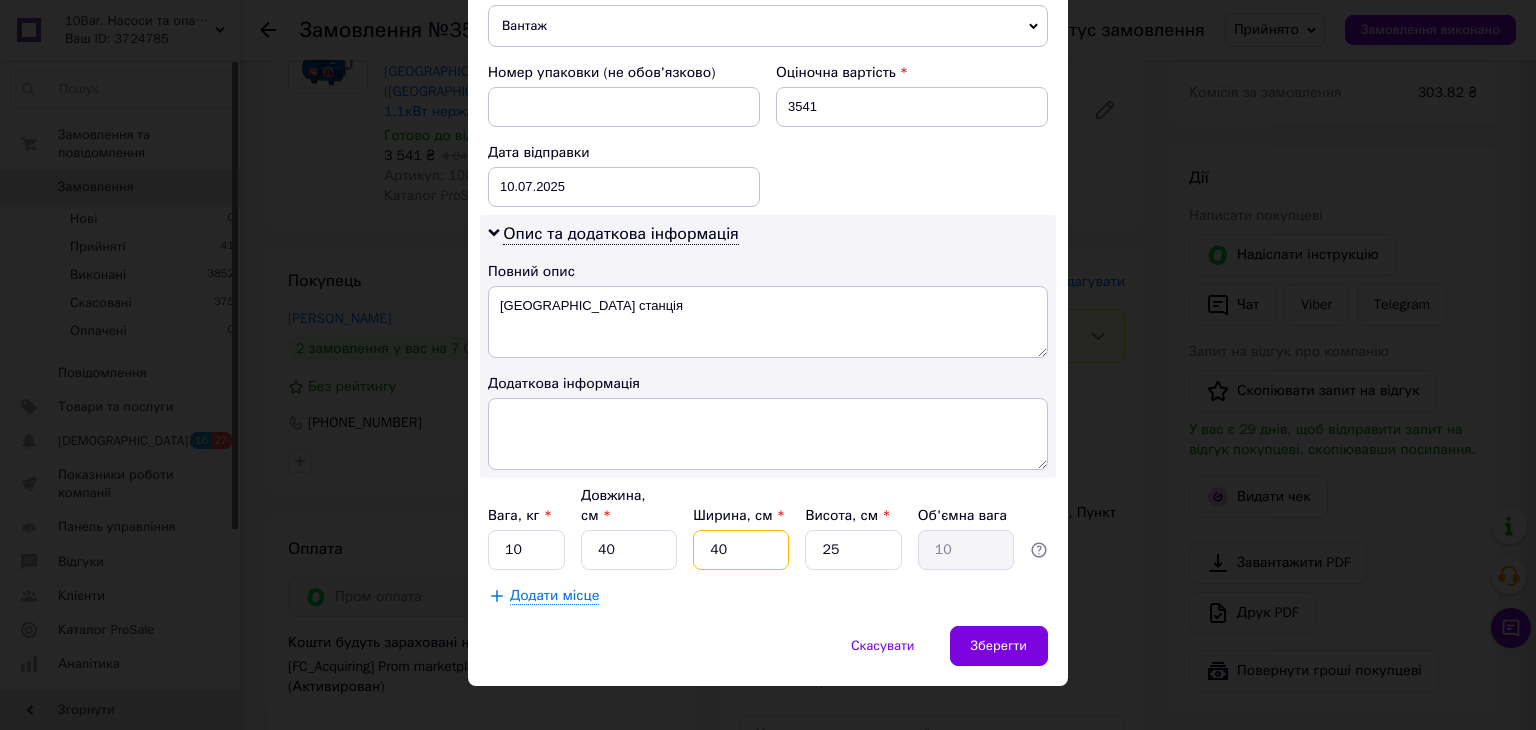 click on "40" at bounding box center [741, 550] 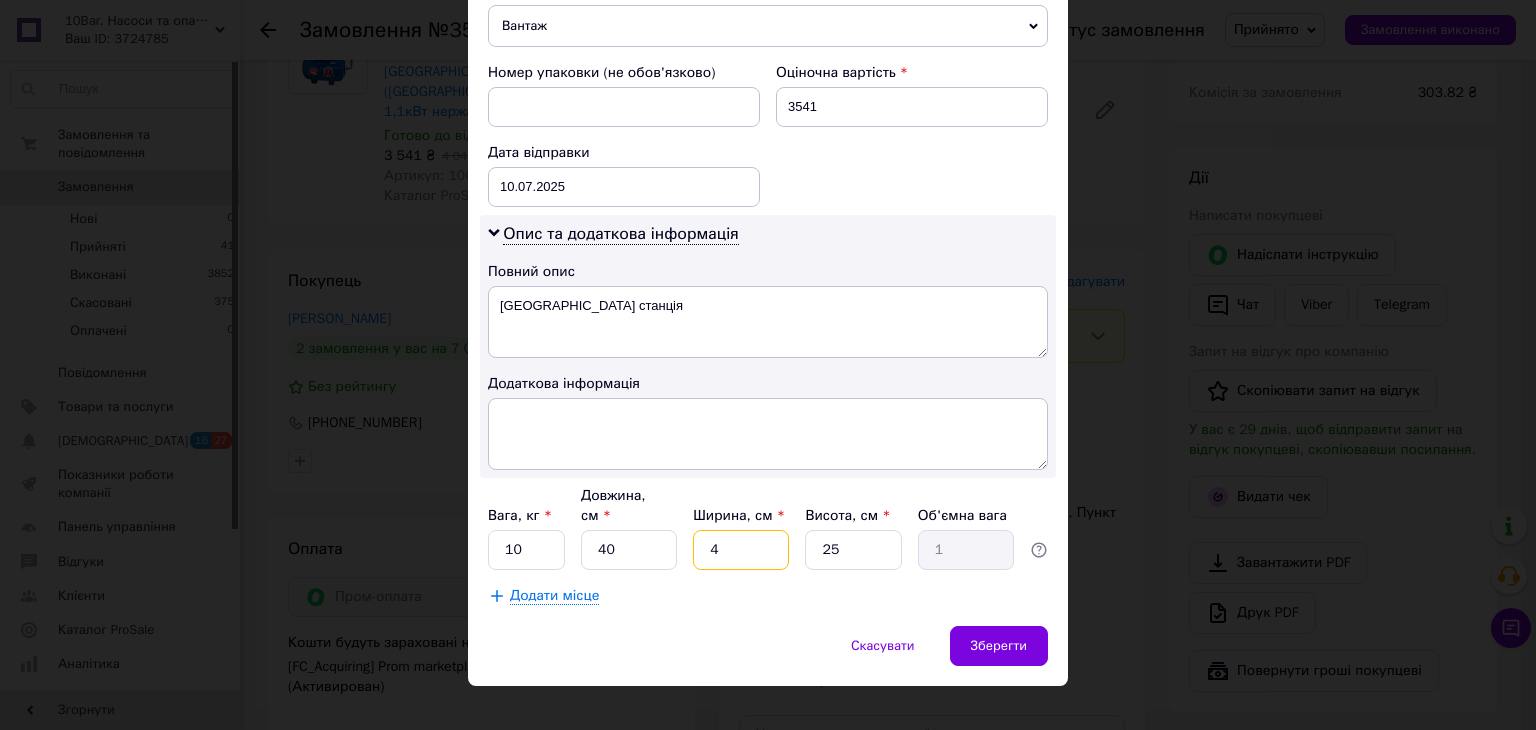 type 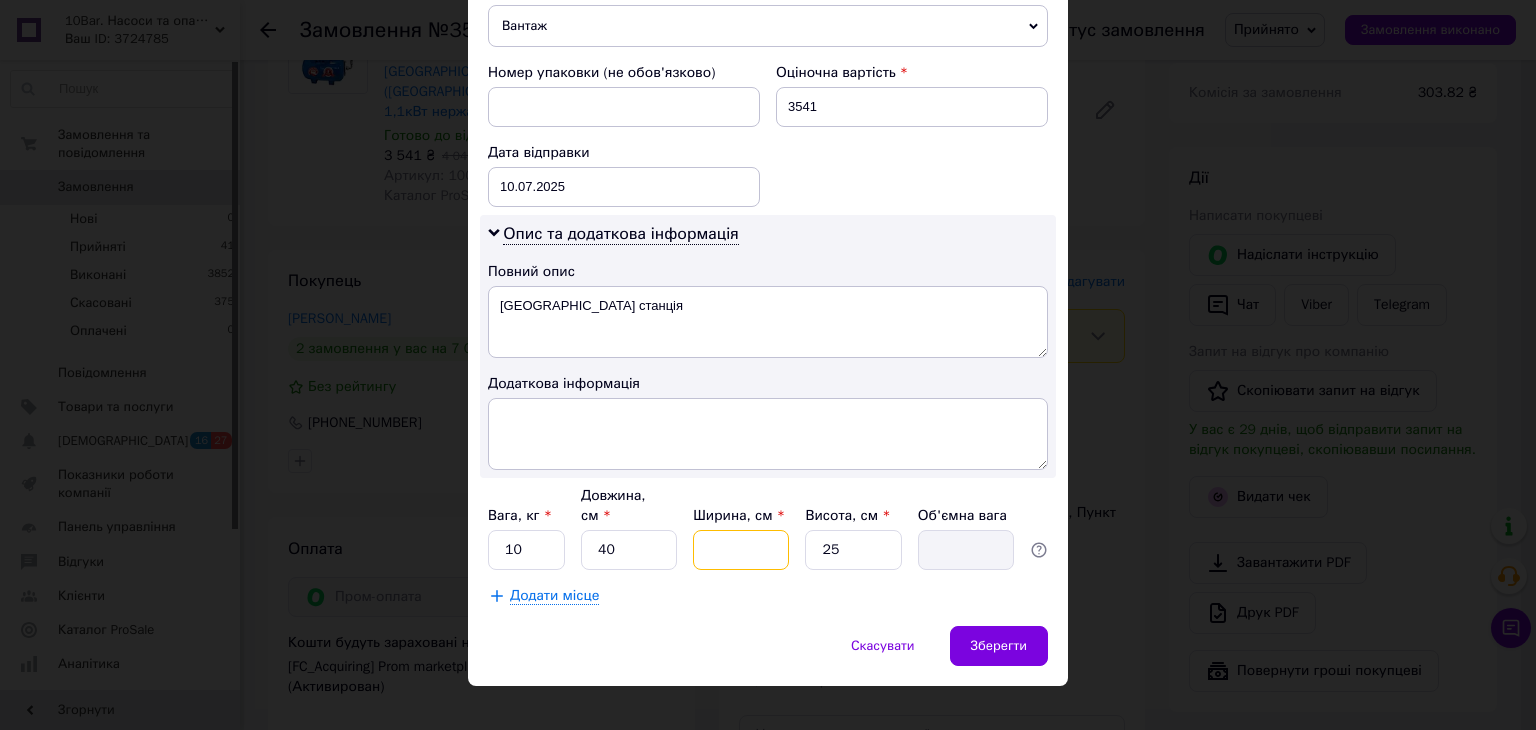 type on "2" 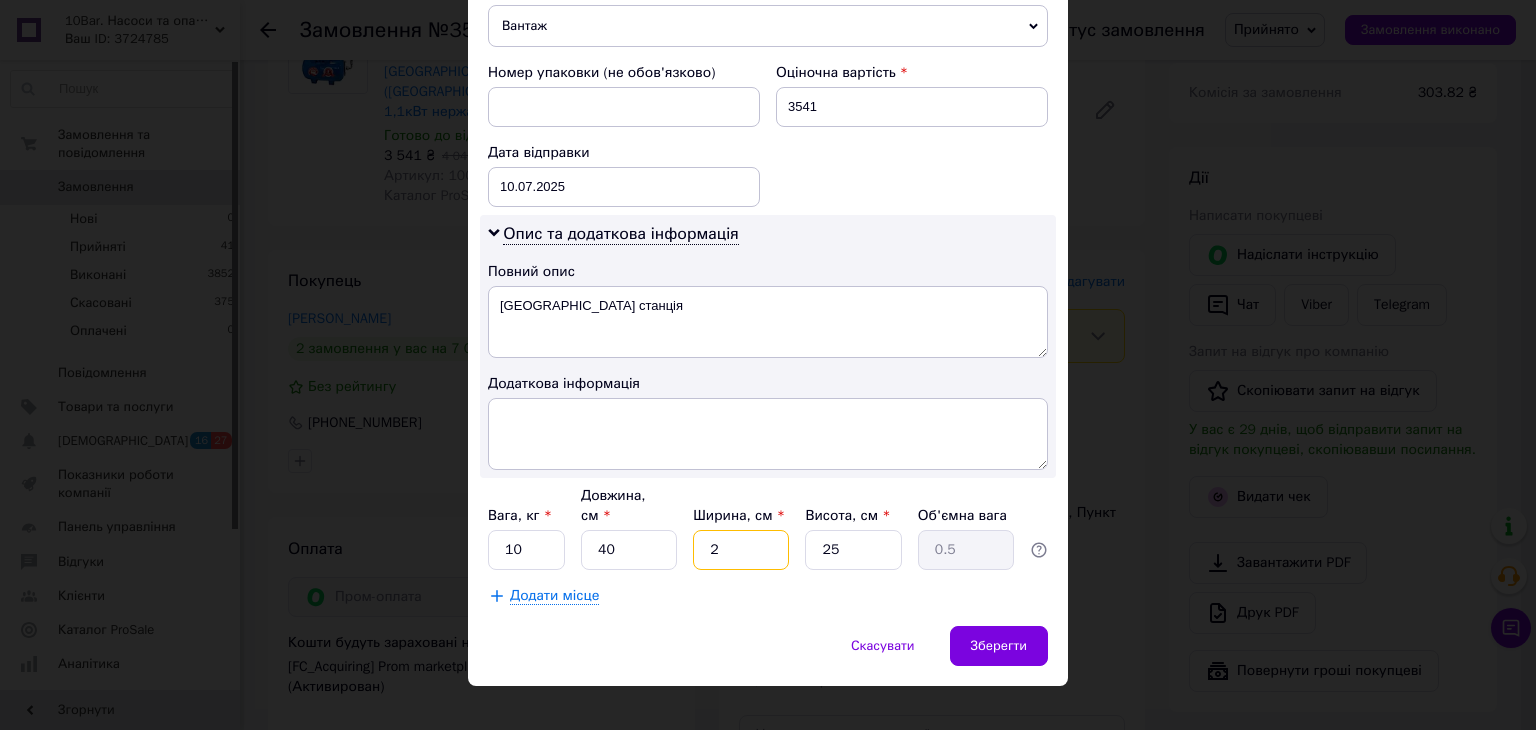 type on "20" 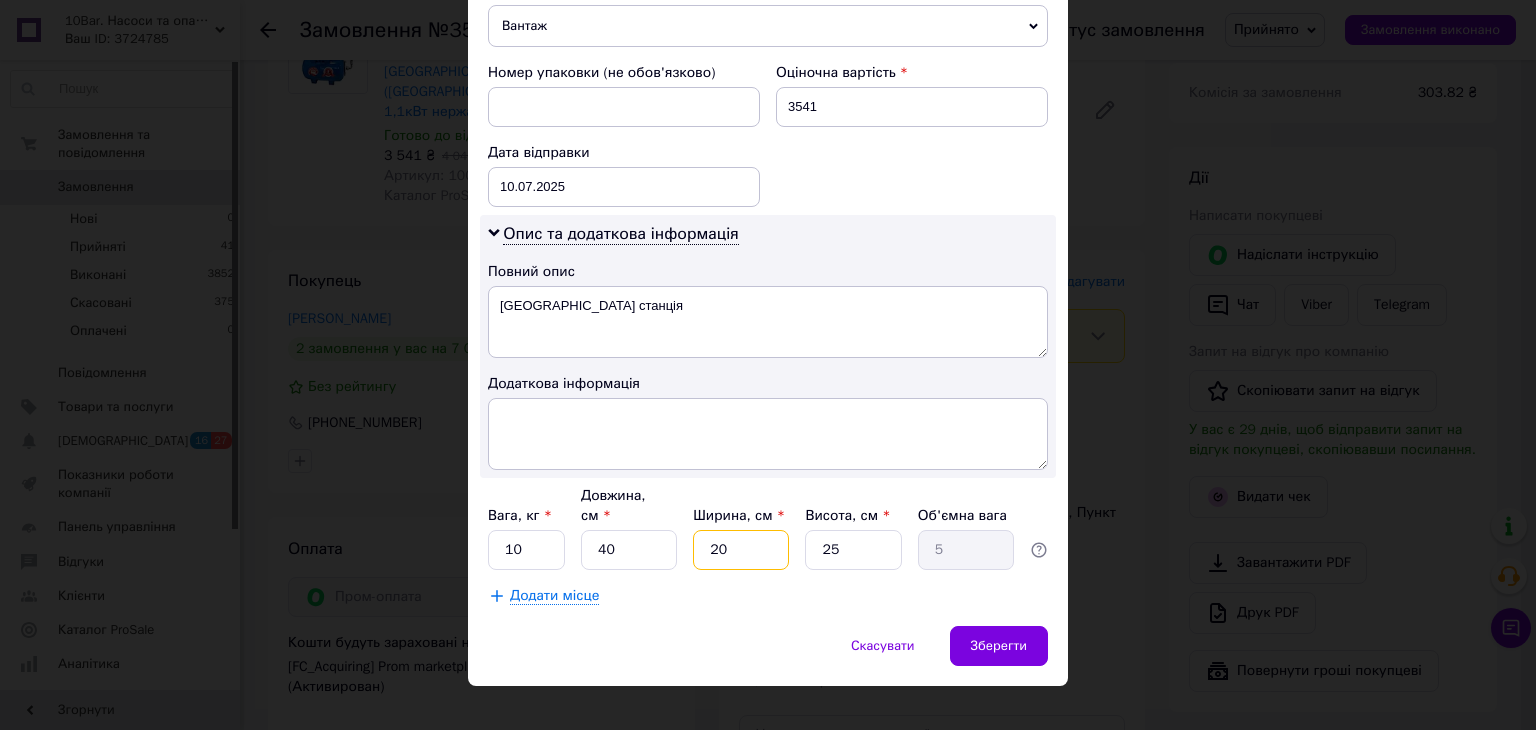 type on "20" 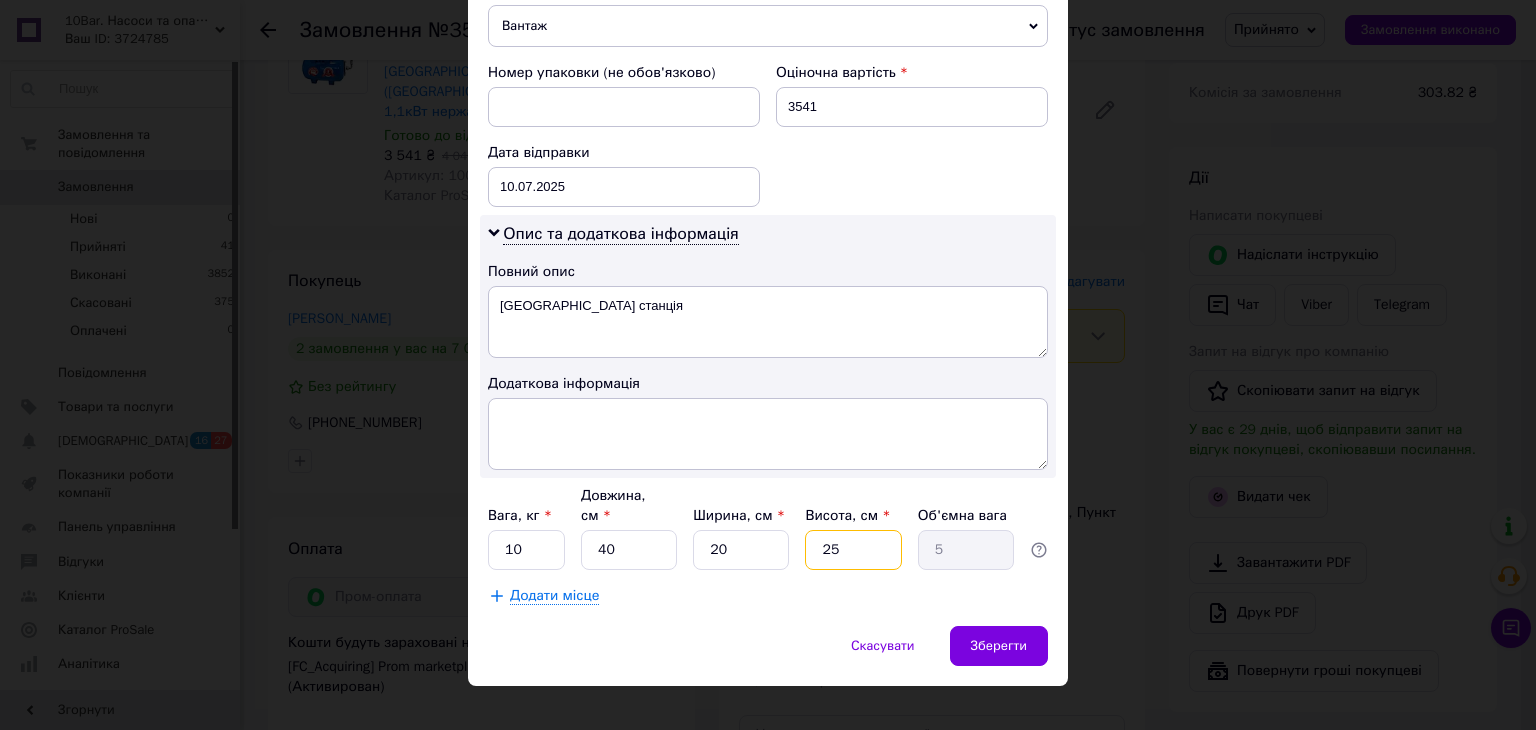 click on "25" at bounding box center [853, 550] 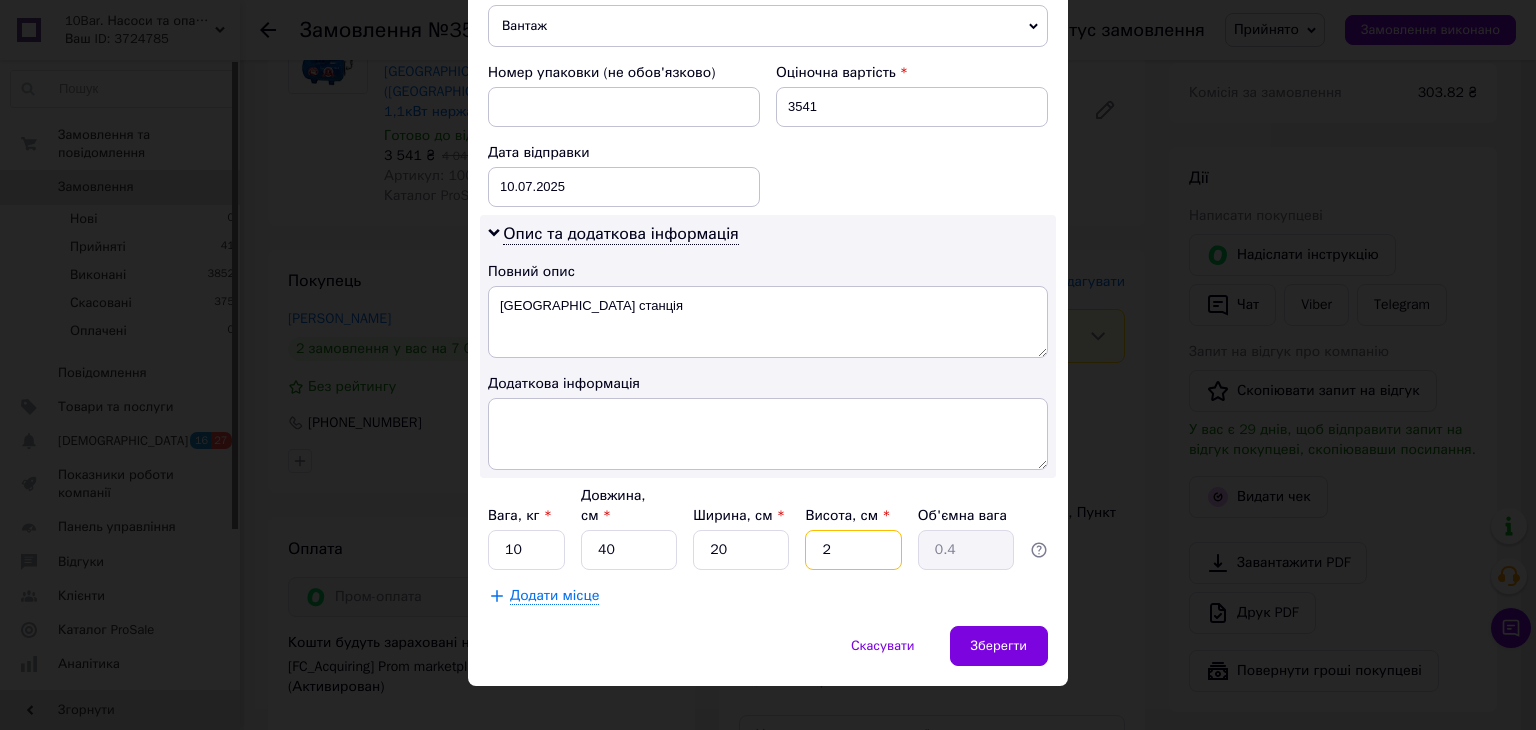 type 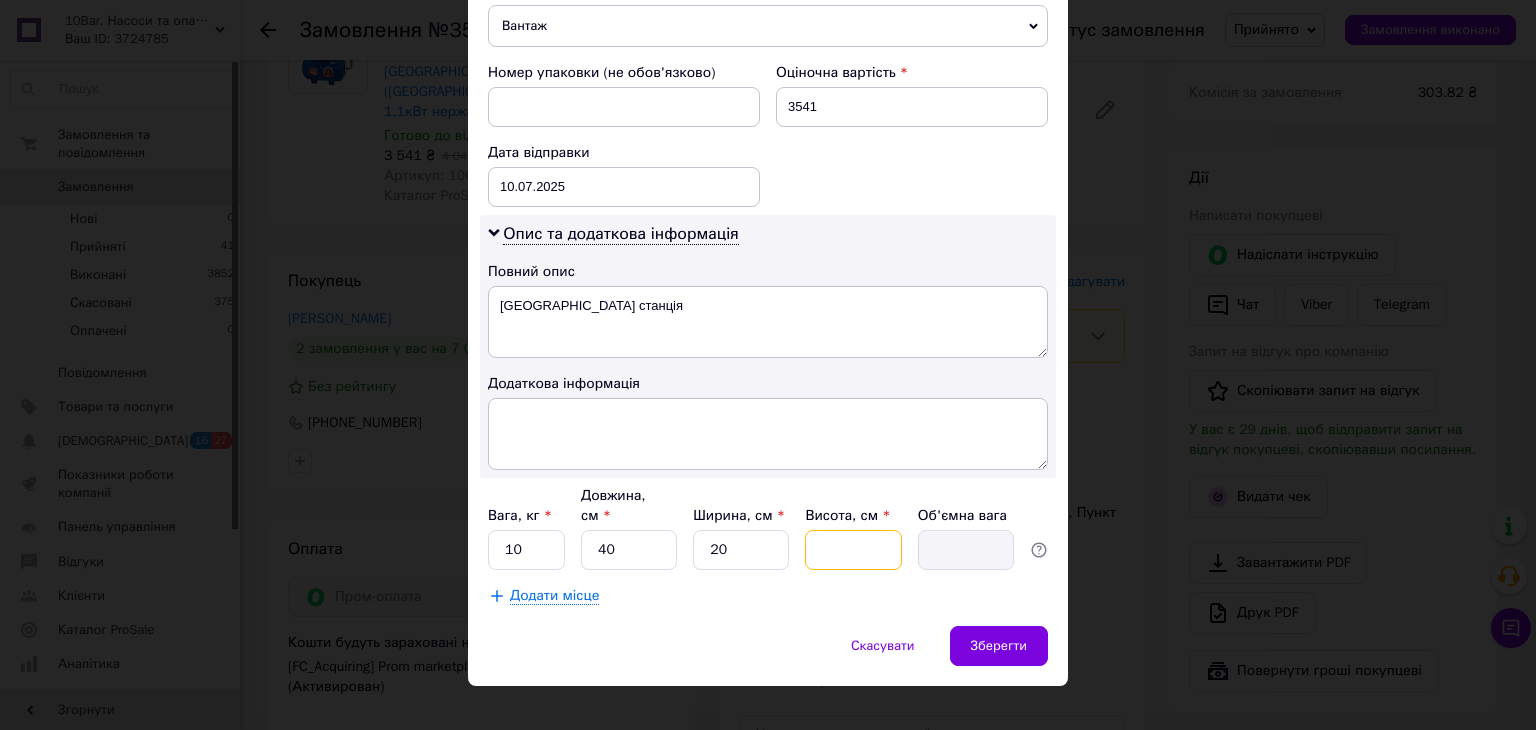 type on "2" 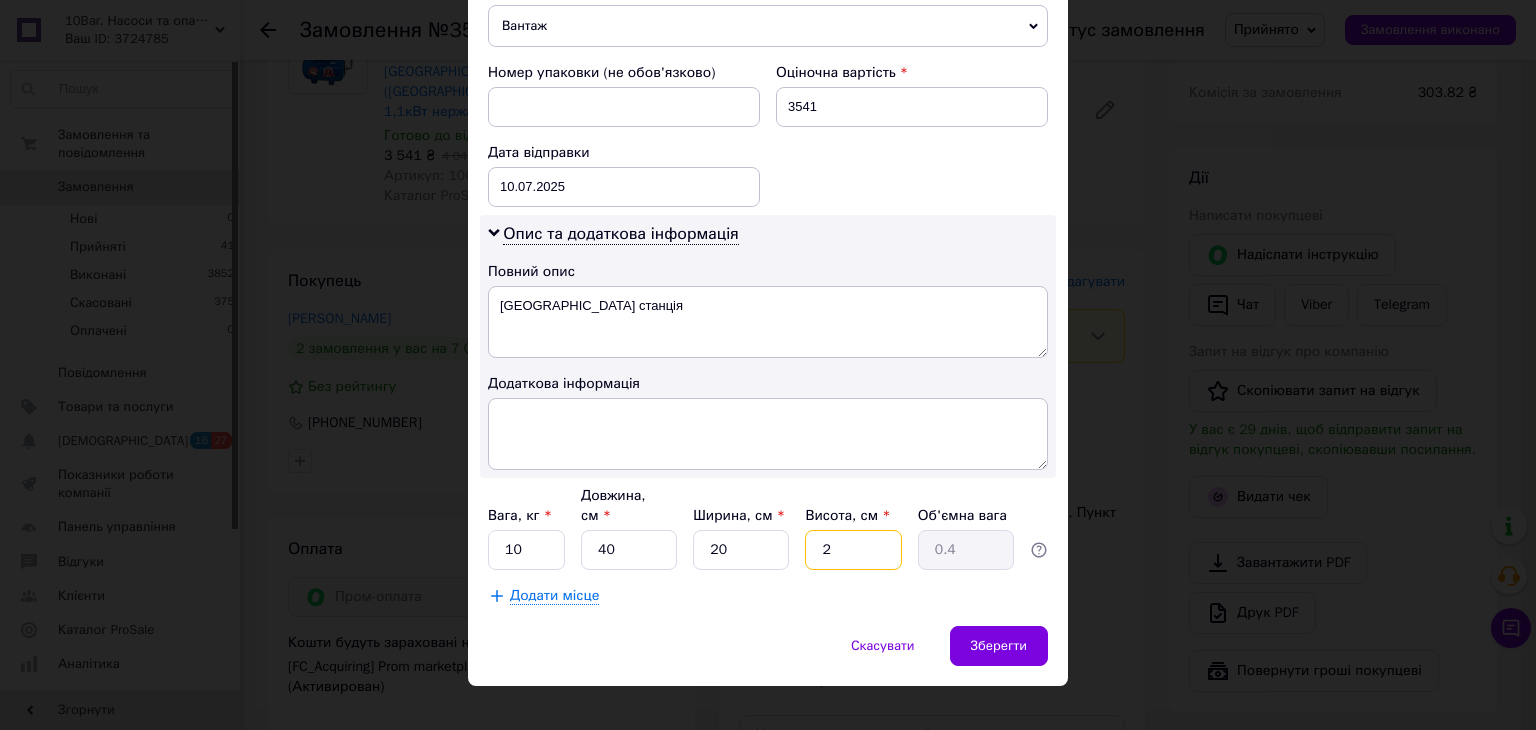 type on "20" 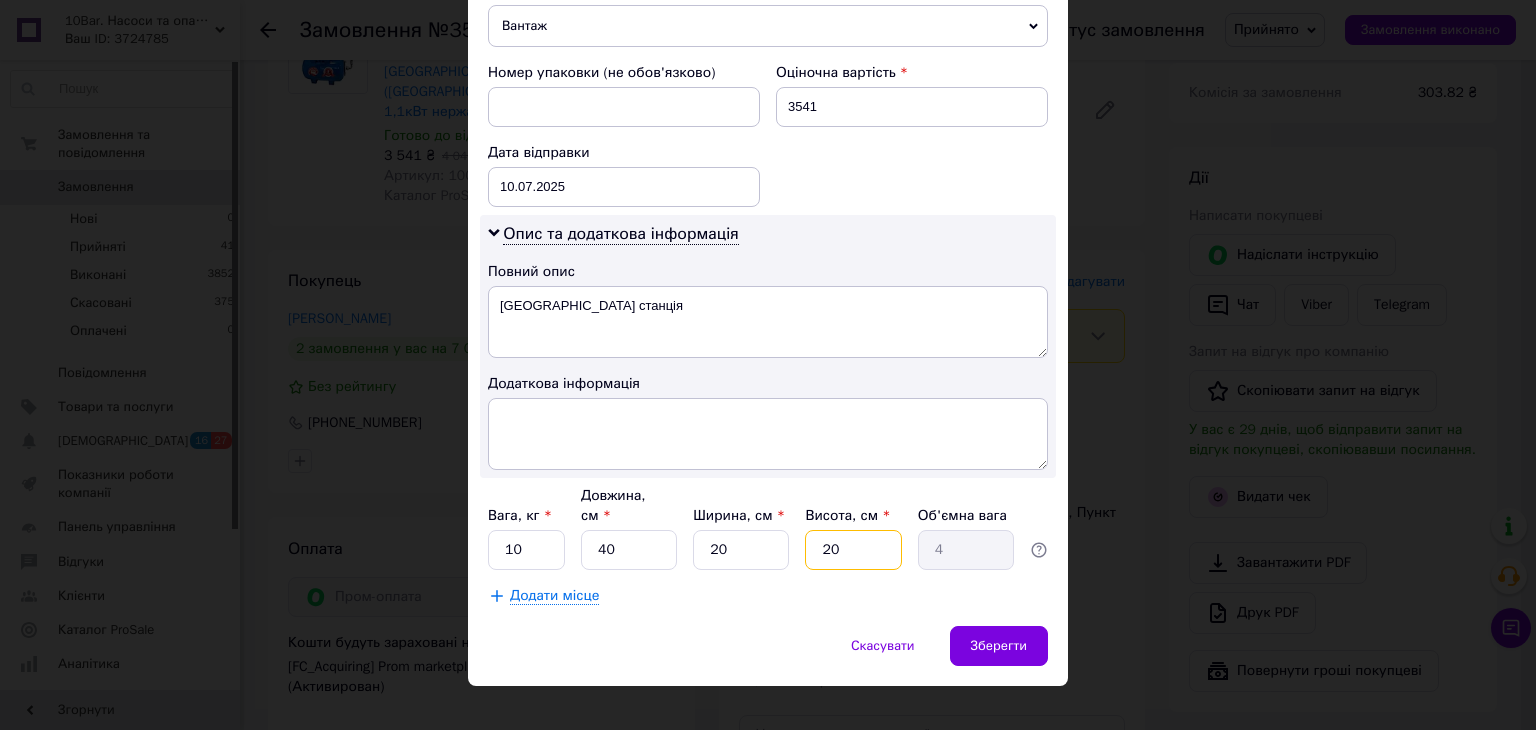 type on "20" 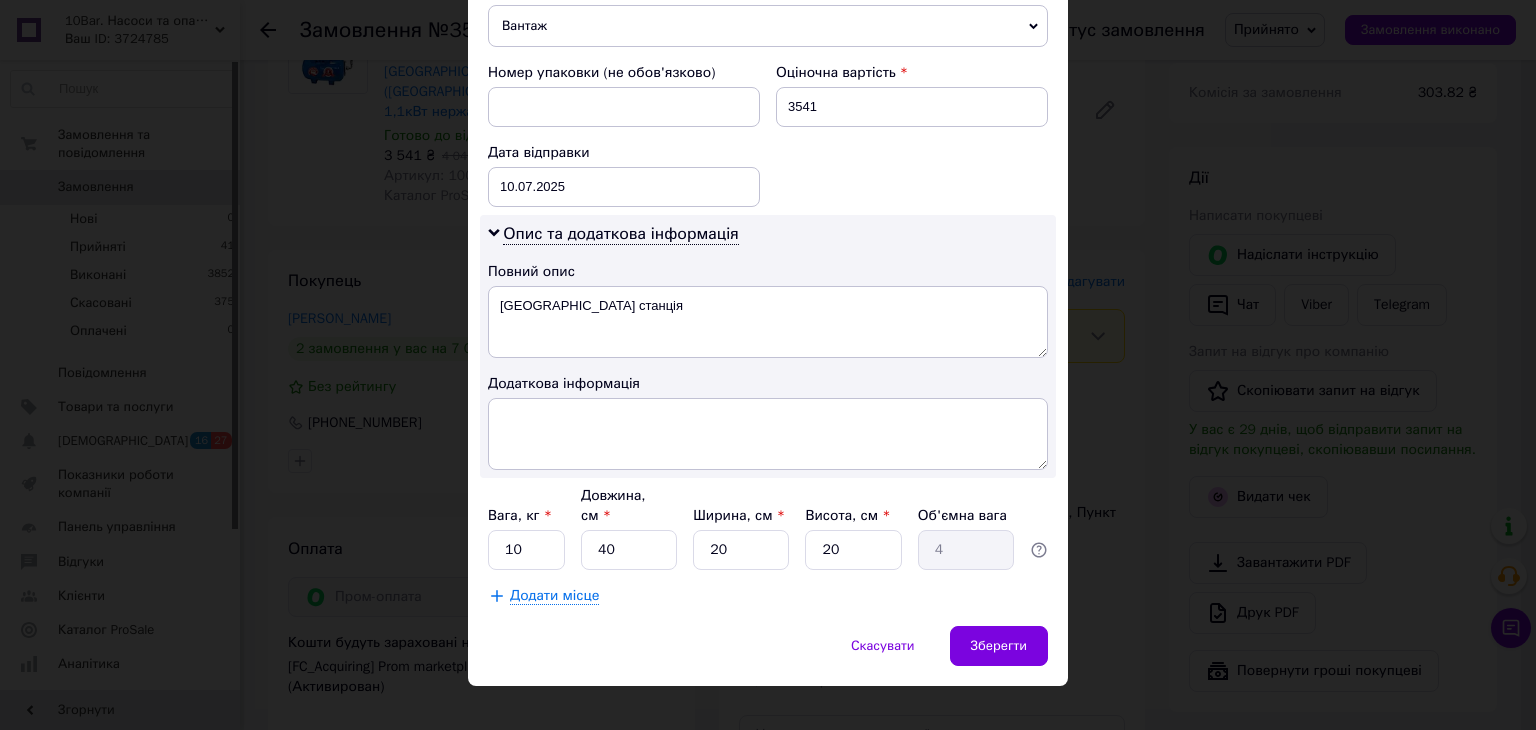 click on "Додати місце" at bounding box center (554, 596) 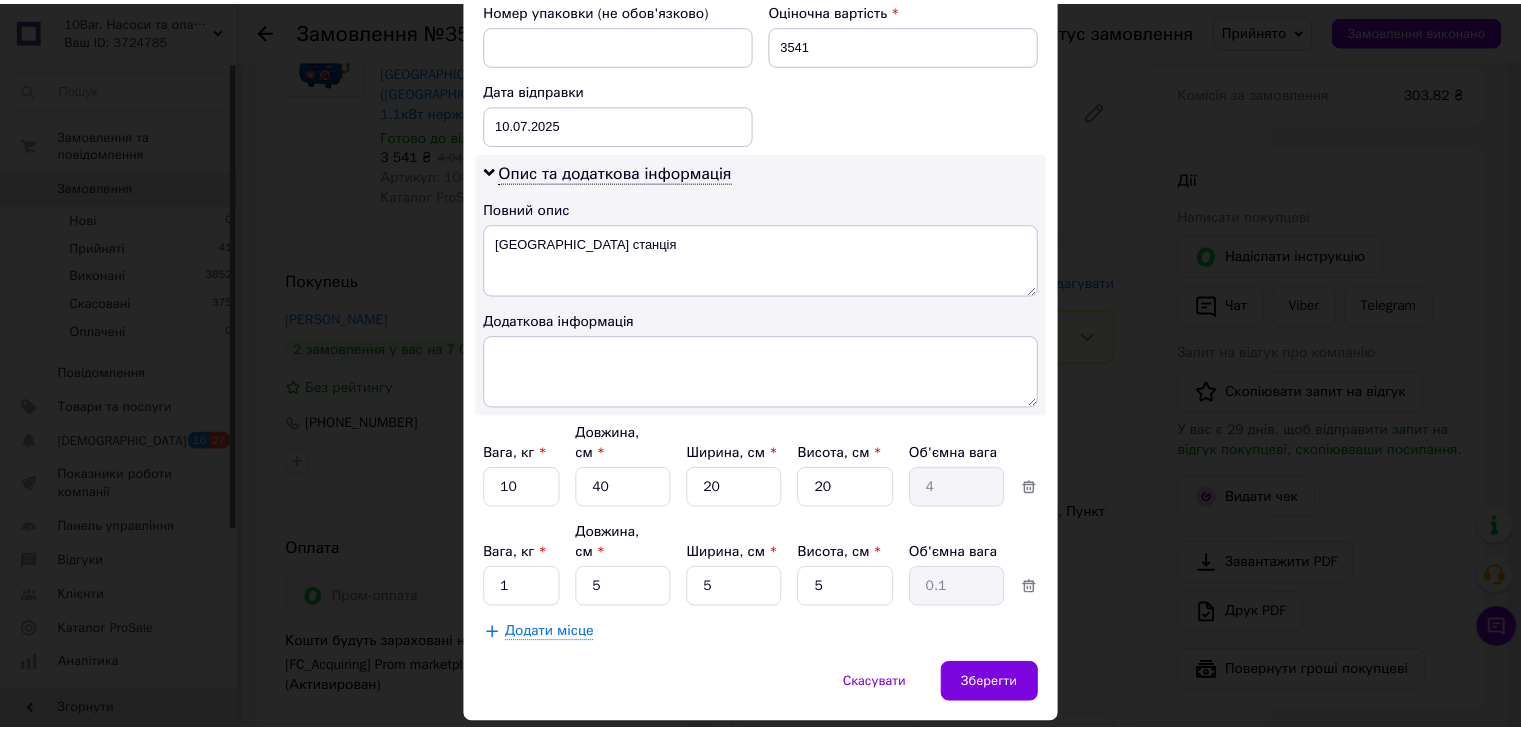 scroll, scrollTop: 896, scrollLeft: 0, axis: vertical 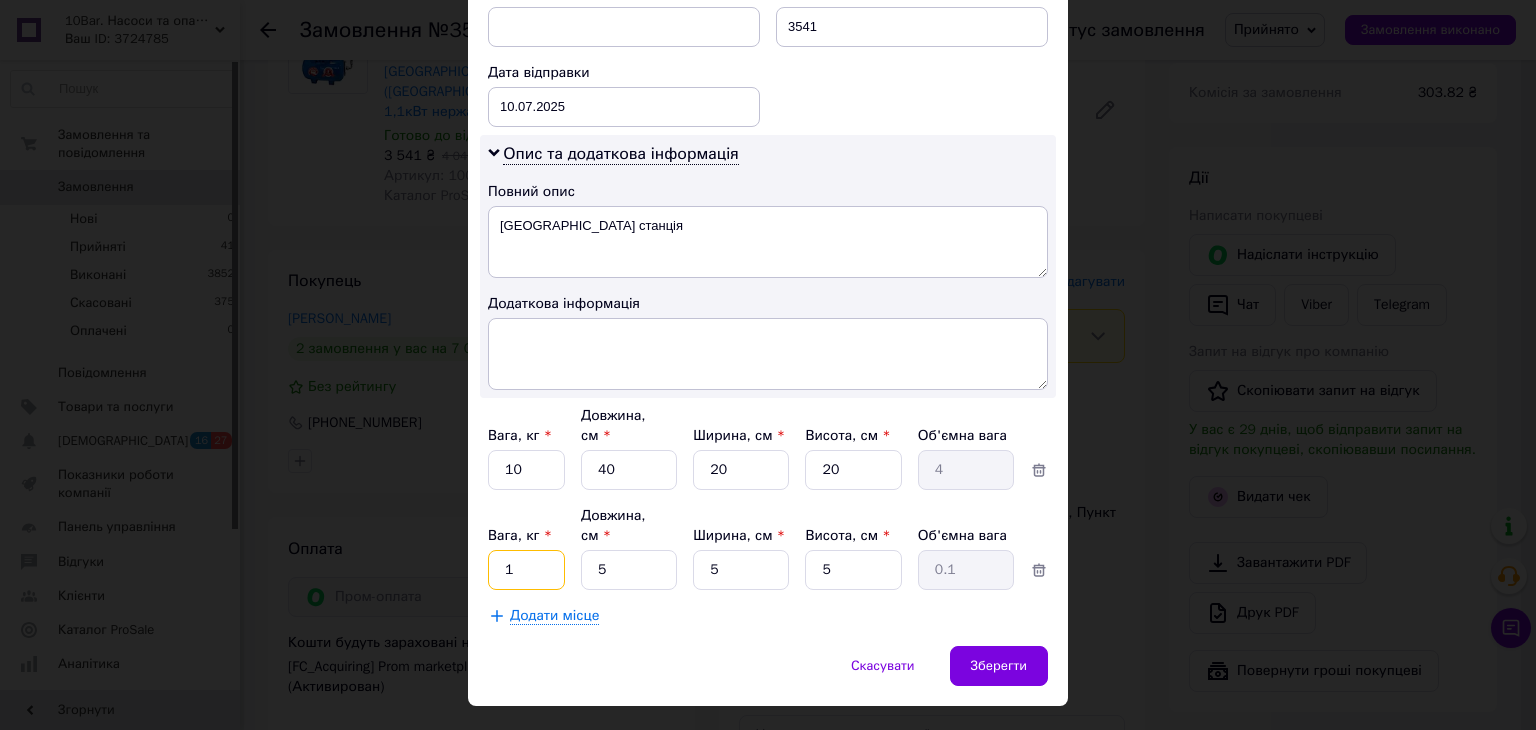 click on "1" at bounding box center [526, 470] 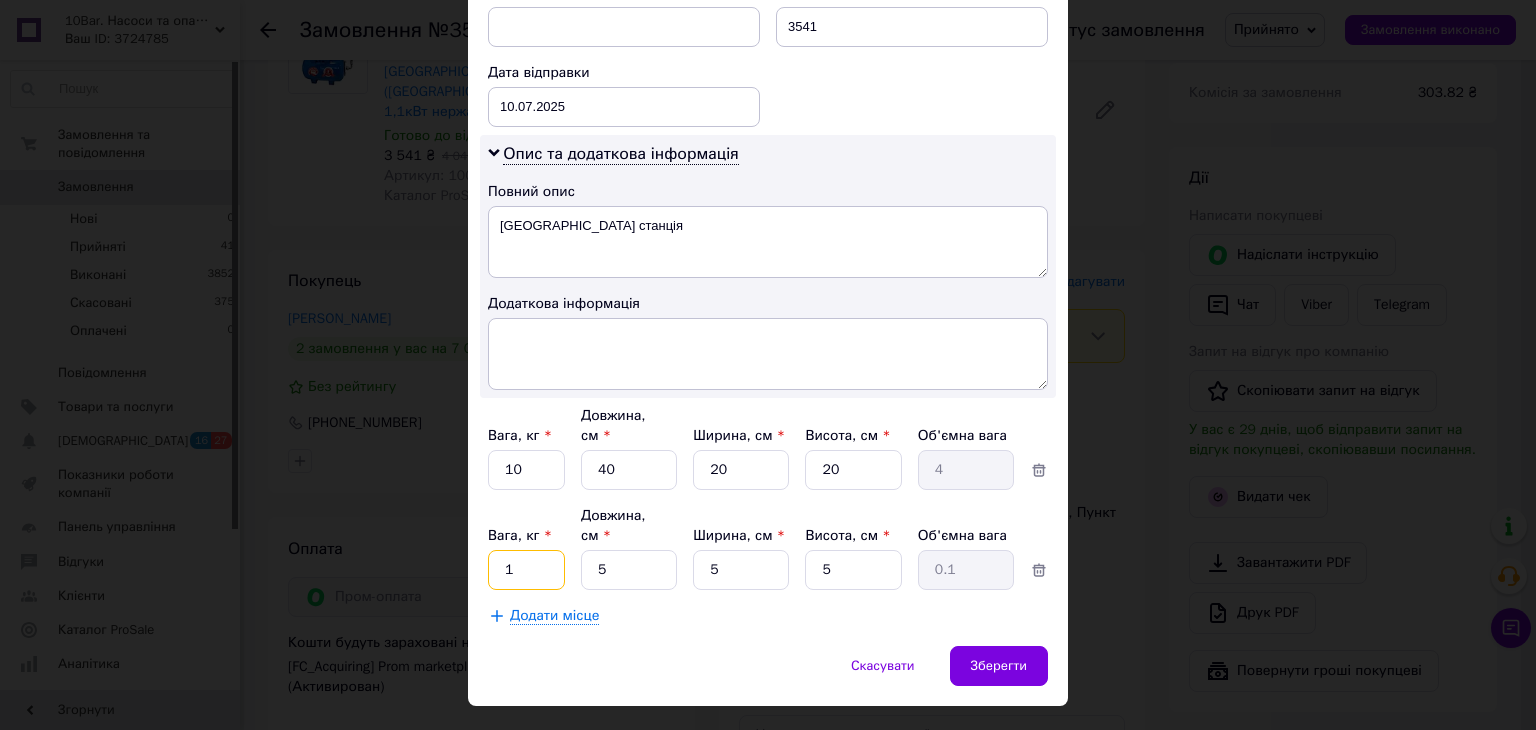 click on "1" at bounding box center (526, 470) 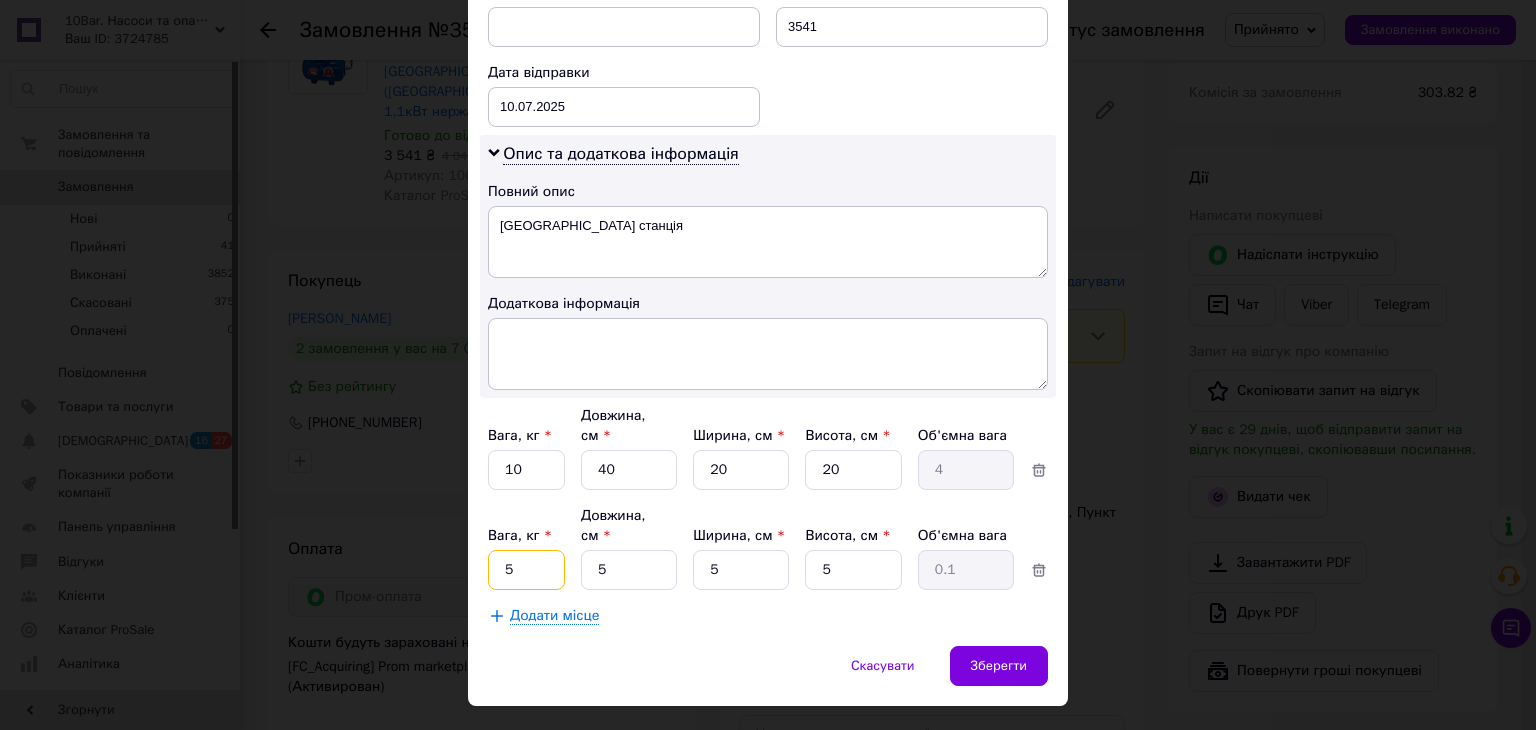 type on "5" 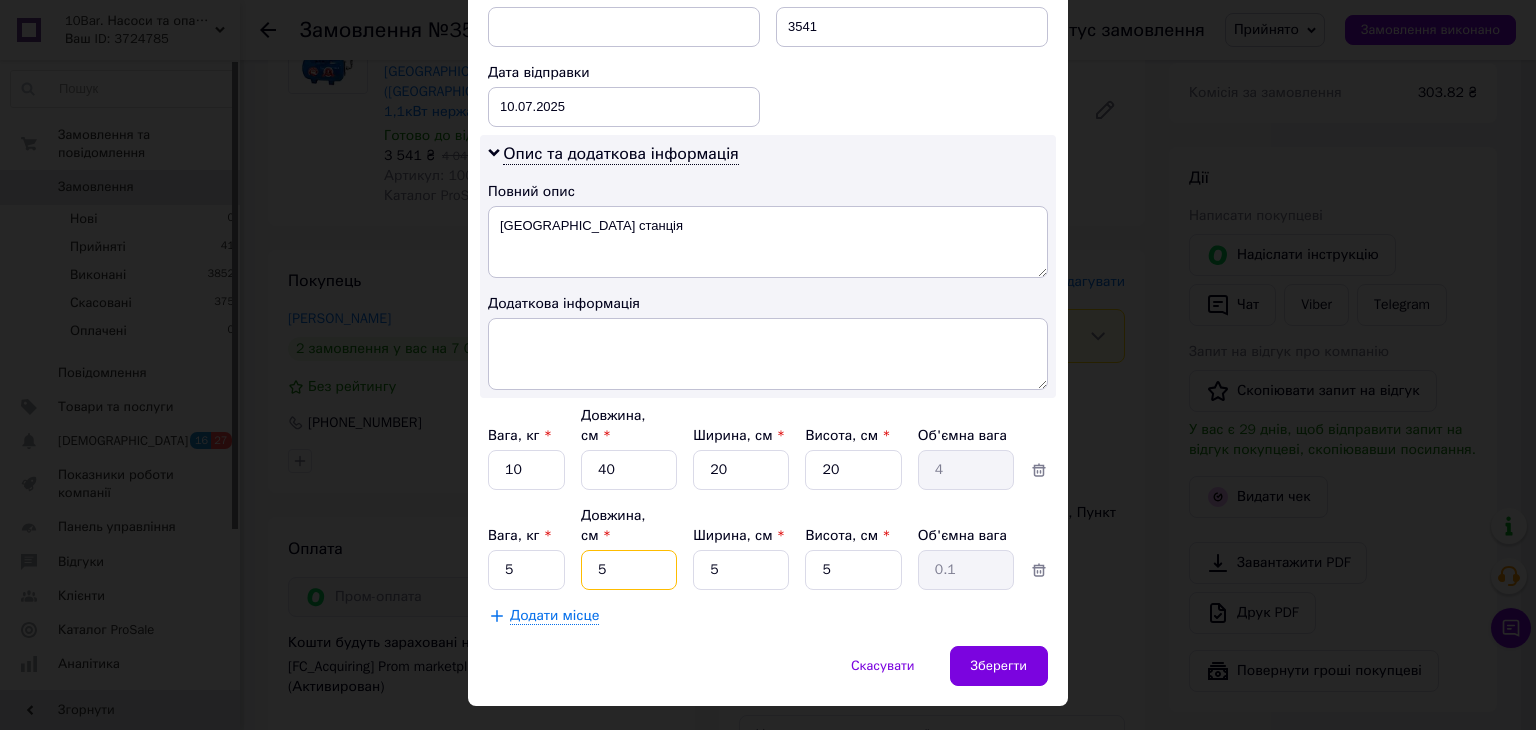 click on "5" at bounding box center (629, 470) 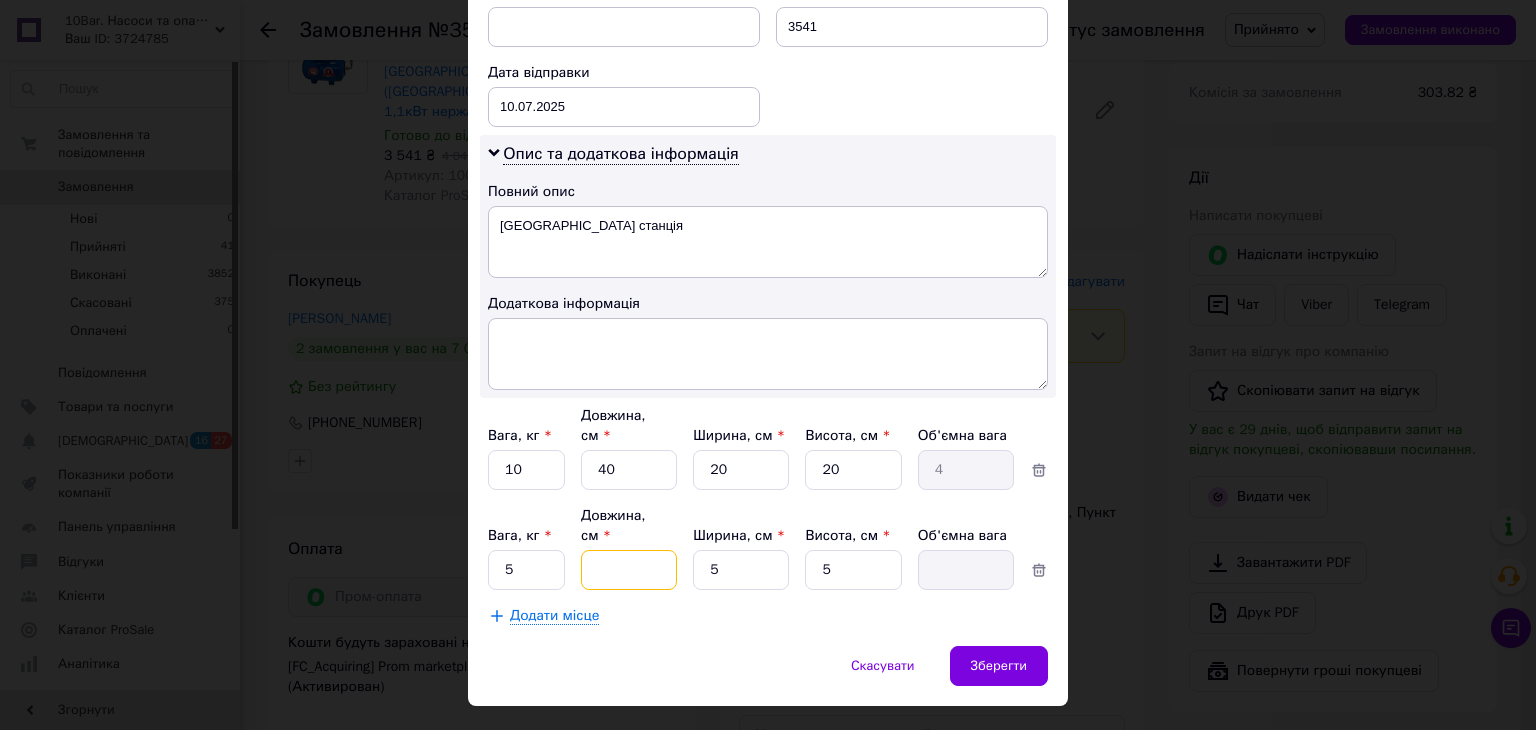type on "4" 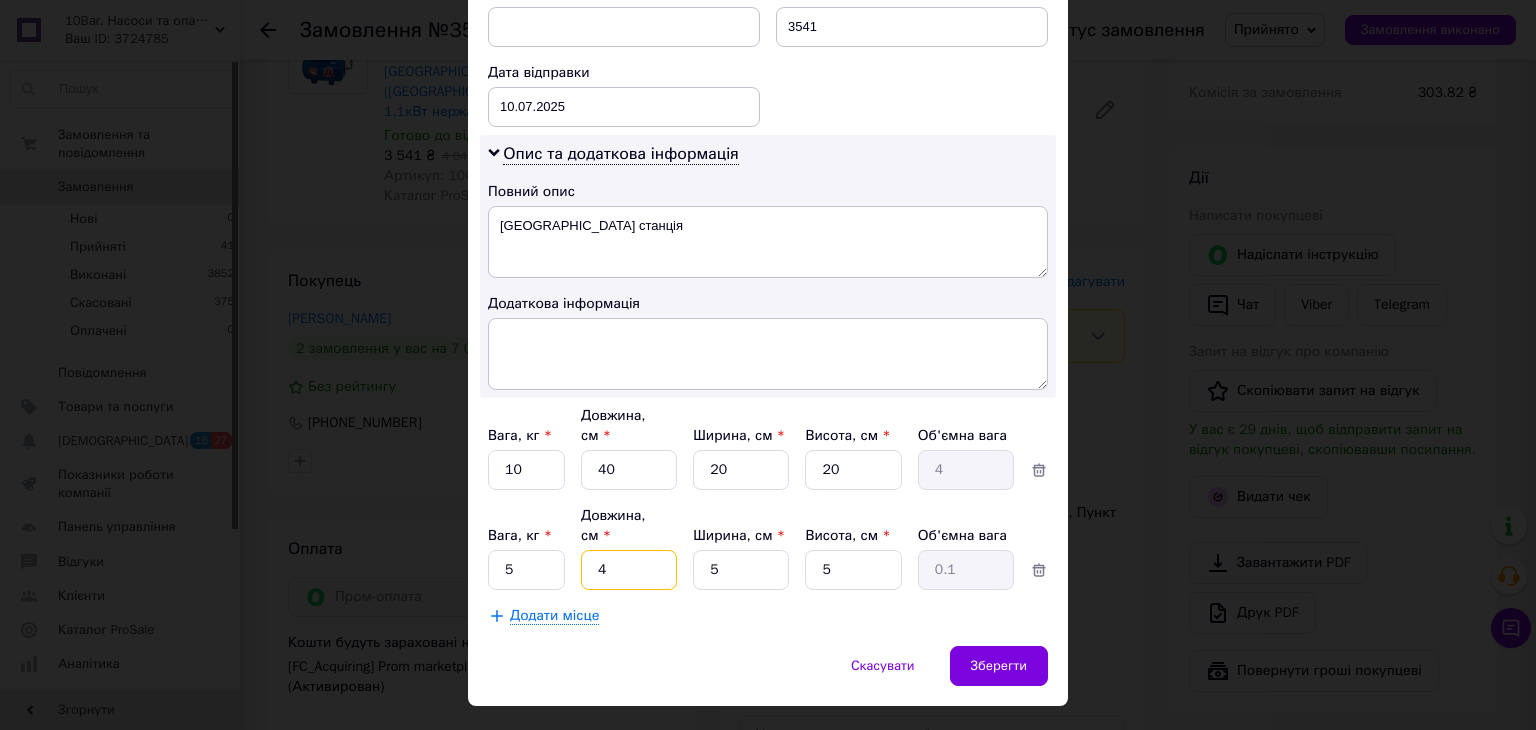 type on "40" 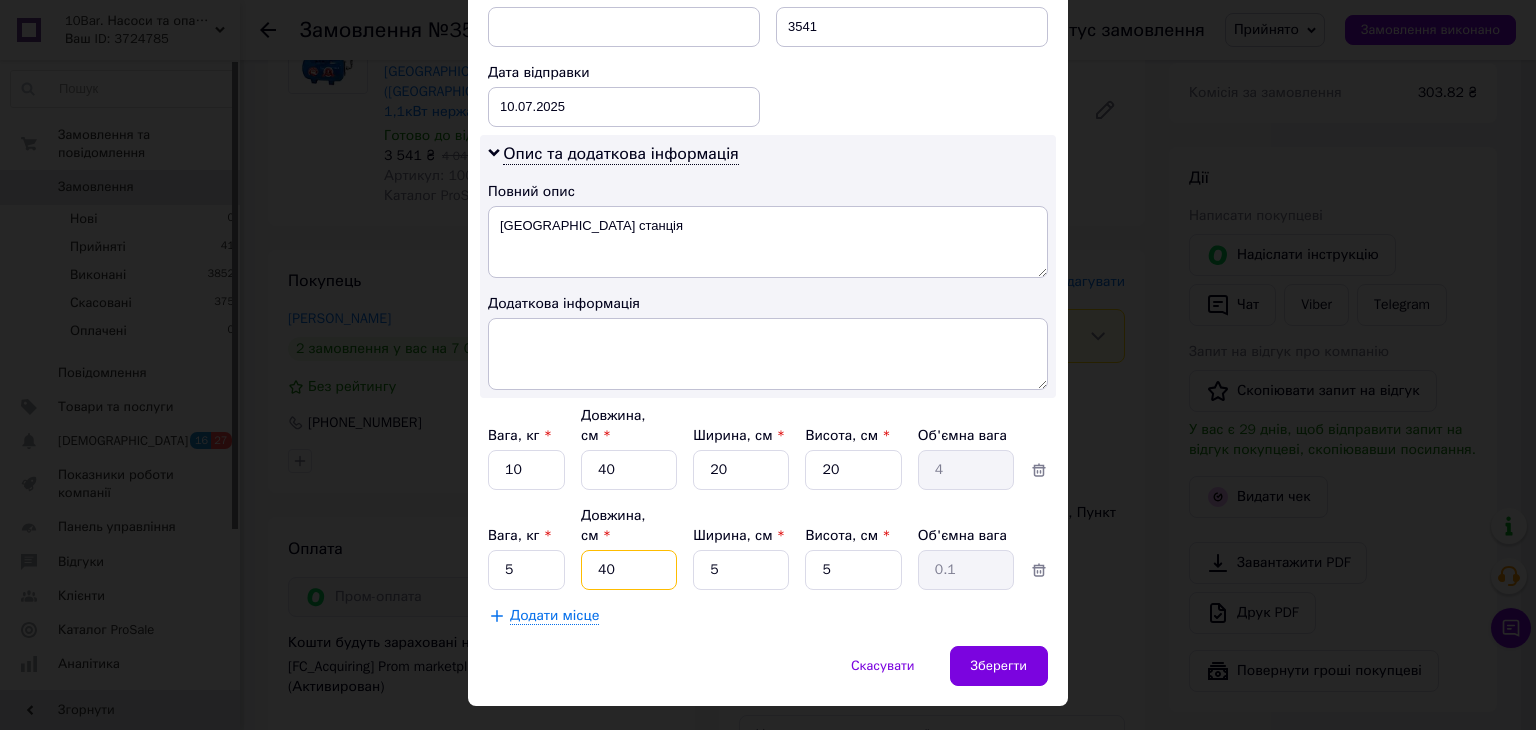 type on "0.25" 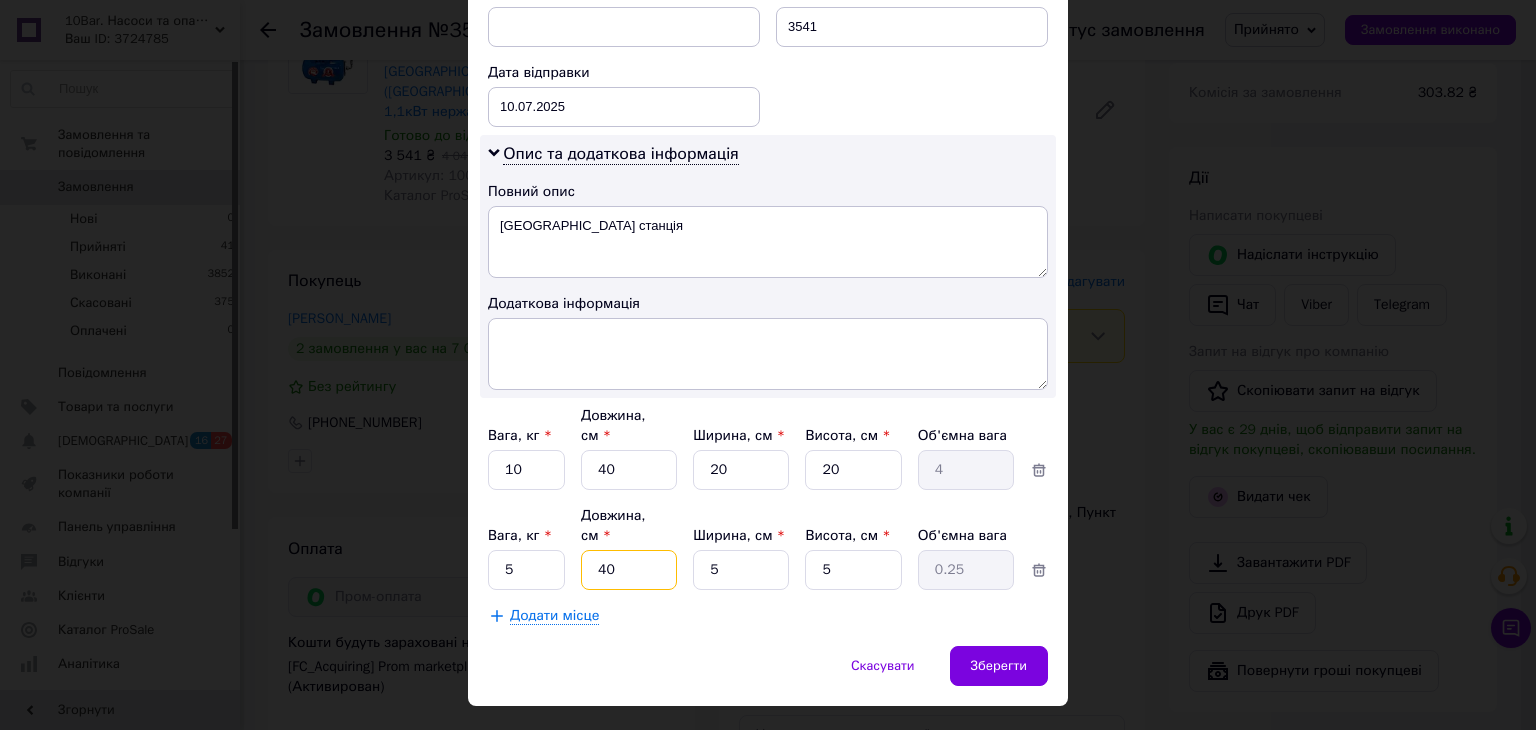 type on "40" 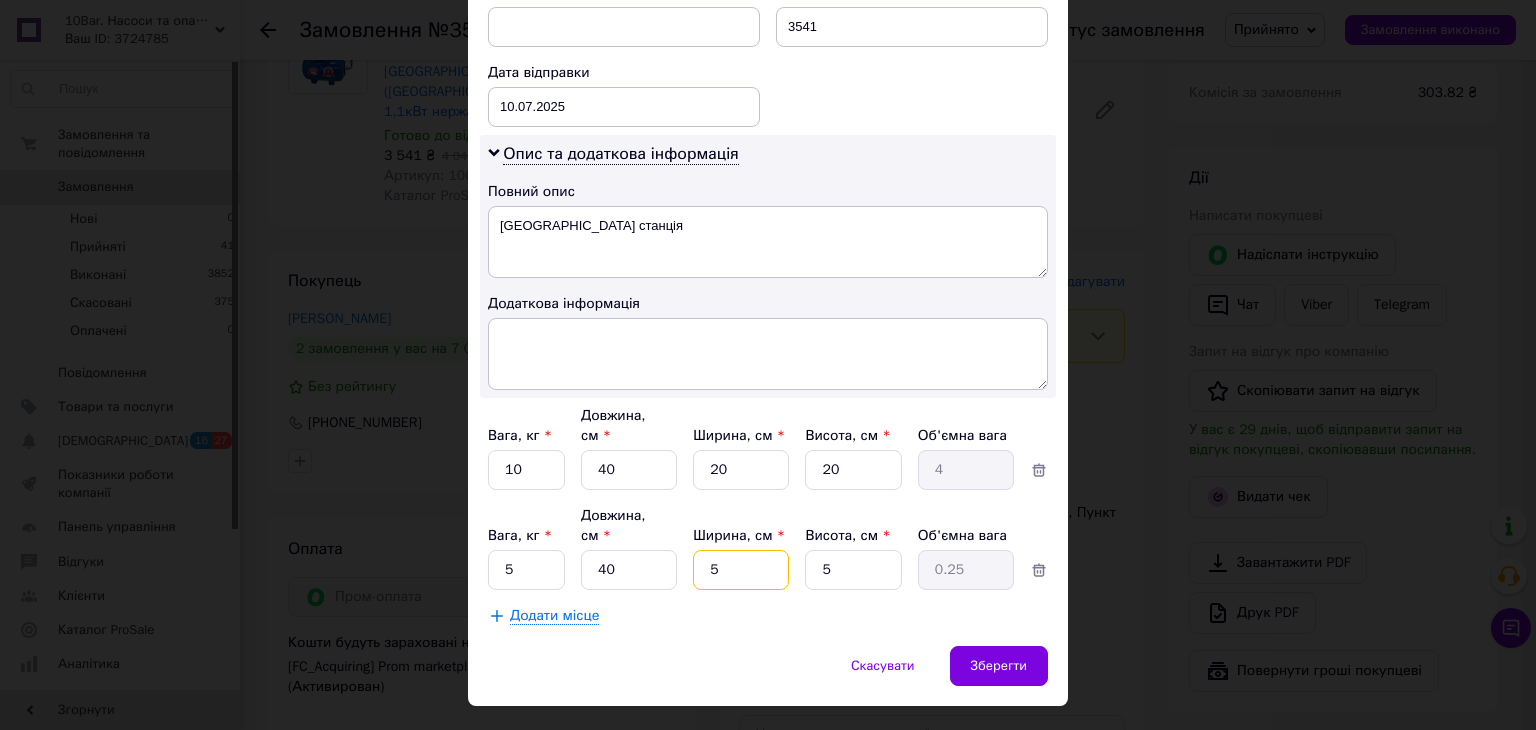 click on "5" at bounding box center [741, 470] 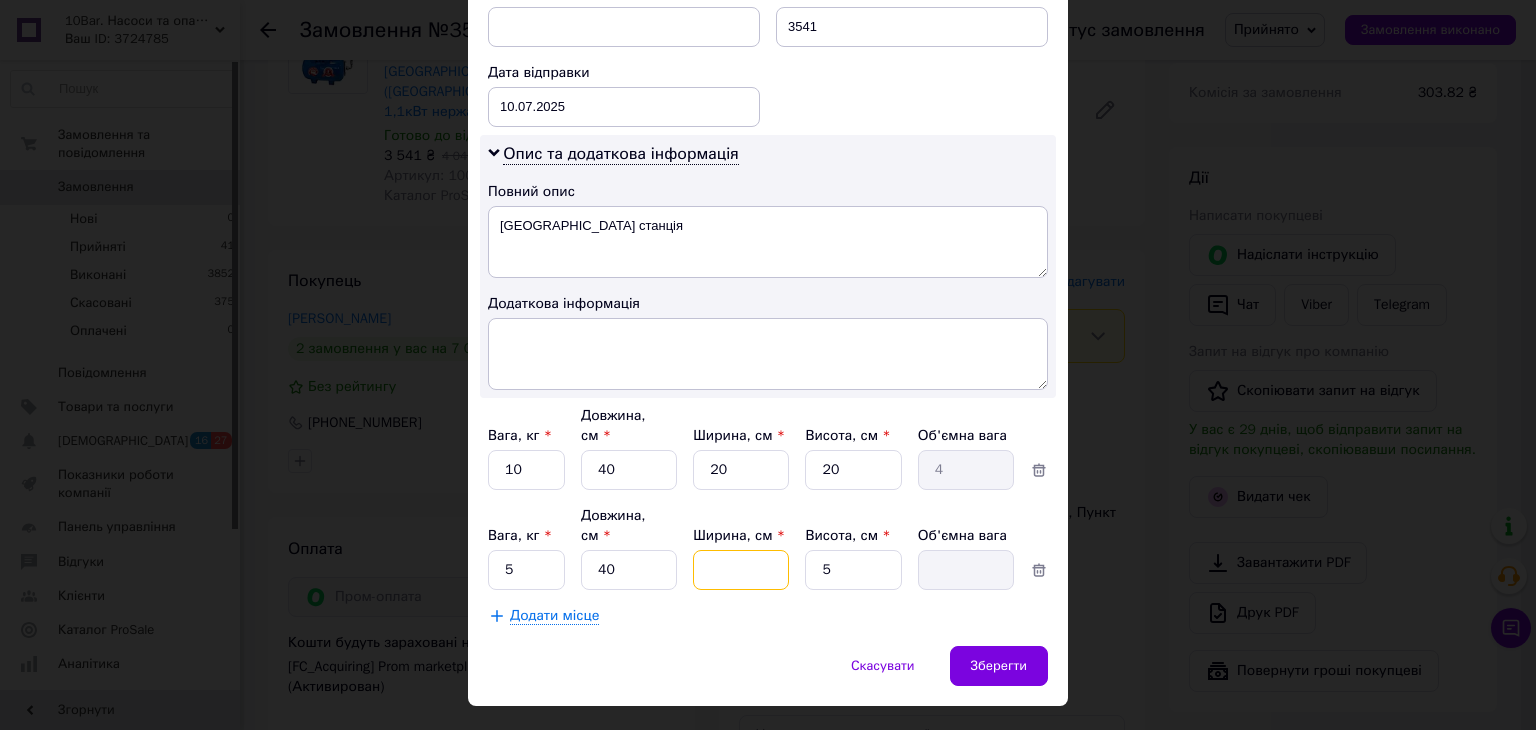 type on "2" 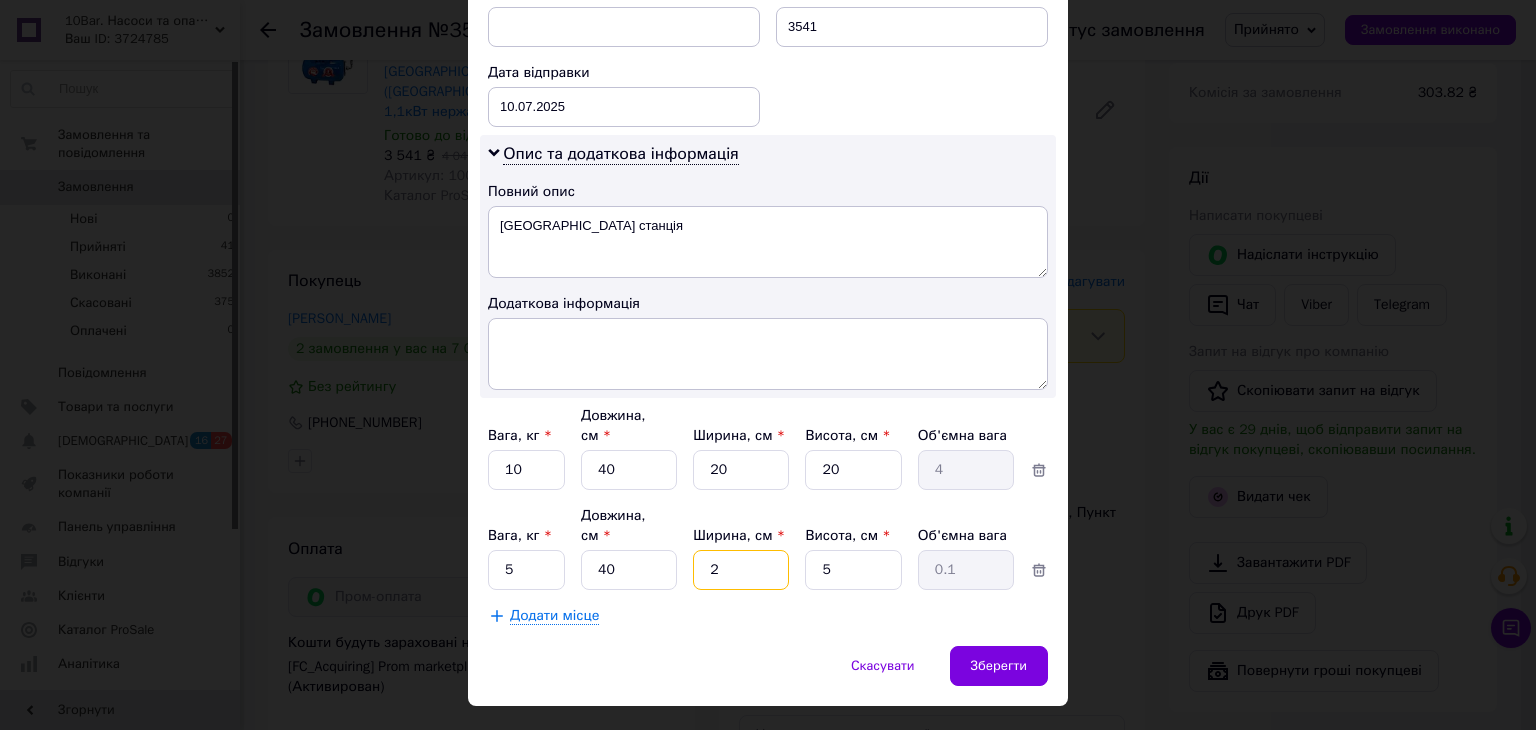 type on "25" 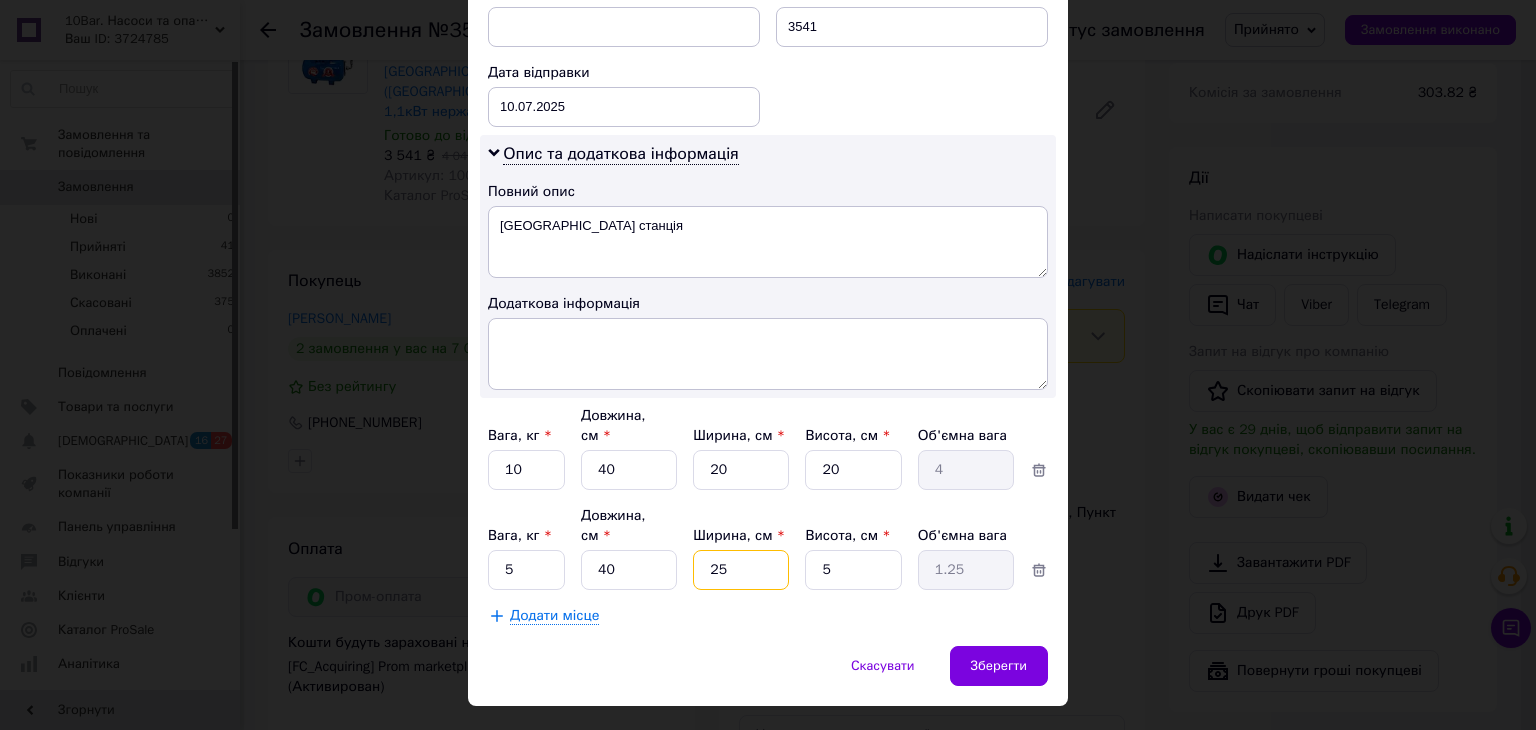 type on "25" 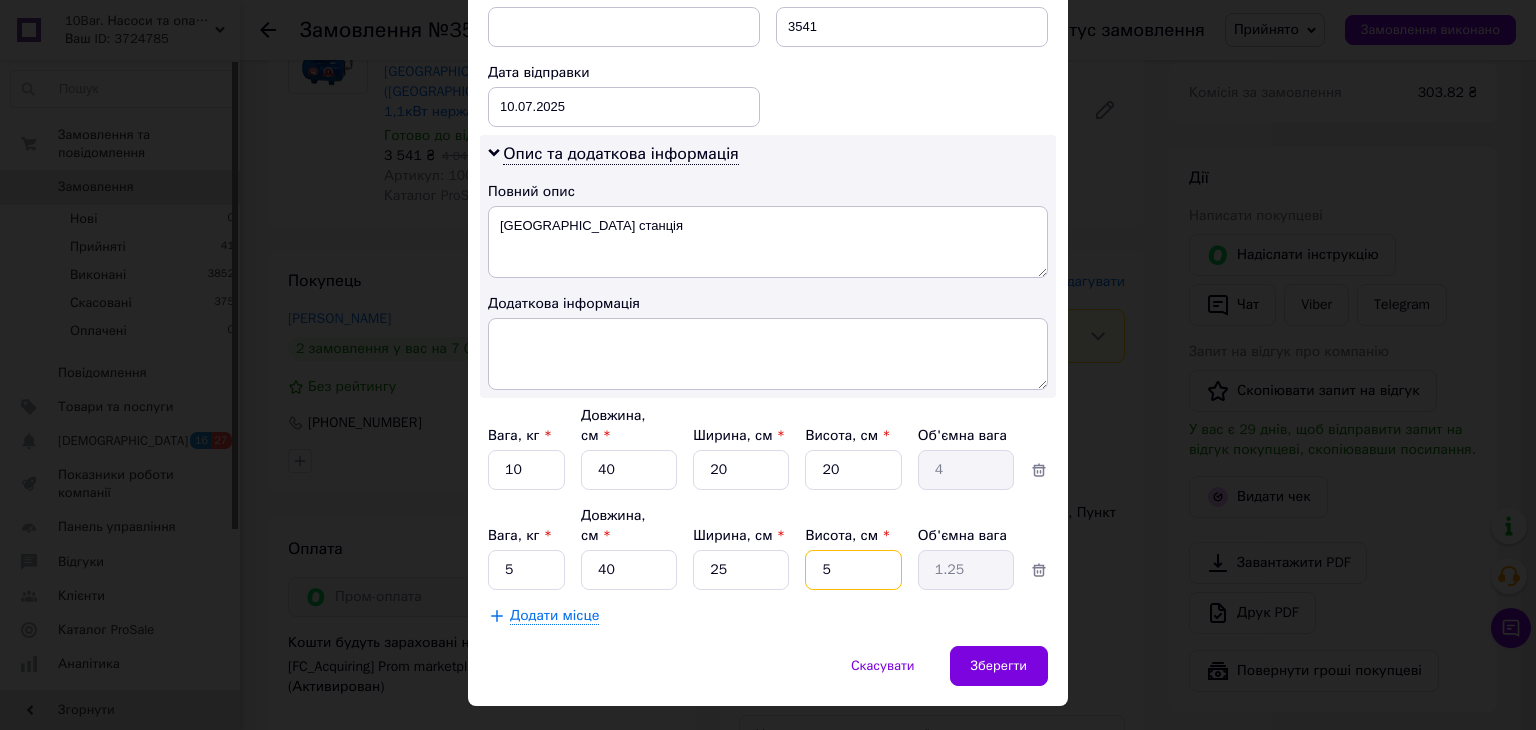 click on "5" at bounding box center (853, 470) 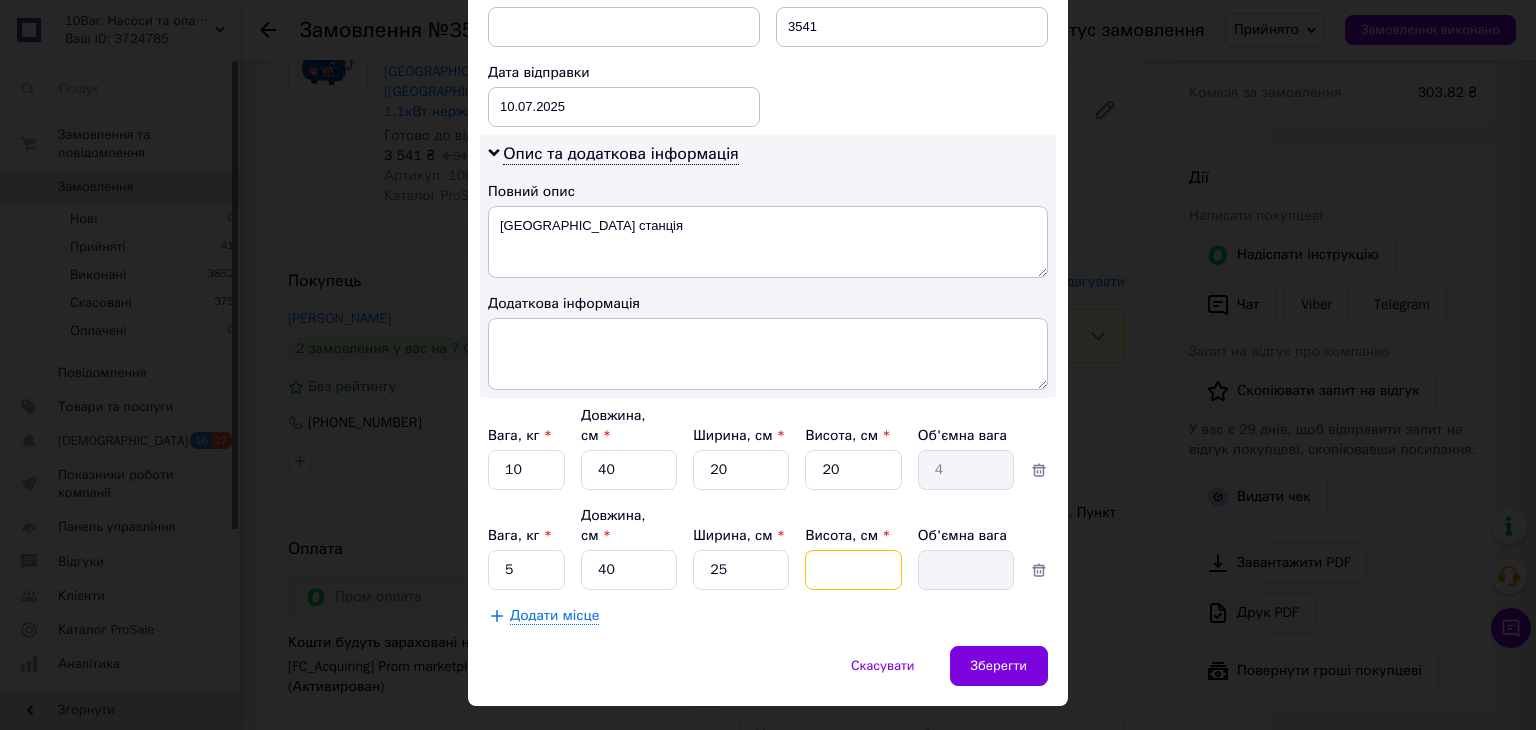 type on "4" 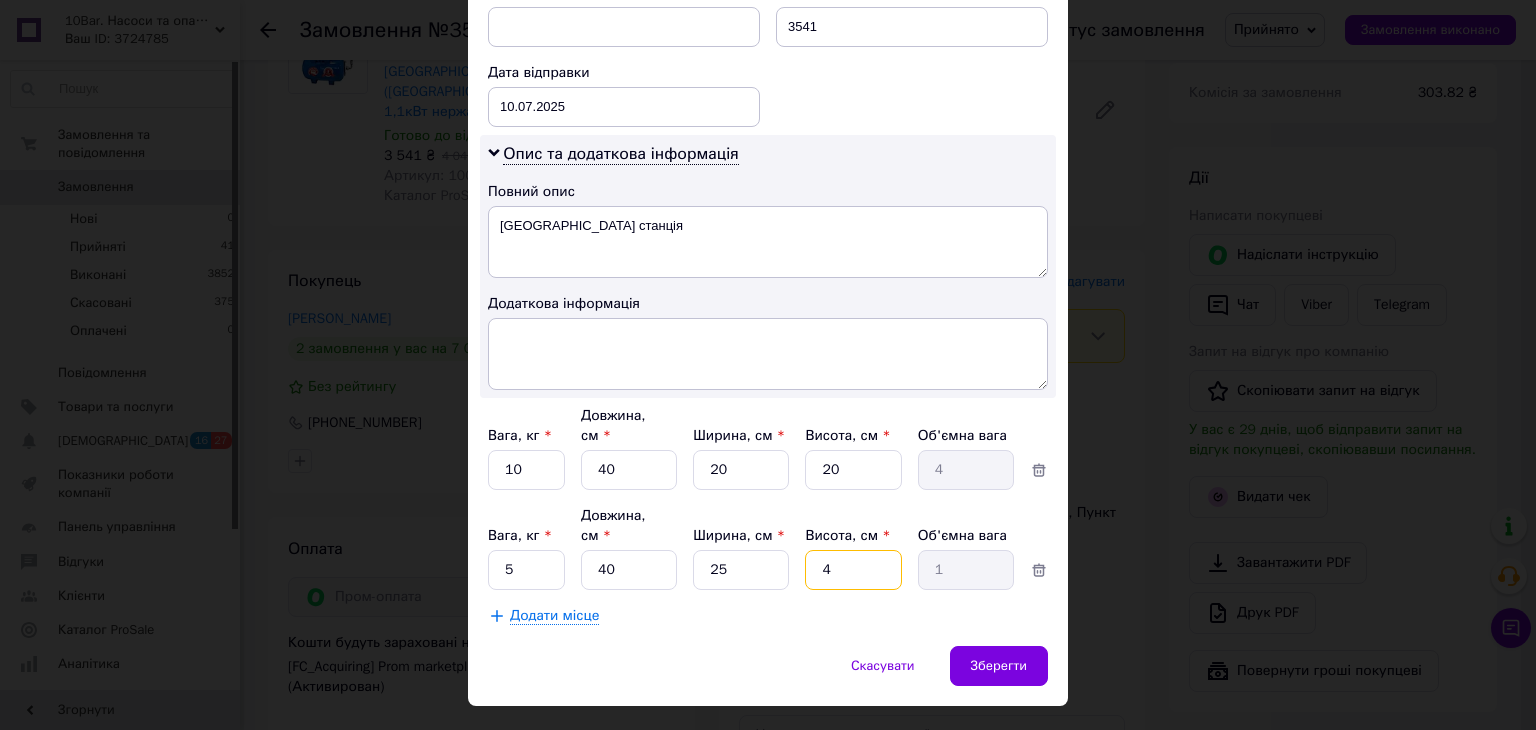 type on "40" 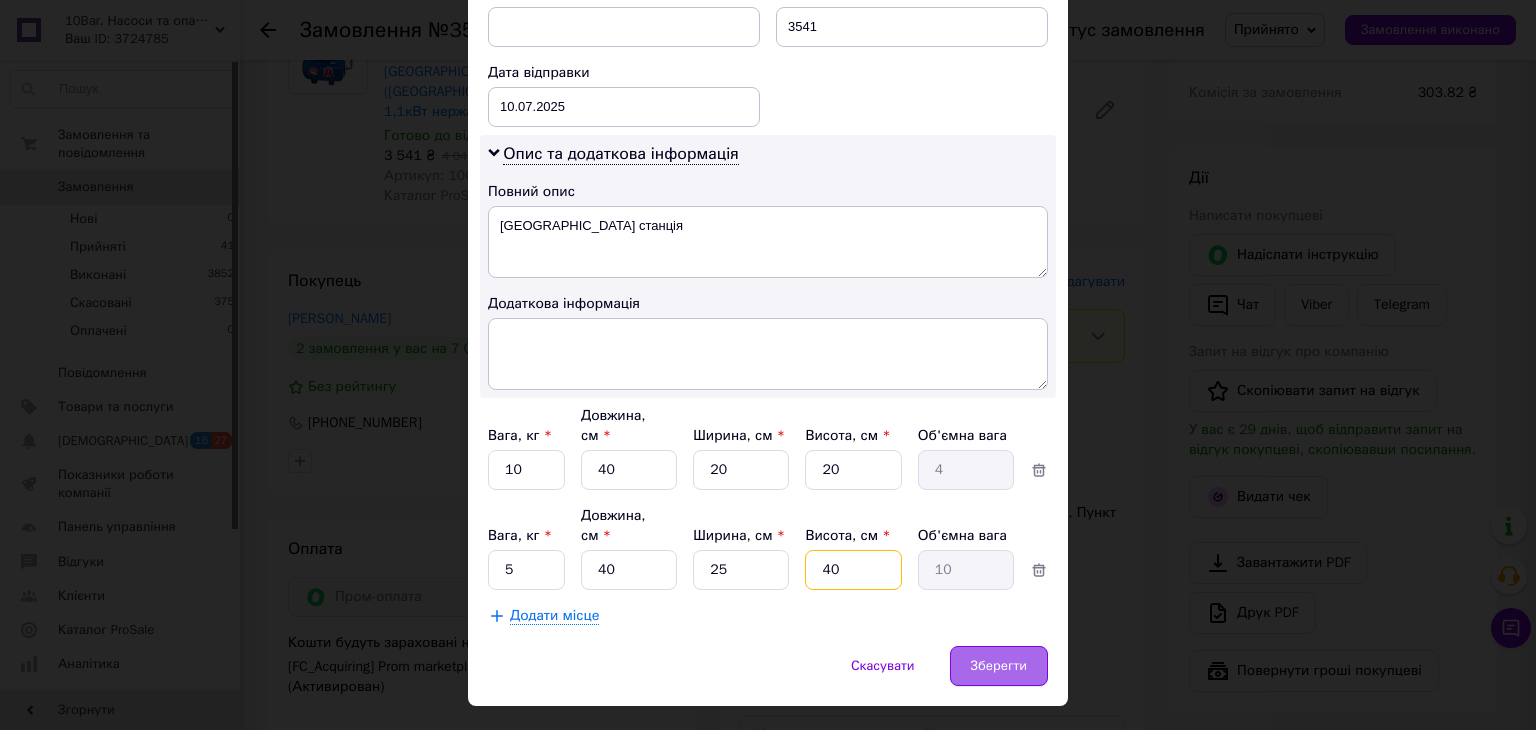 type on "40" 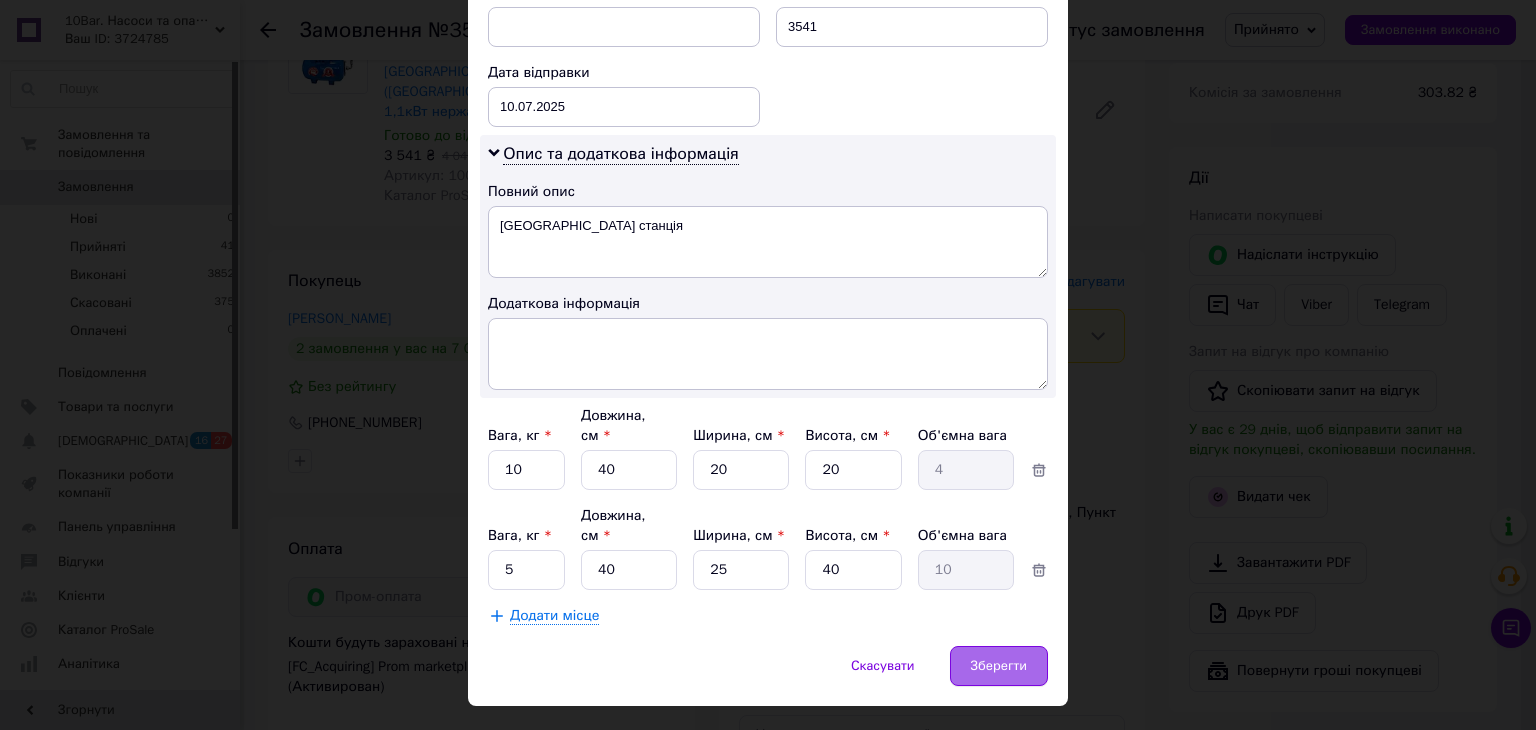 click on "Зберегти" at bounding box center [999, 666] 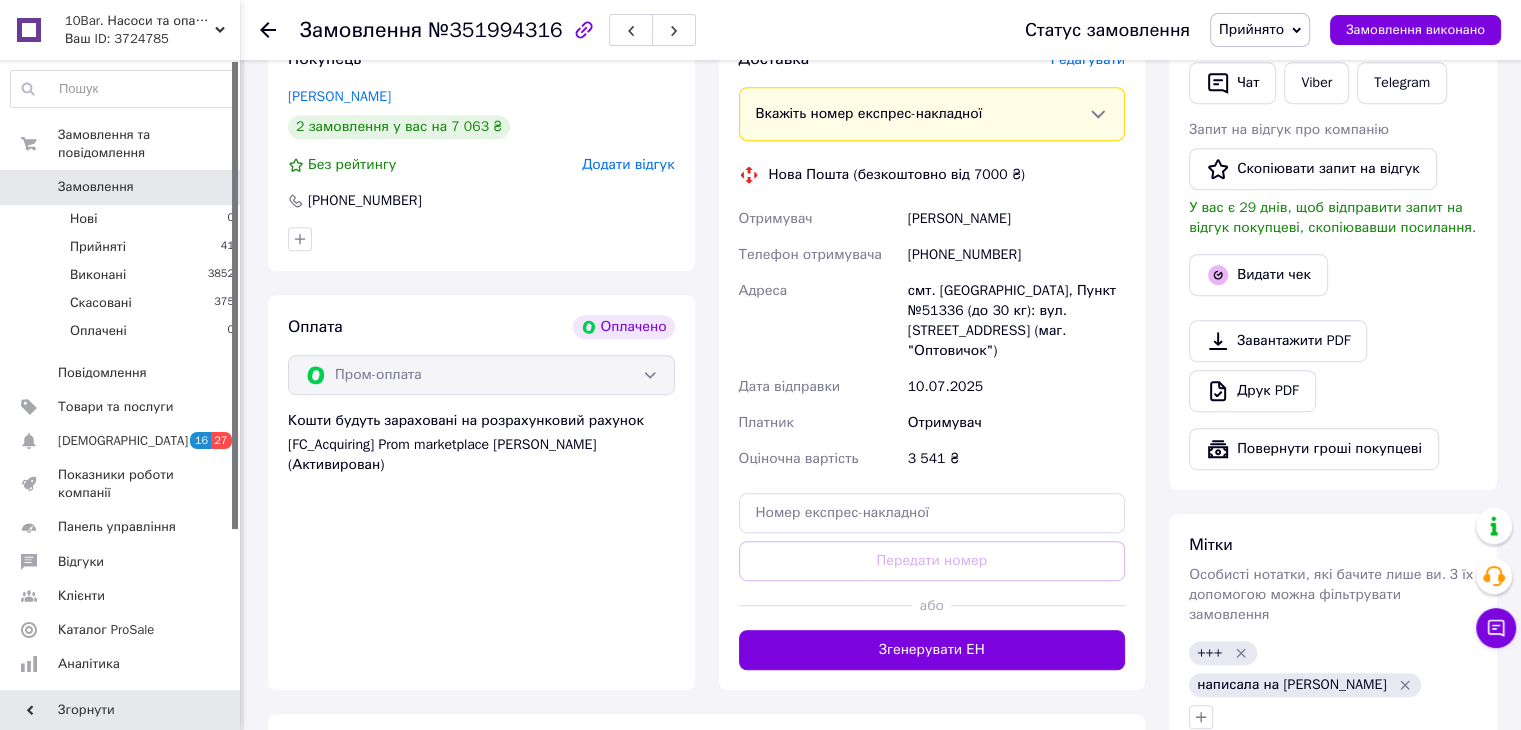 scroll, scrollTop: 1074, scrollLeft: 0, axis: vertical 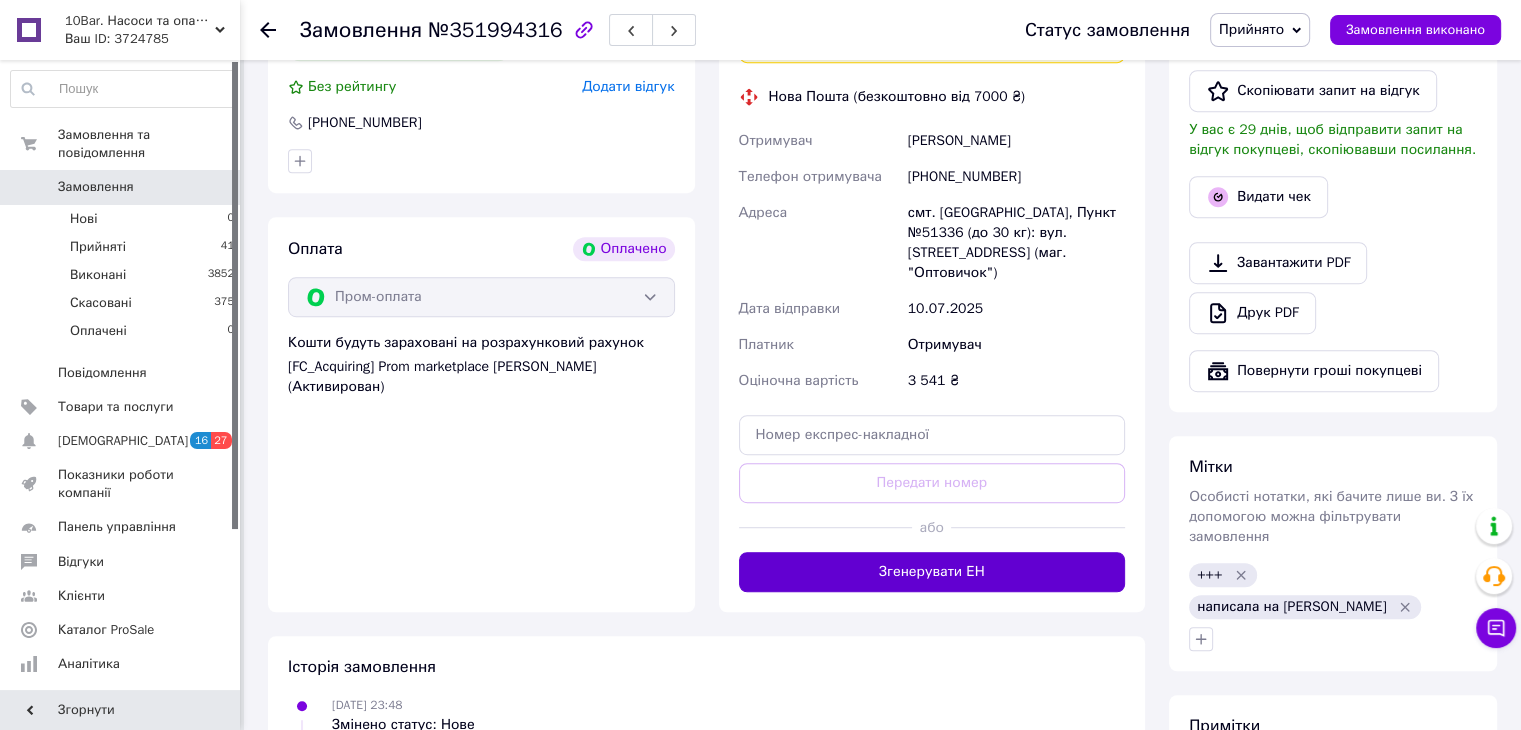 click on "Згенерувати ЕН" at bounding box center [932, 572] 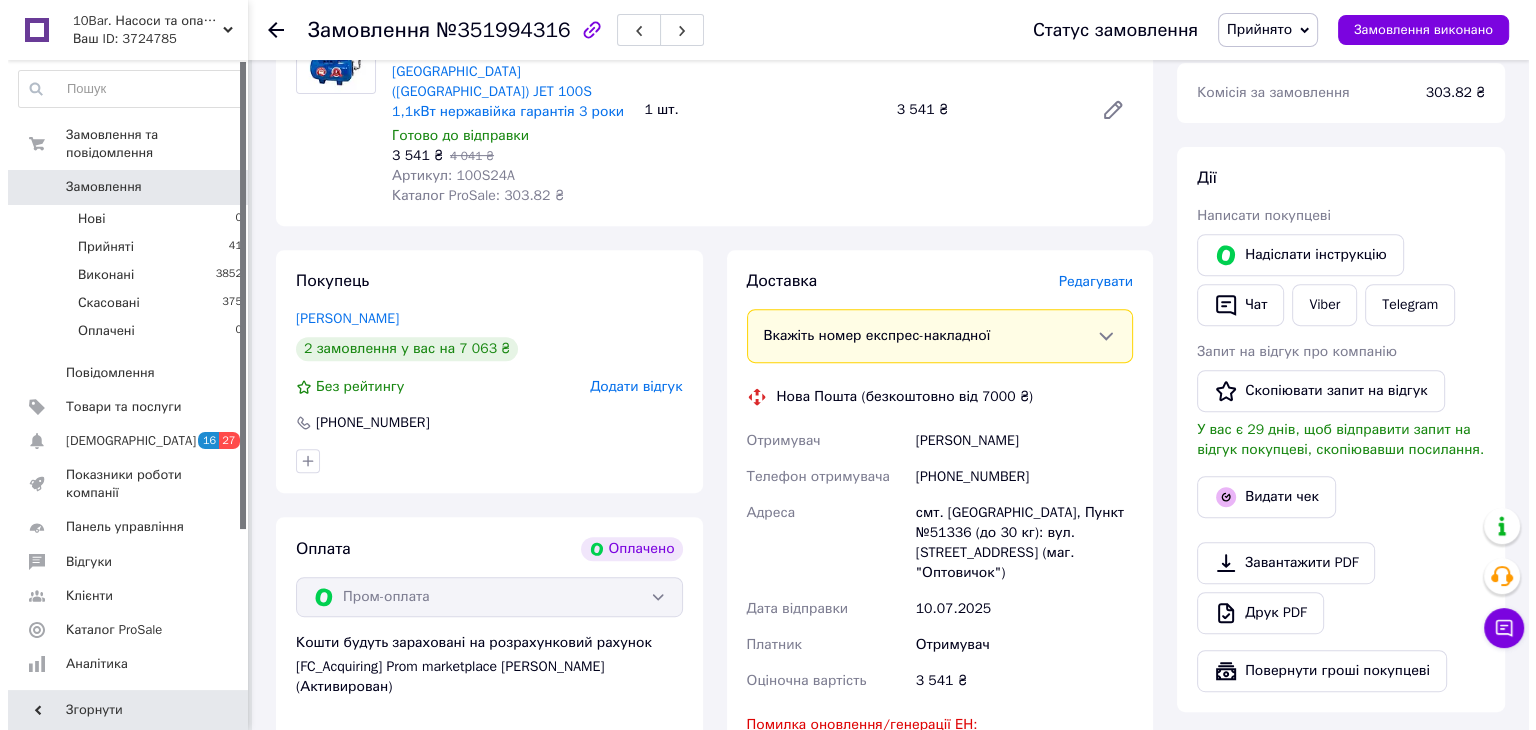 scroll, scrollTop: 874, scrollLeft: 0, axis: vertical 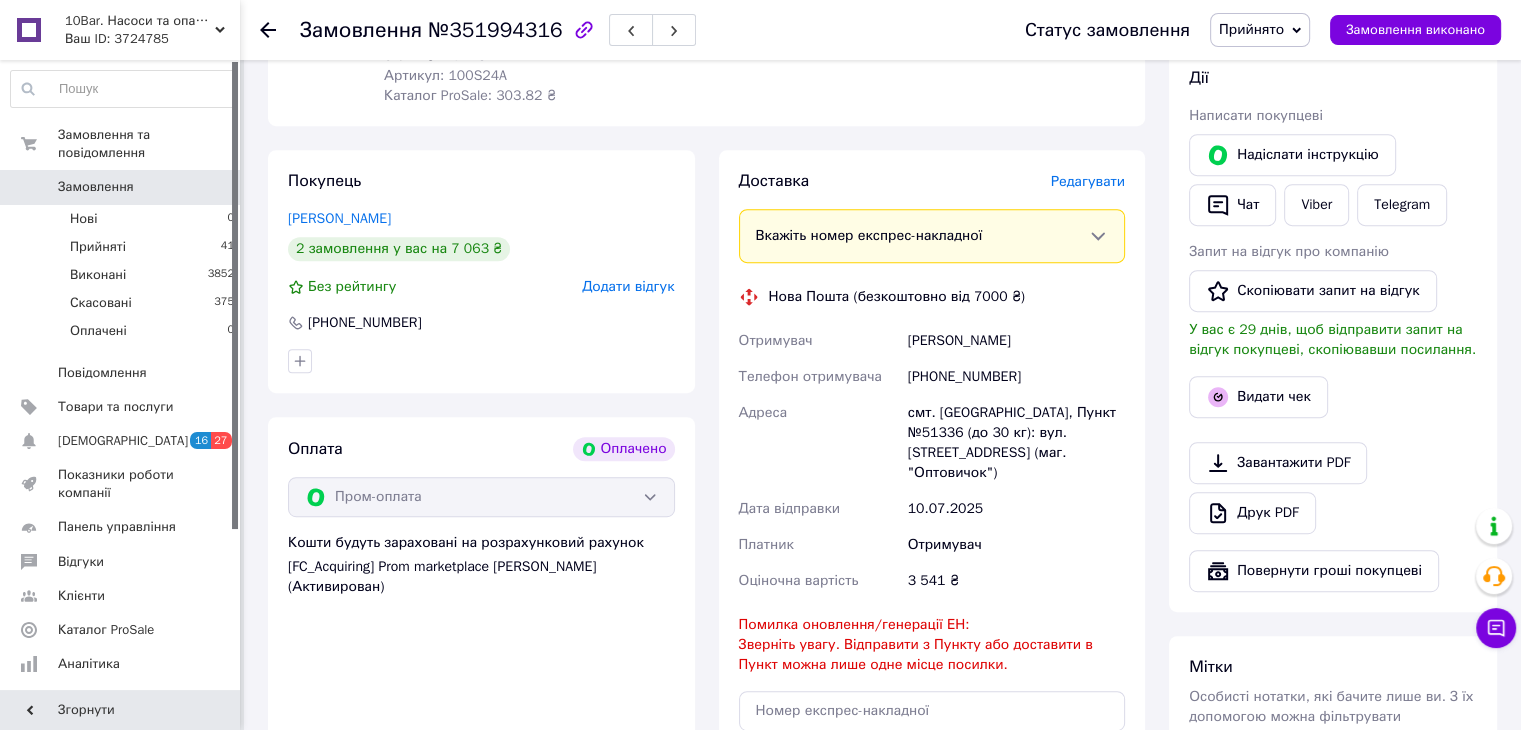 click on "Редагувати" at bounding box center (1088, 182) 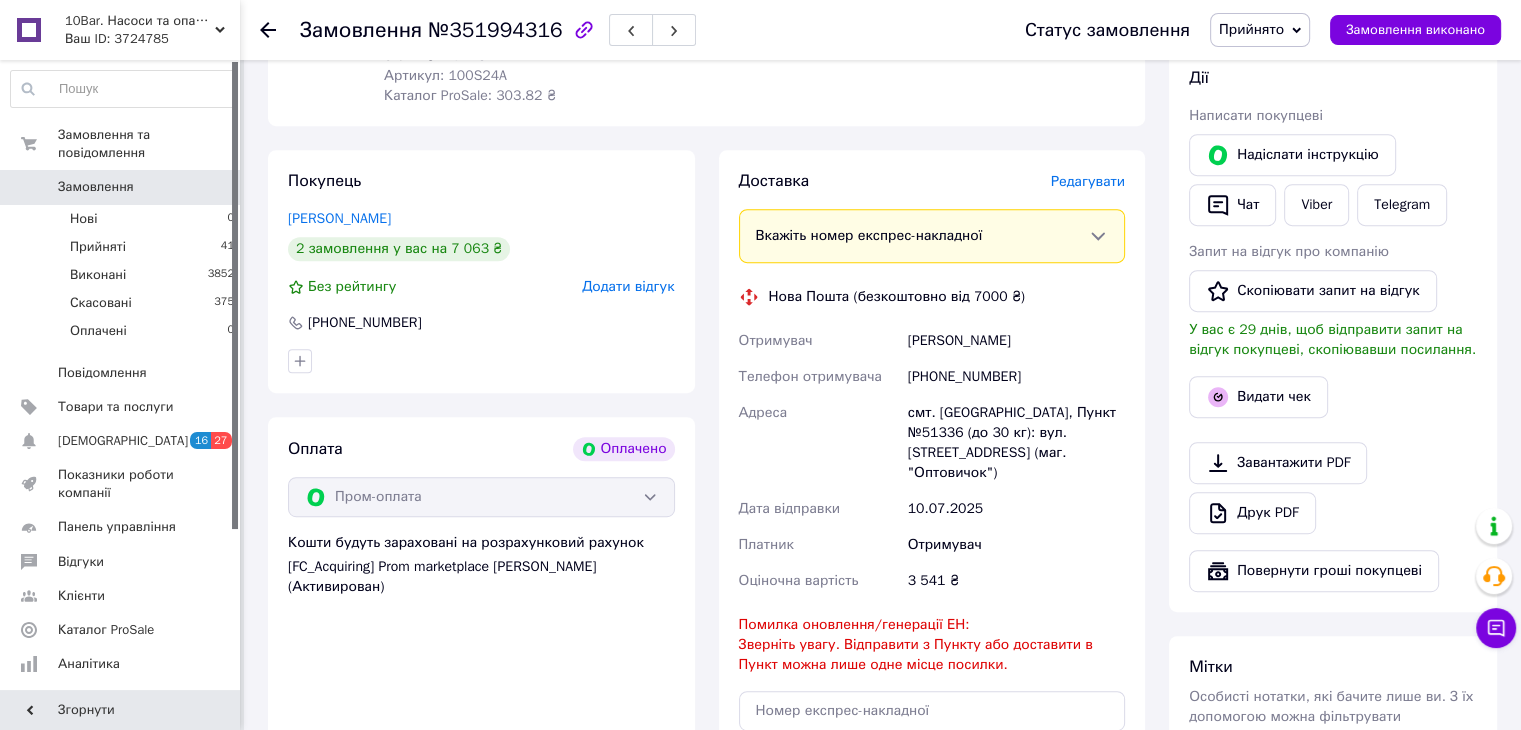 click on "Редагувати" at bounding box center (1088, 181) 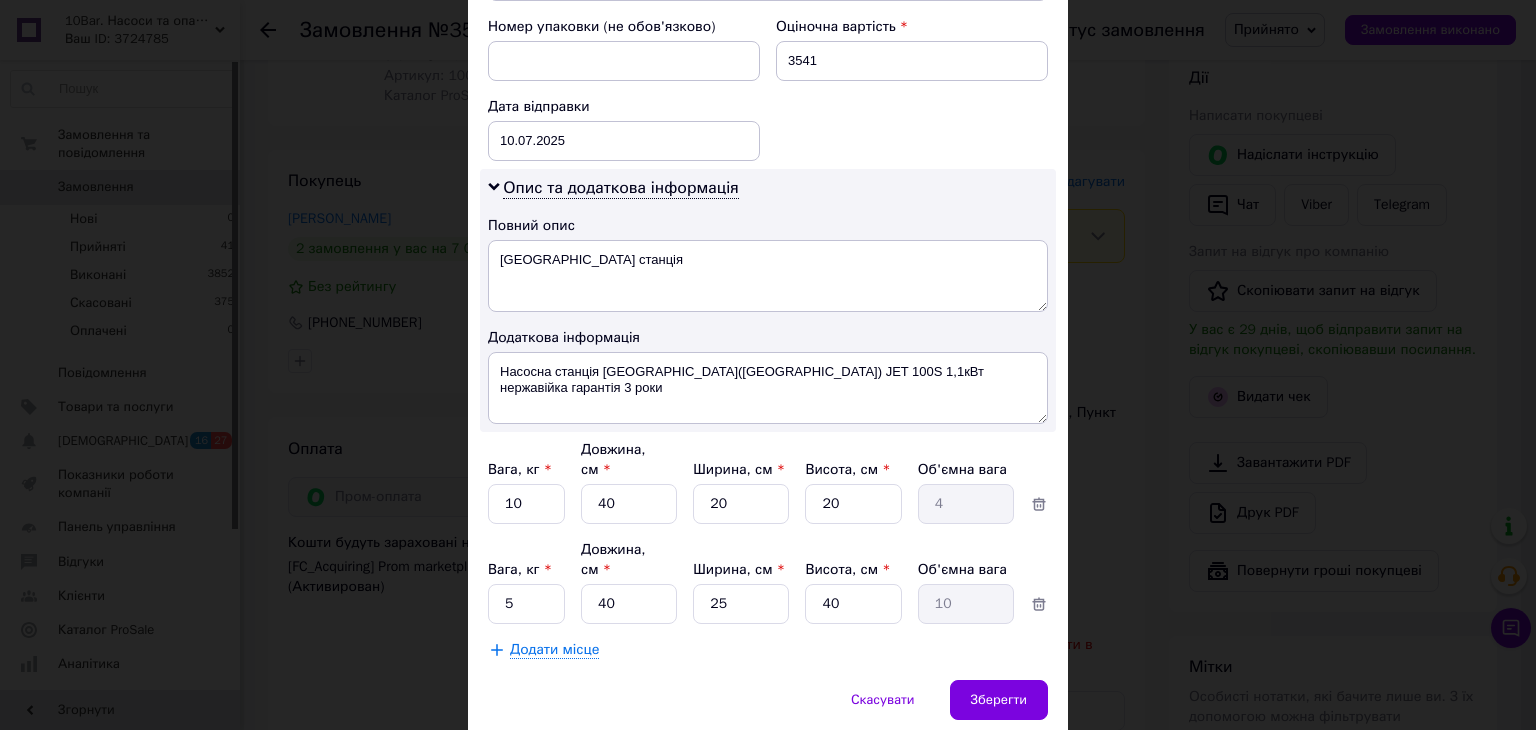 scroll, scrollTop: 896, scrollLeft: 0, axis: vertical 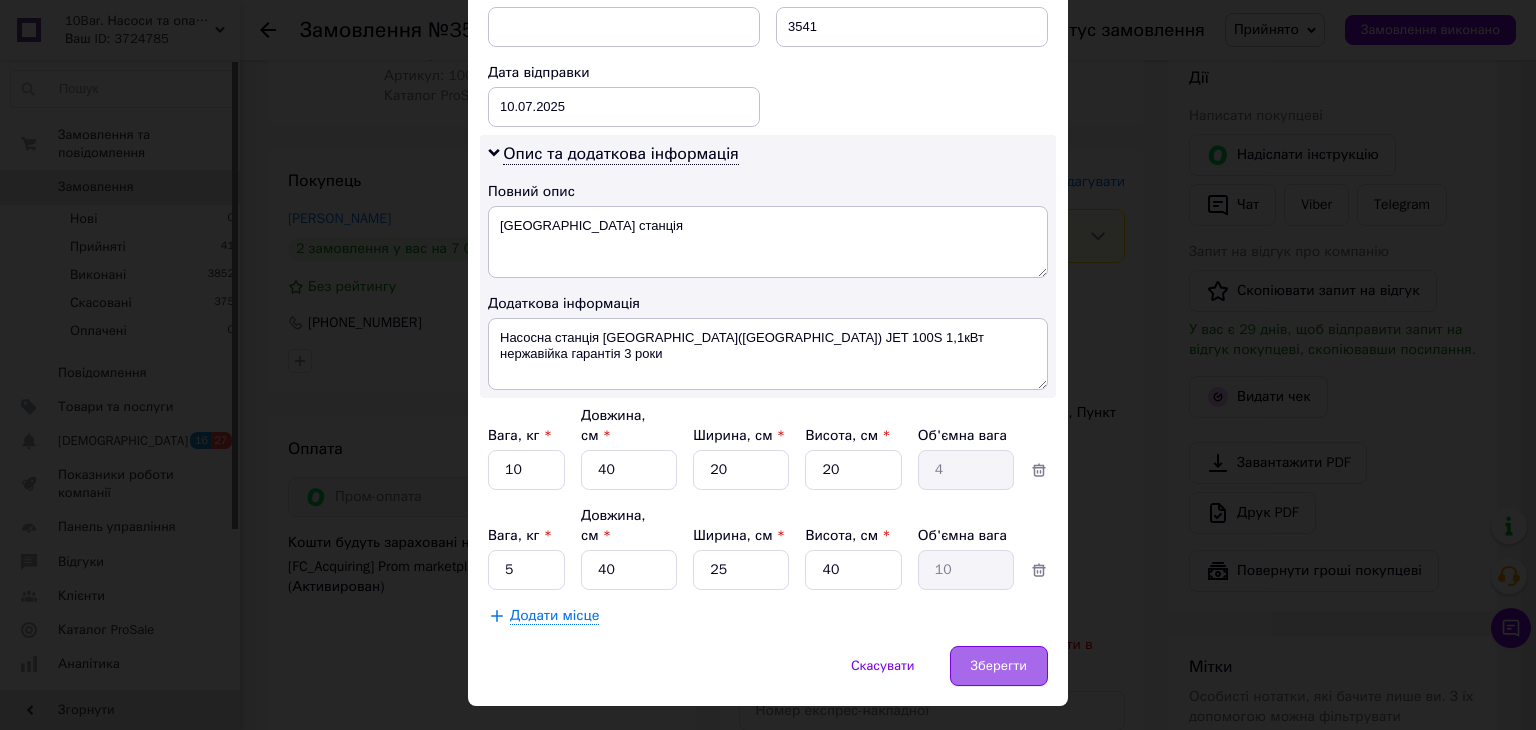 click on "Зберегти" at bounding box center [999, 666] 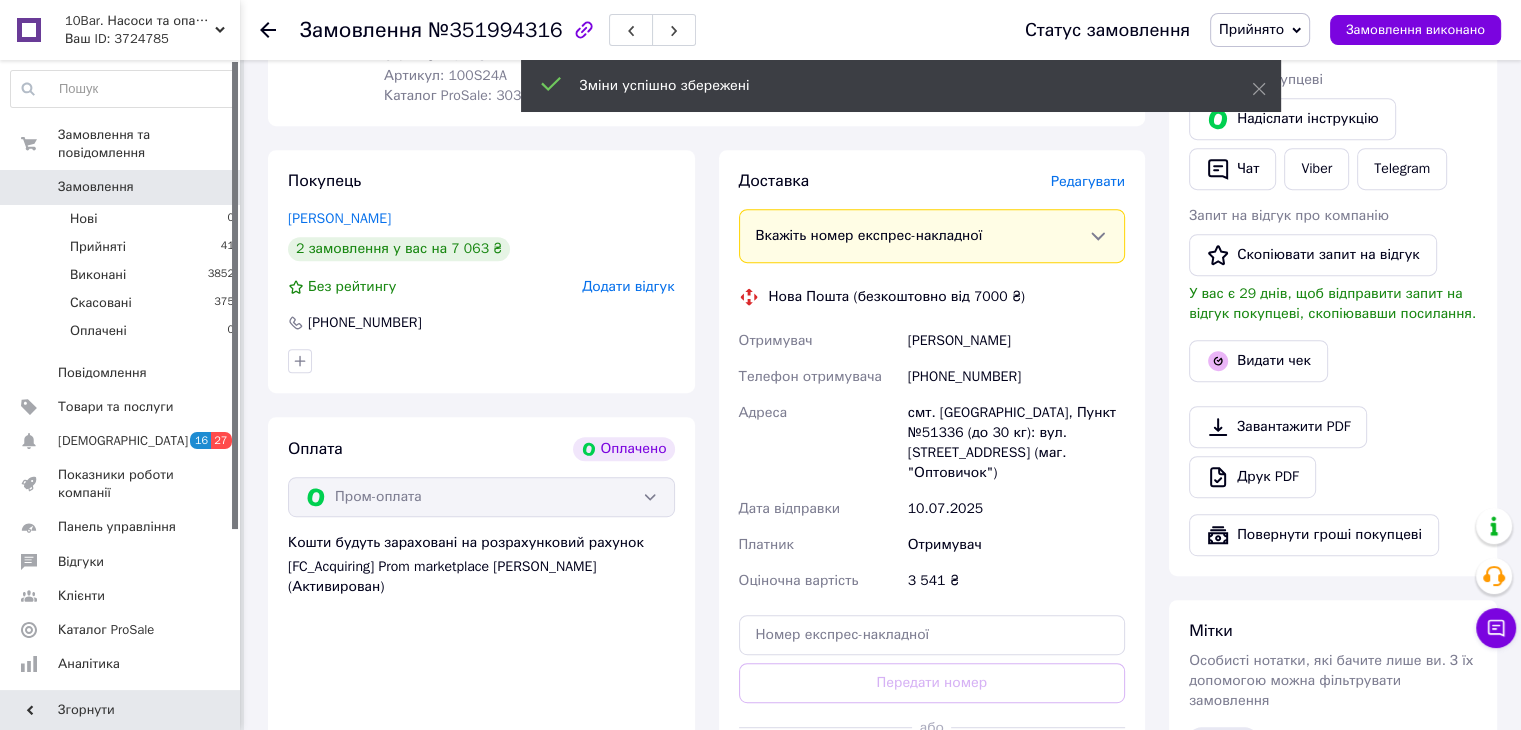 click on "Редагувати" at bounding box center (1088, 181) 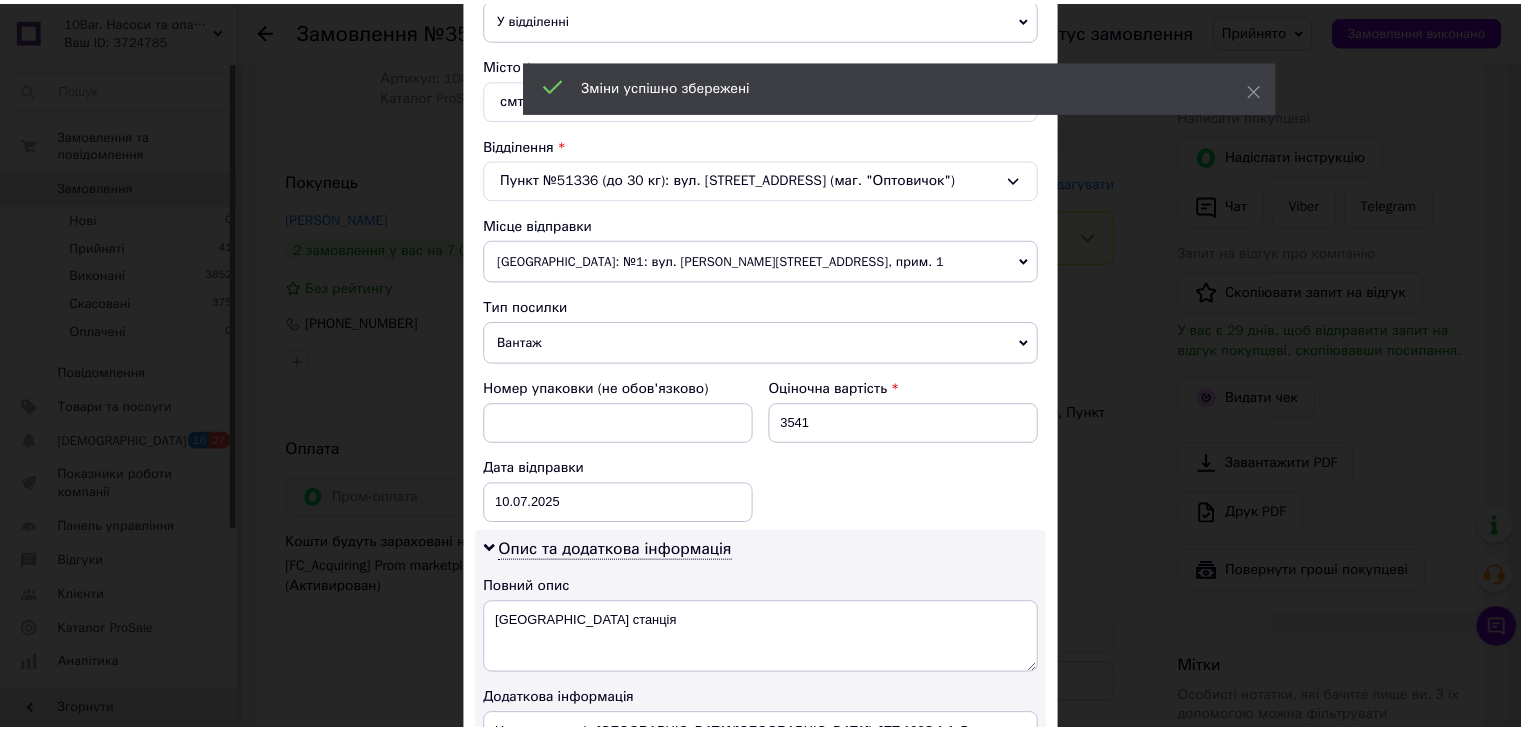 scroll, scrollTop: 896, scrollLeft: 0, axis: vertical 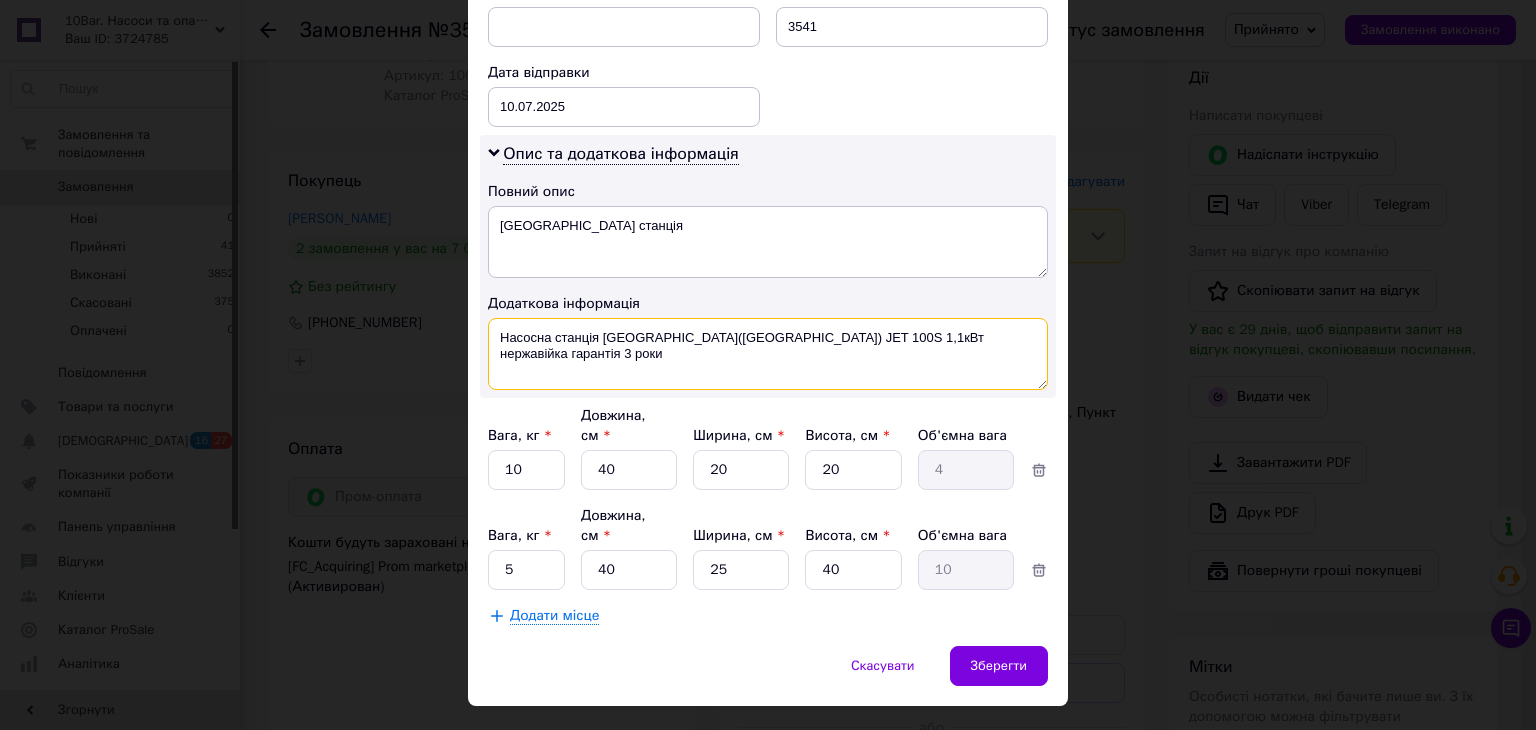 drag, startPoint x: 1035, startPoint y: 334, endPoint x: 491, endPoint y: 340, distance: 544.0331 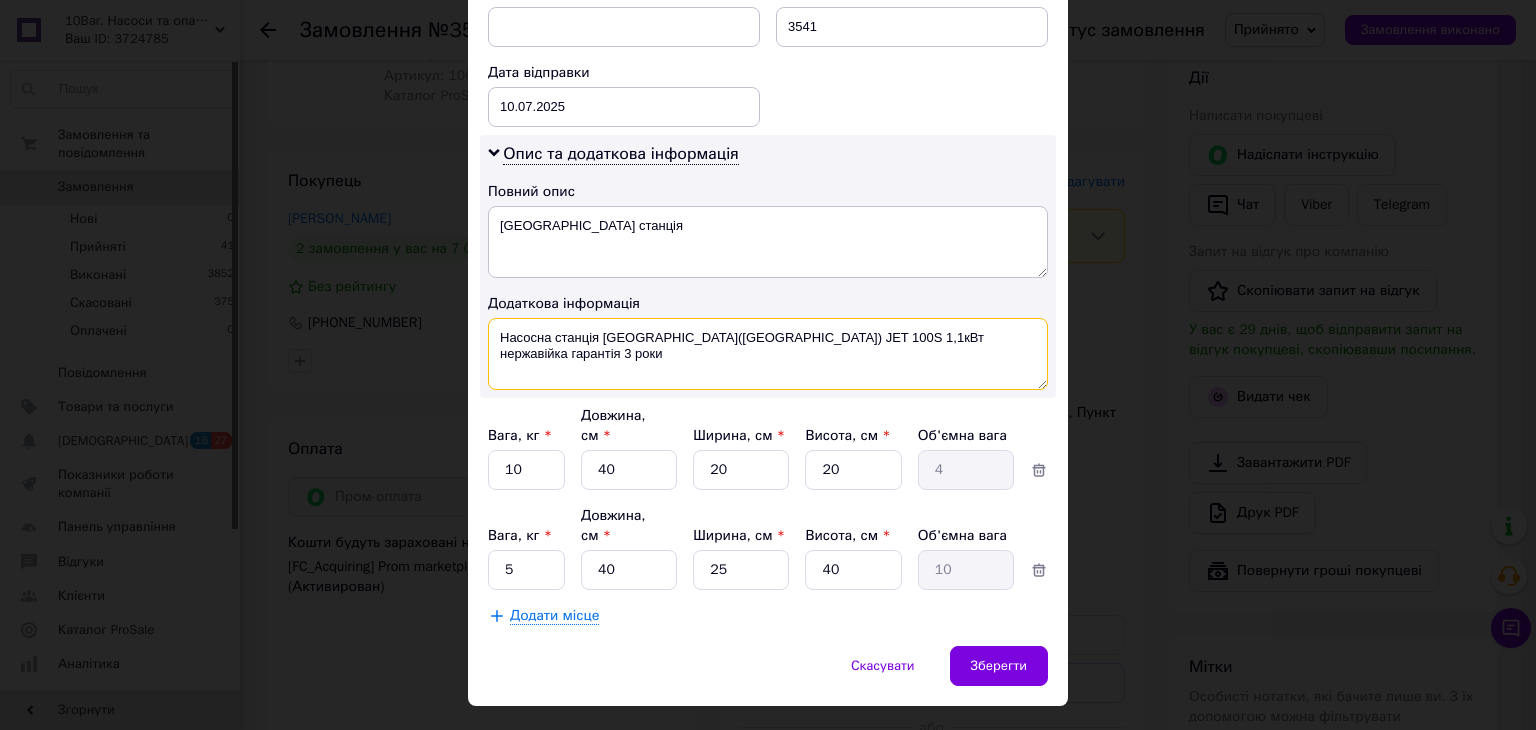 click on "Насосна станція [GEOGRAPHIC_DATA]([GEOGRAPHIC_DATA]) JET 100S 1,1кВт нержавійка гарантія 3 роки" at bounding box center [768, 354] 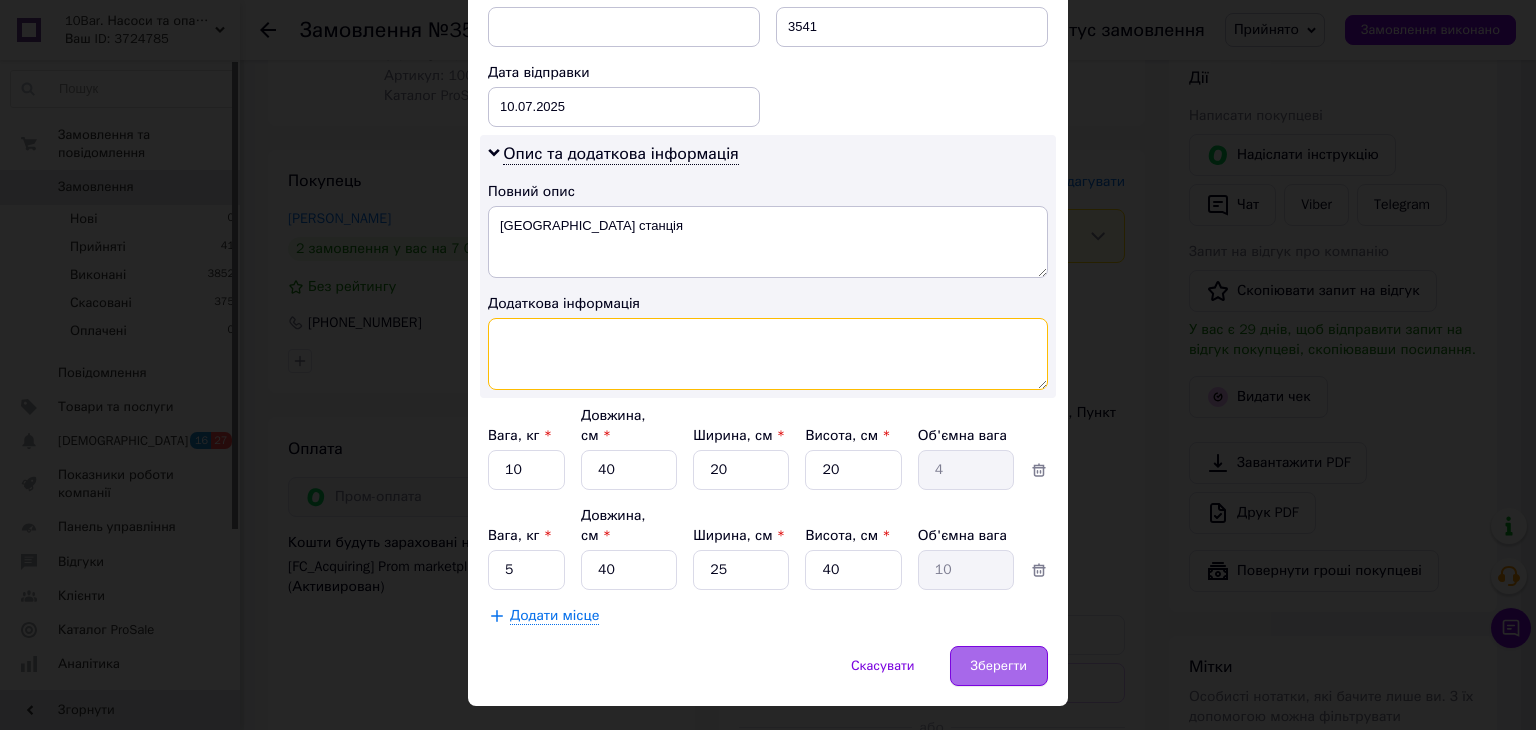 type 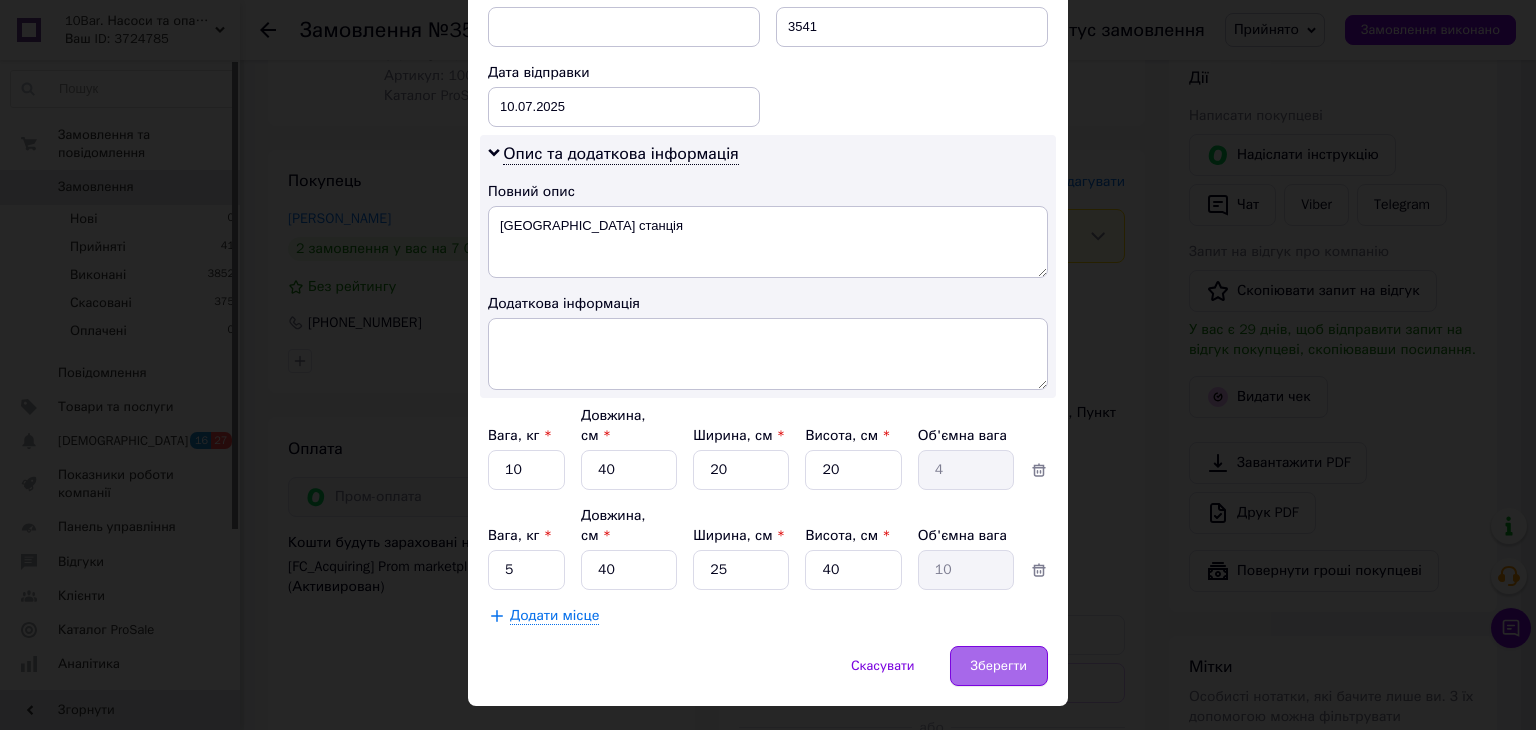 click on "Зберегти" at bounding box center [999, 666] 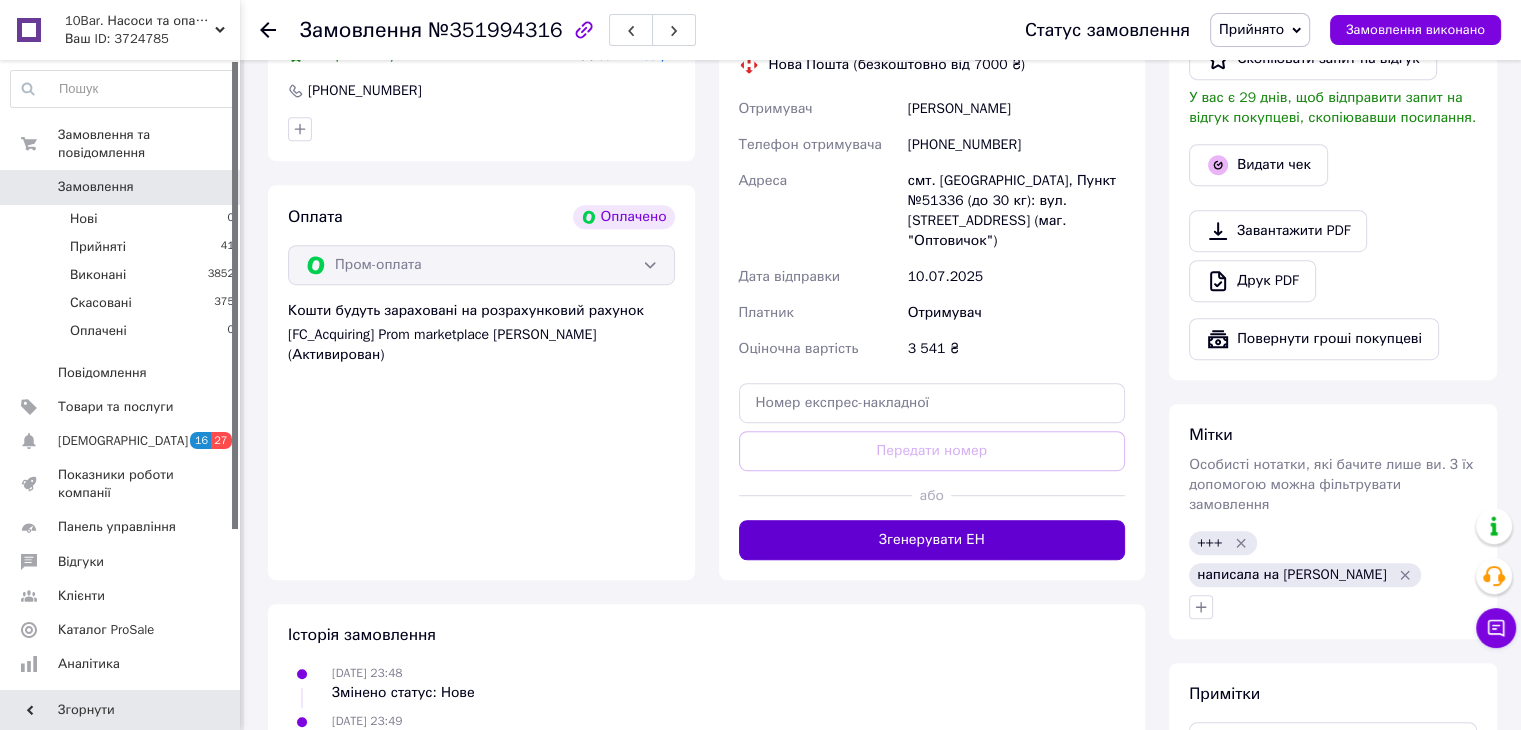 scroll, scrollTop: 1071, scrollLeft: 0, axis: vertical 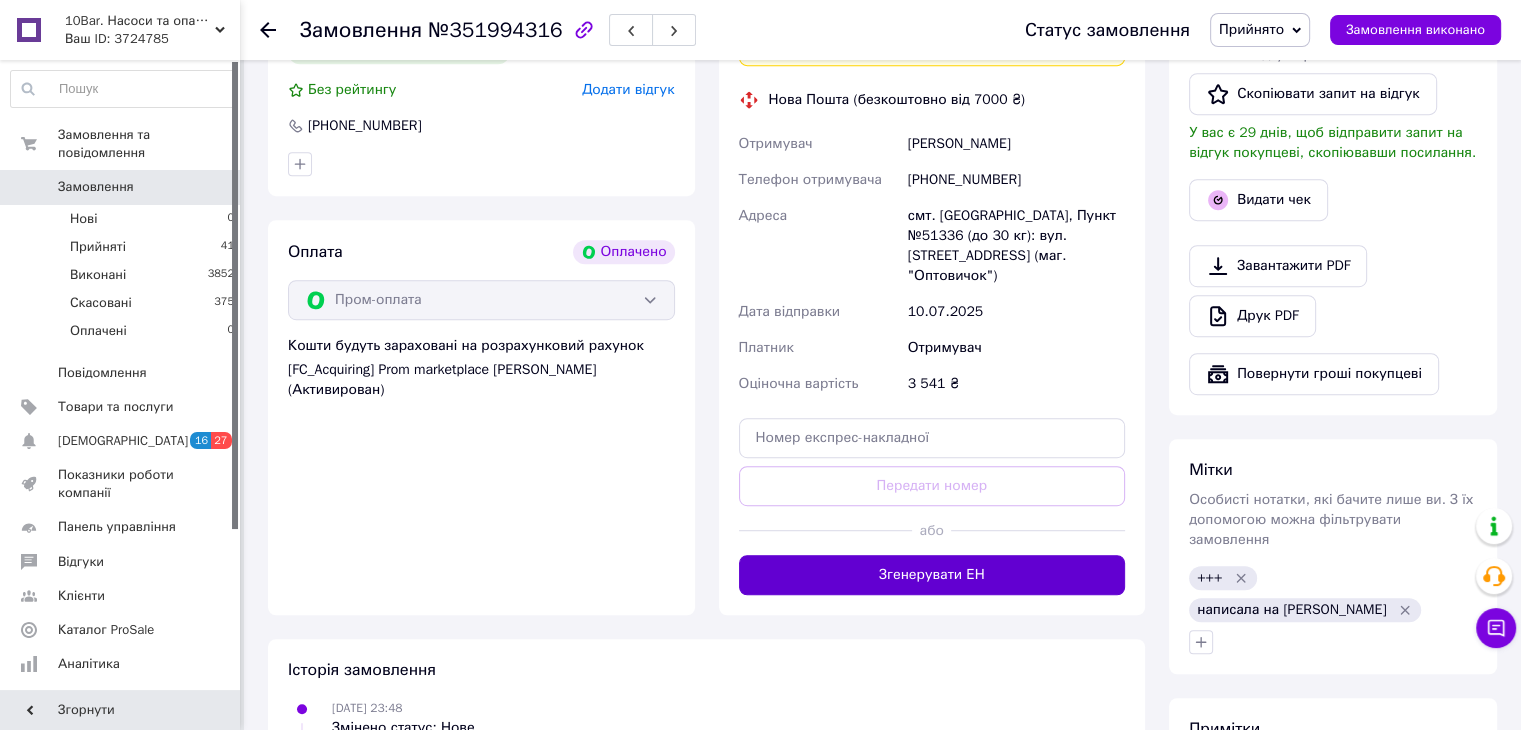 click on "Згенерувати ЕН" at bounding box center (932, 575) 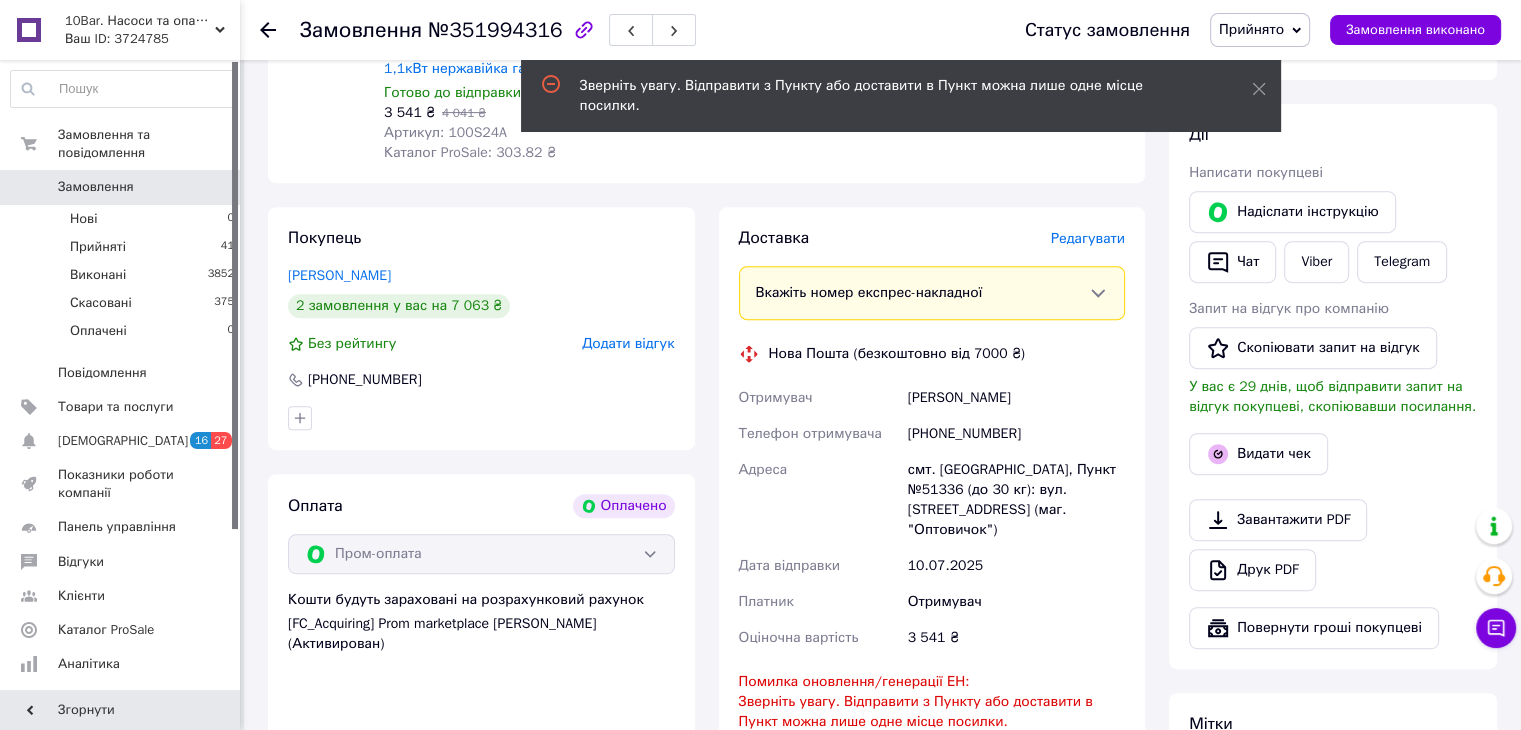 scroll, scrollTop: 771, scrollLeft: 0, axis: vertical 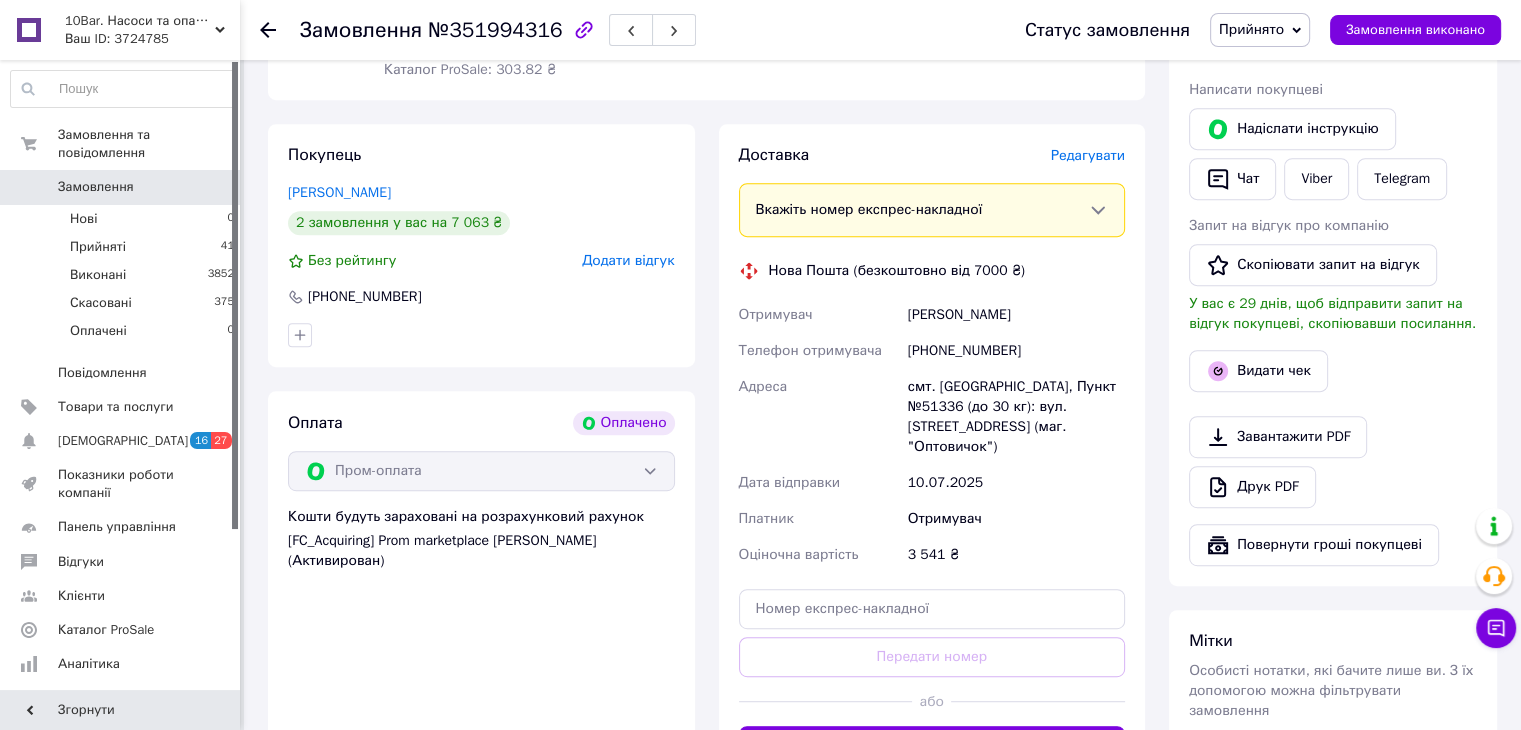 click on "Редагувати" at bounding box center [1088, 155] 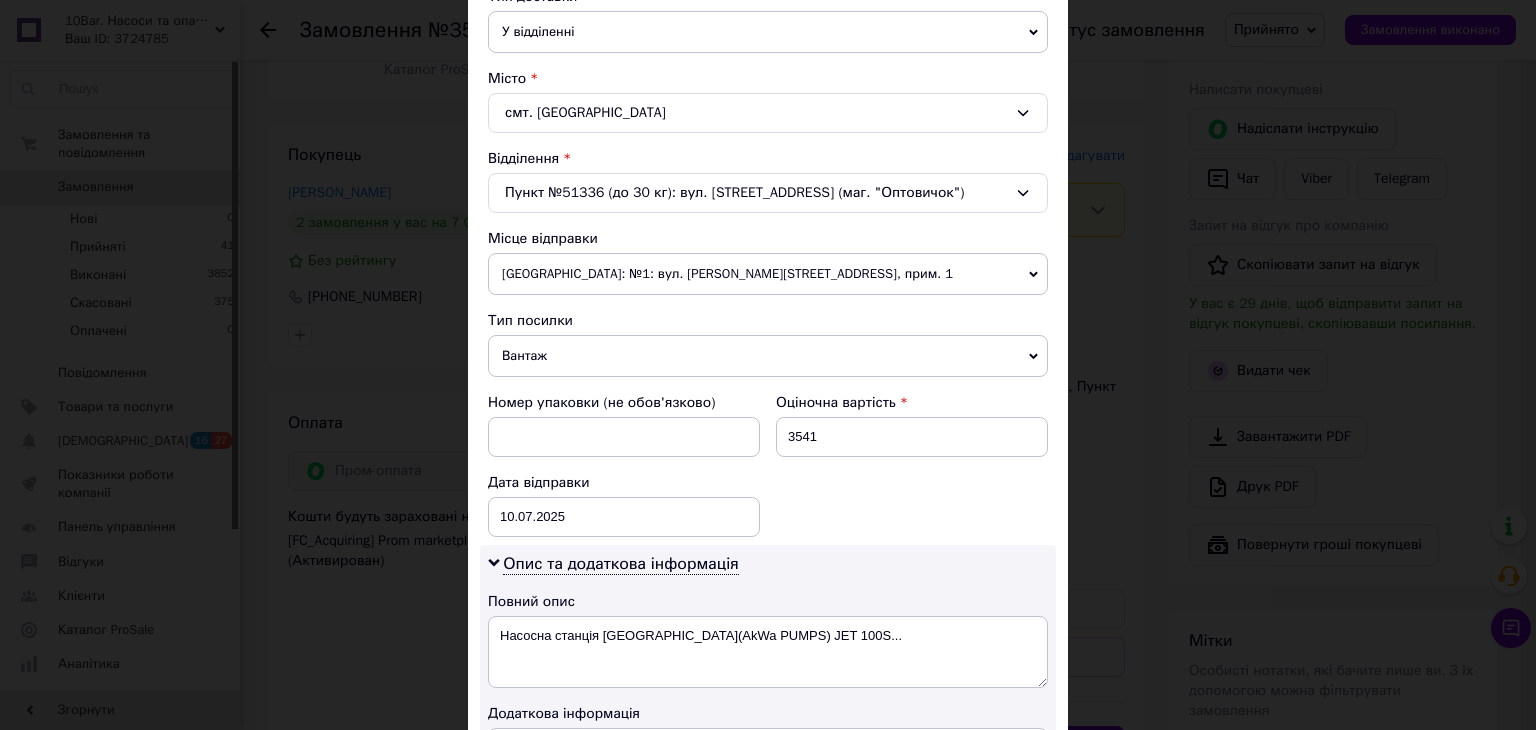 scroll, scrollTop: 416, scrollLeft: 0, axis: vertical 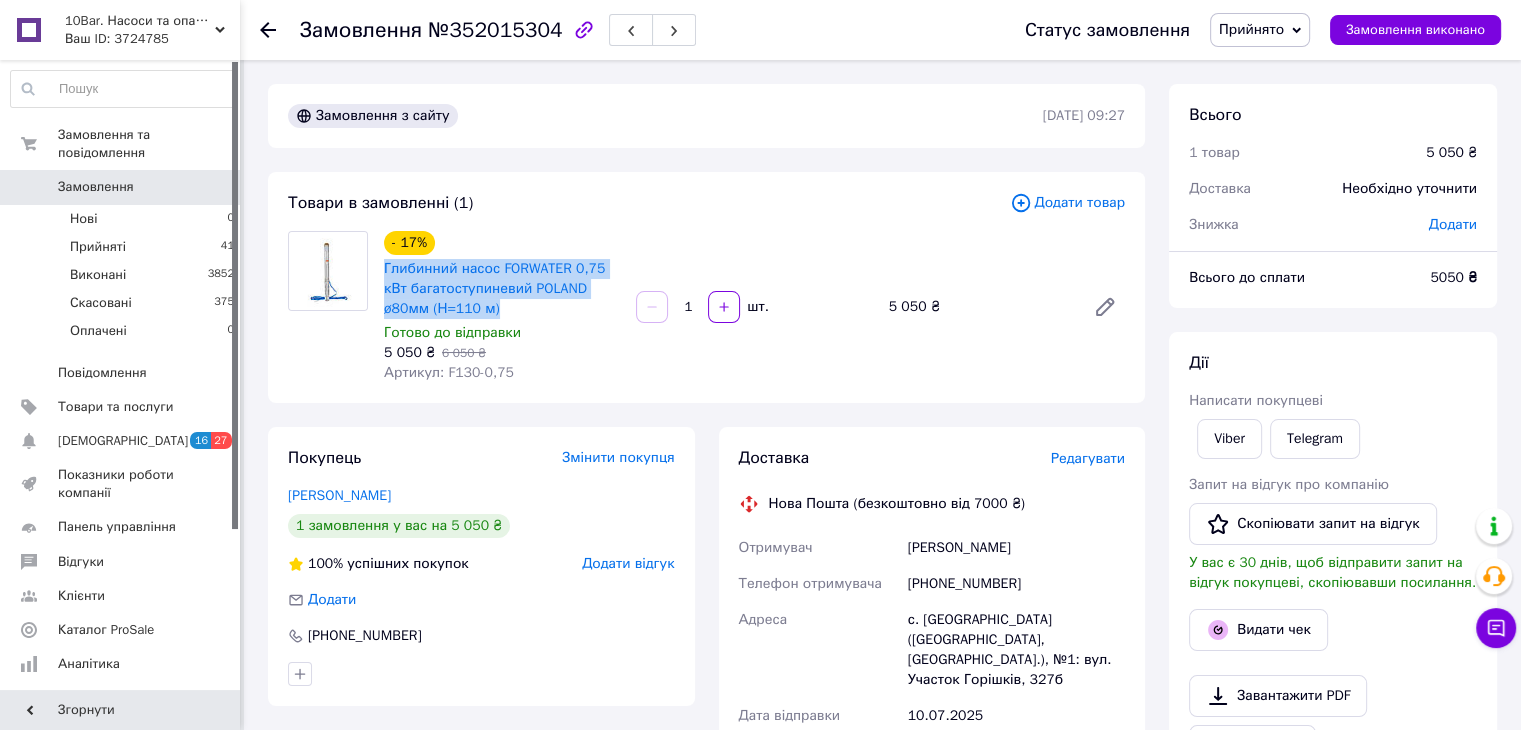 drag, startPoint x: 380, startPoint y: 266, endPoint x: 535, endPoint y: 307, distance: 160.3309 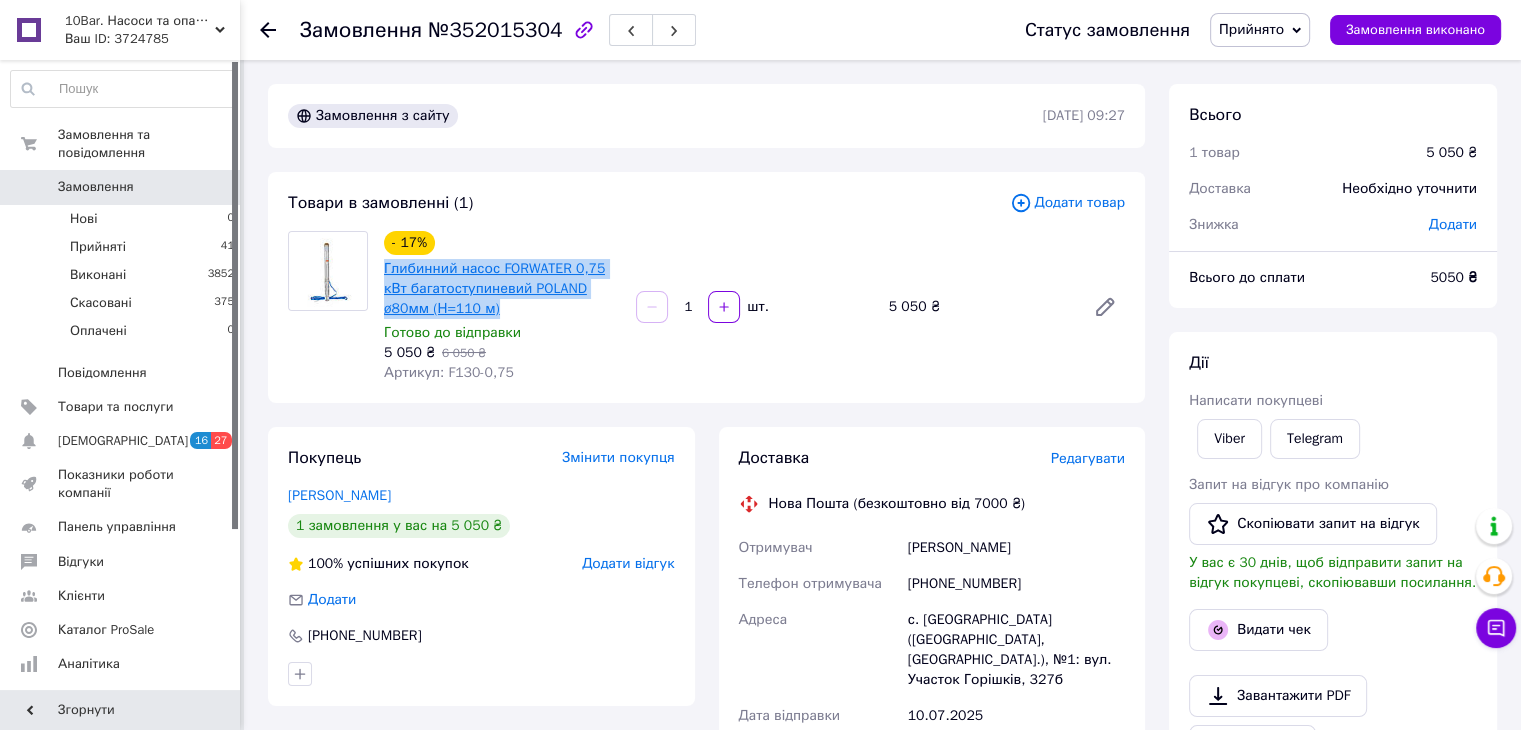 copy on "Глибинний насос FORWATER 0,75 кВт багатоступиневий POLAND ø80мм (Н=110 м)" 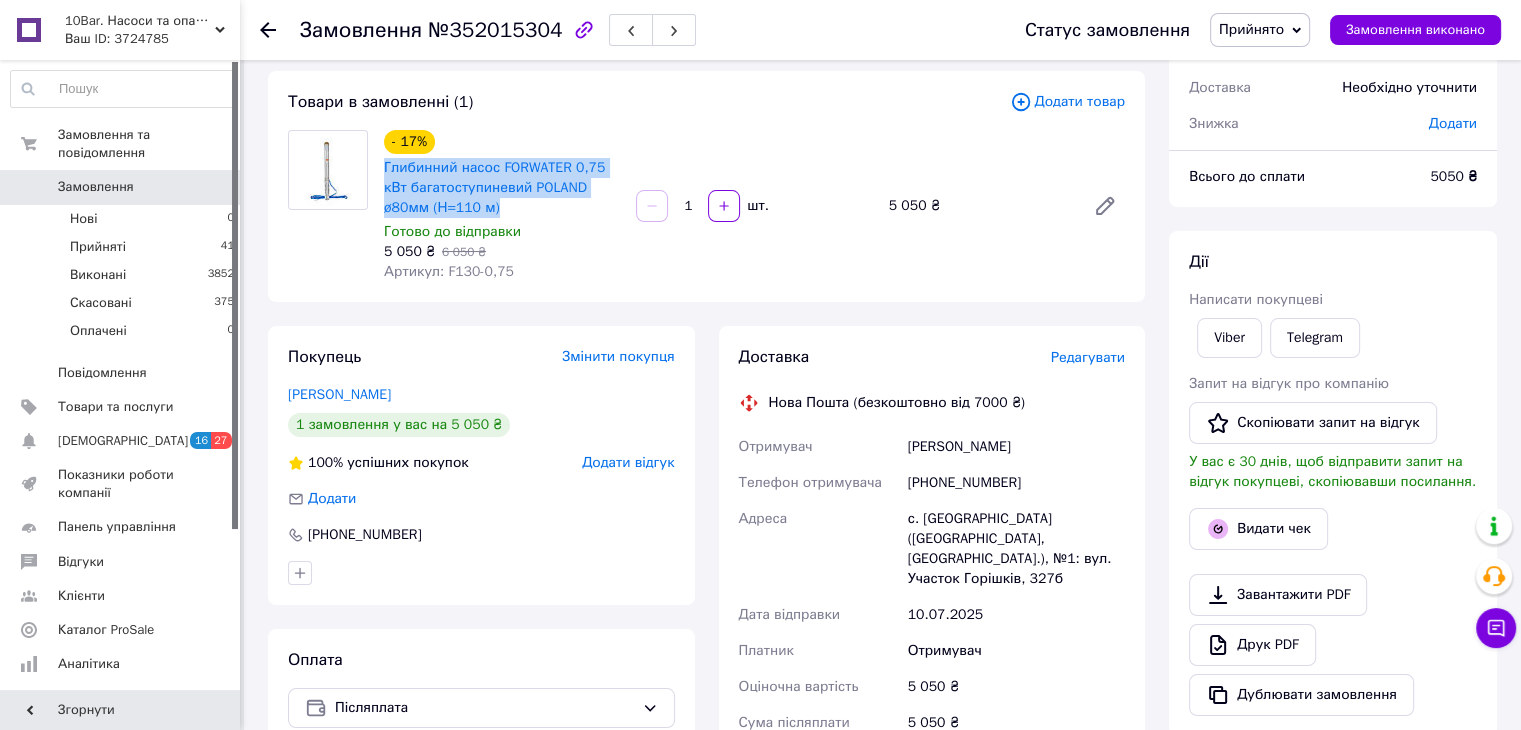 scroll, scrollTop: 100, scrollLeft: 0, axis: vertical 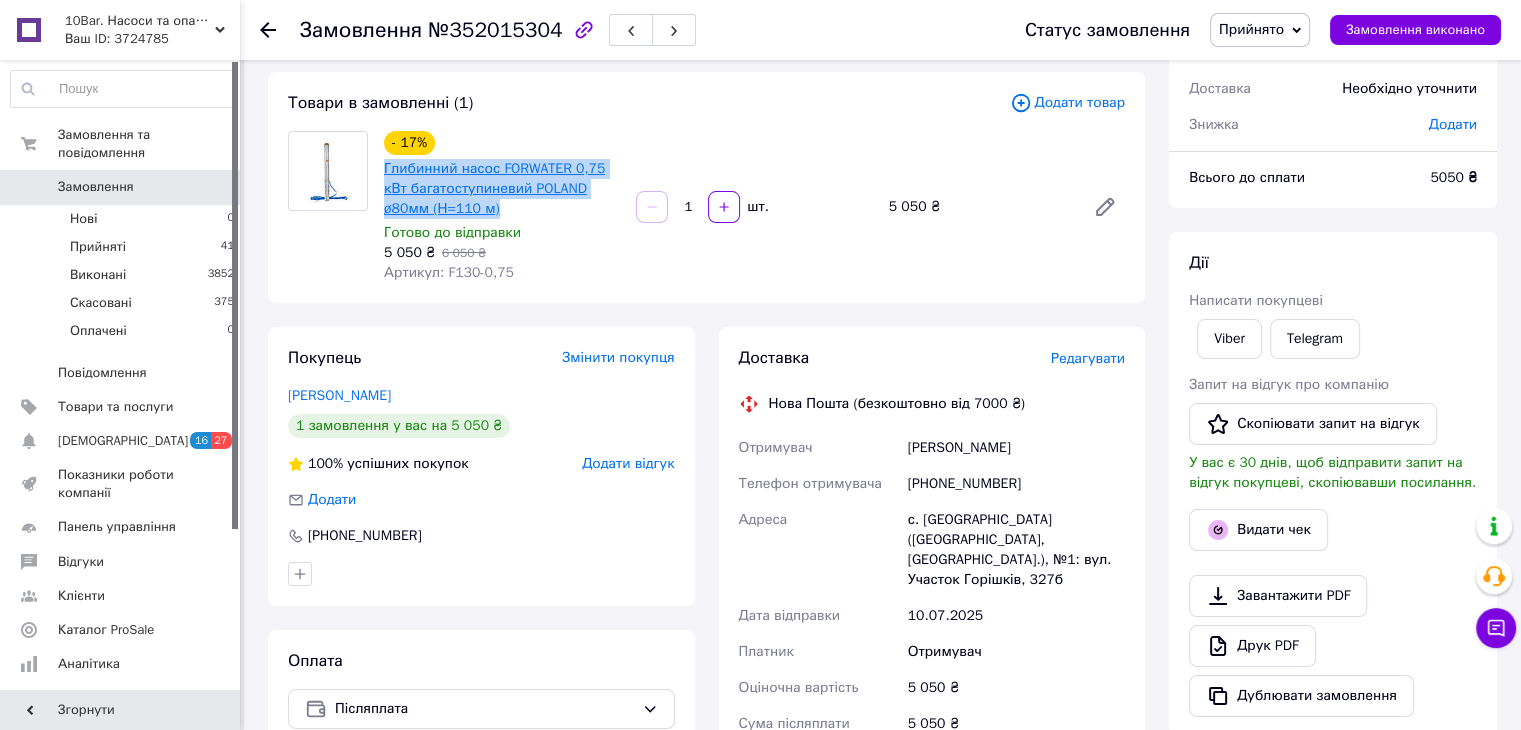 copy on "Глибинний насос FORWATER 0,75 кВт багатоступиневий POLAND ø80мм (Н=110 м)" 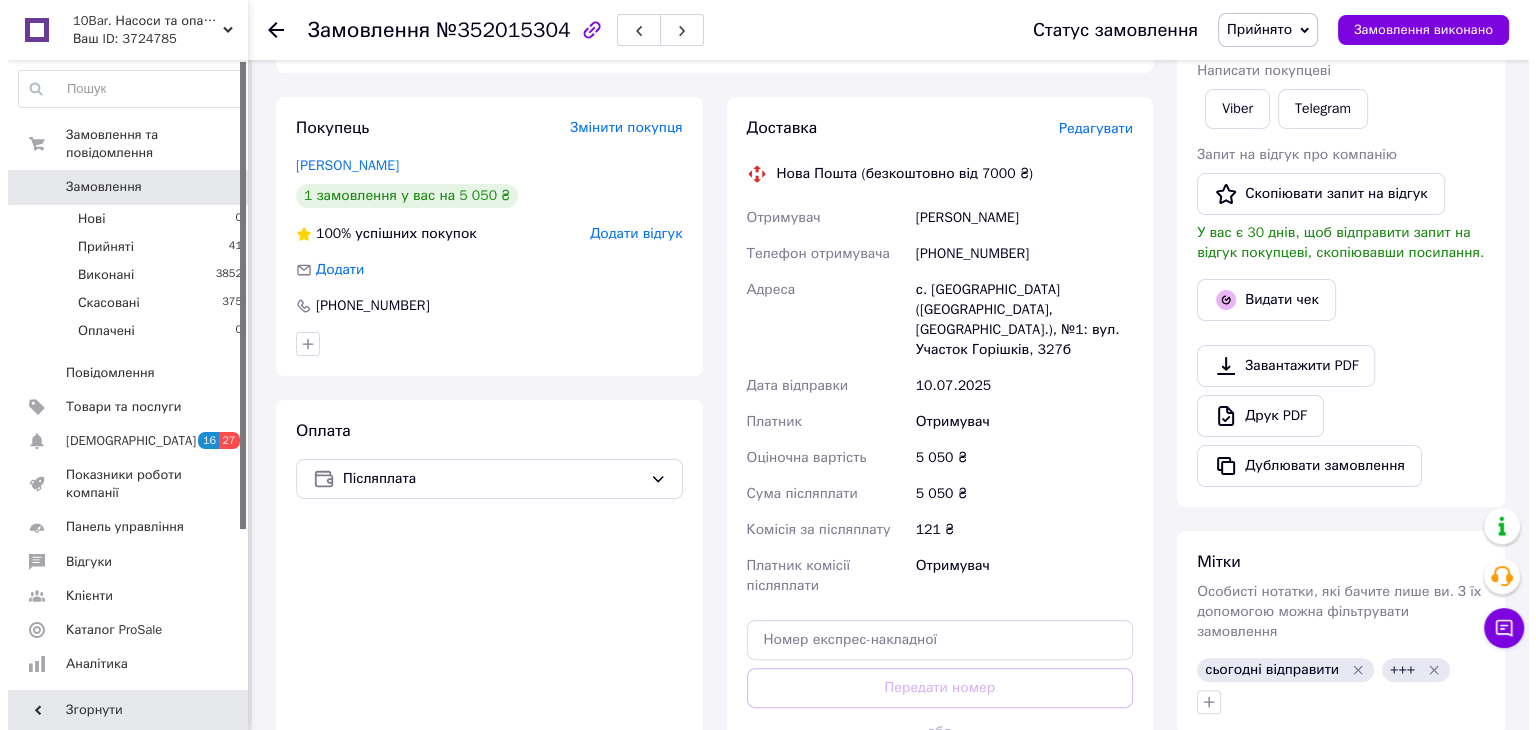 scroll, scrollTop: 300, scrollLeft: 0, axis: vertical 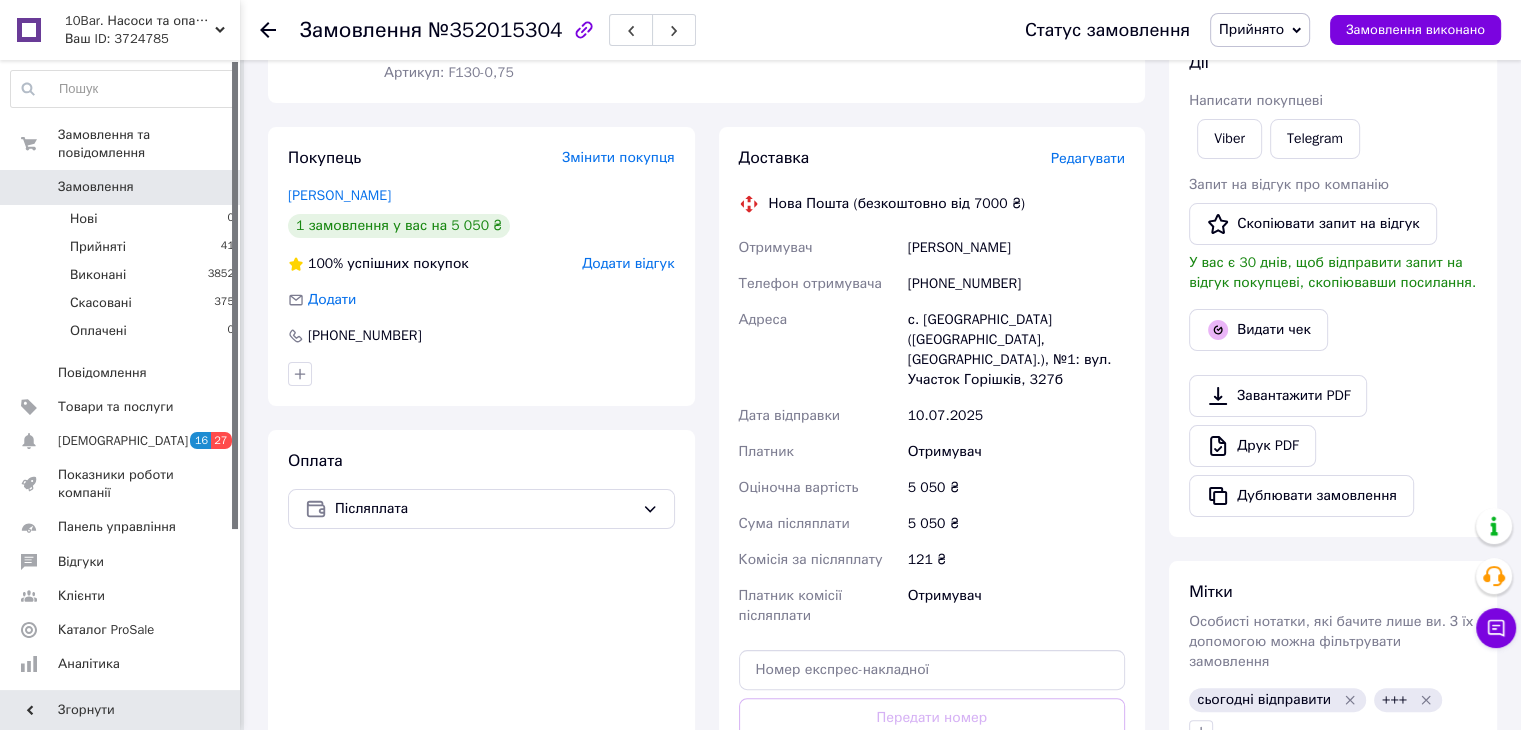 click on "Редагувати" at bounding box center (1088, 158) 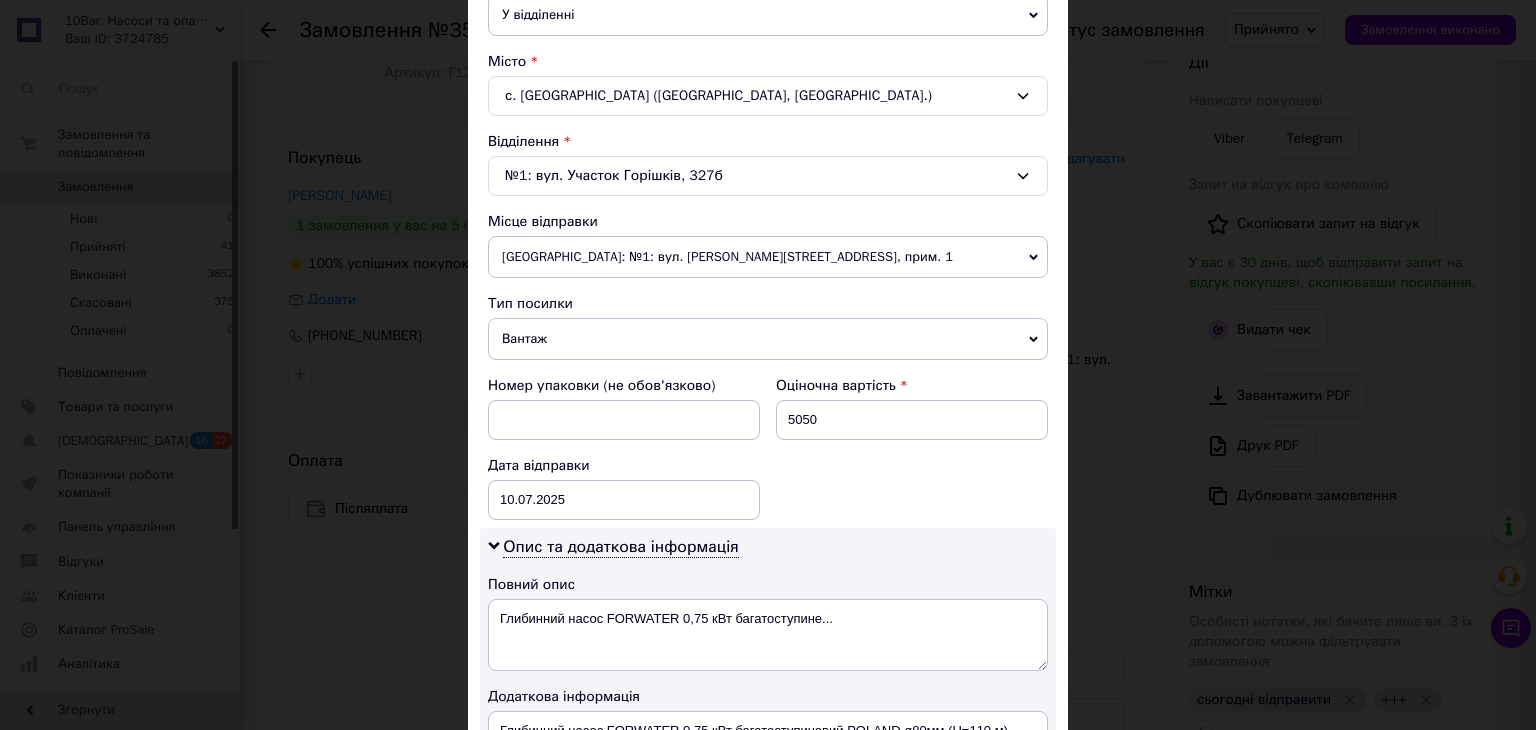 scroll, scrollTop: 700, scrollLeft: 0, axis: vertical 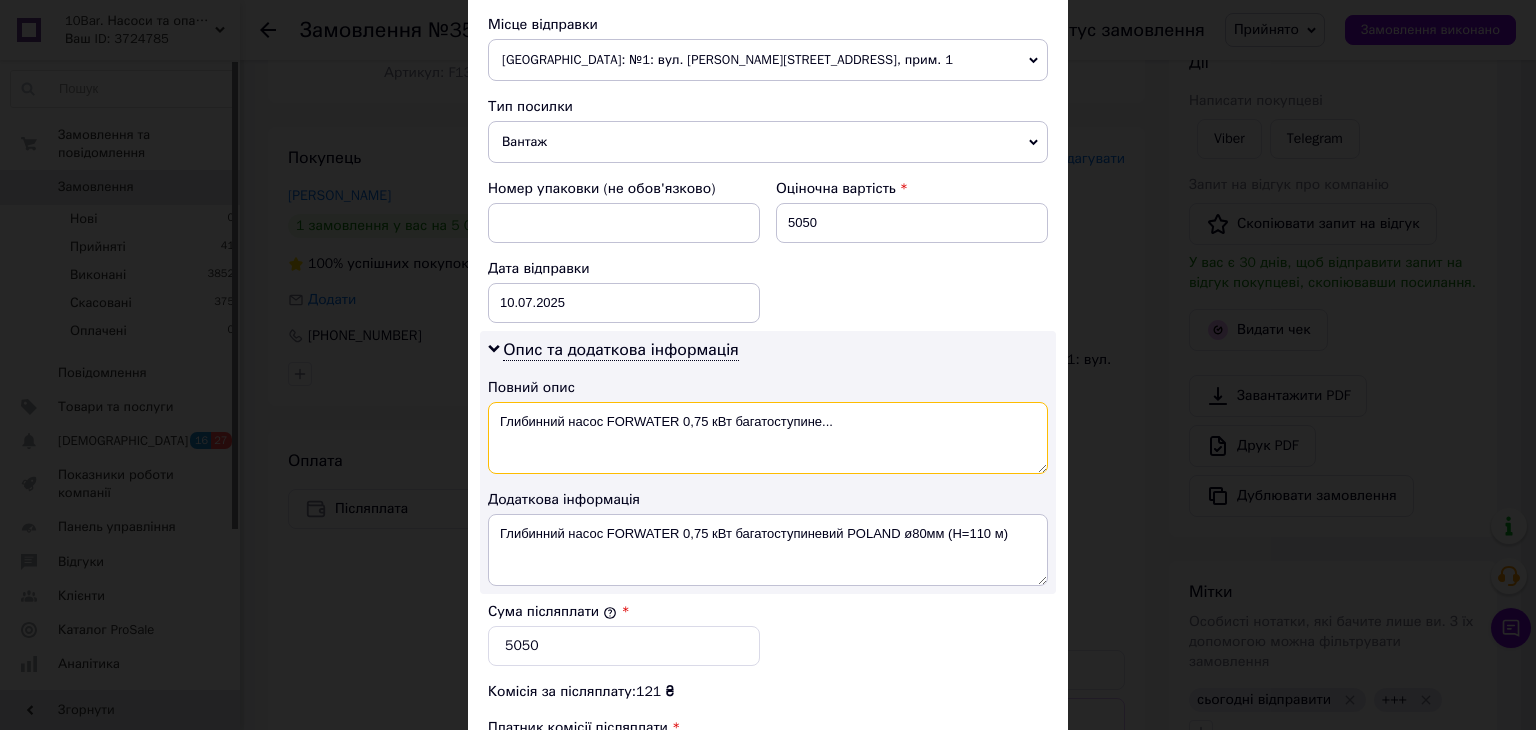 drag, startPoint x: 856, startPoint y: 425, endPoint x: 607, endPoint y: 434, distance: 249.1626 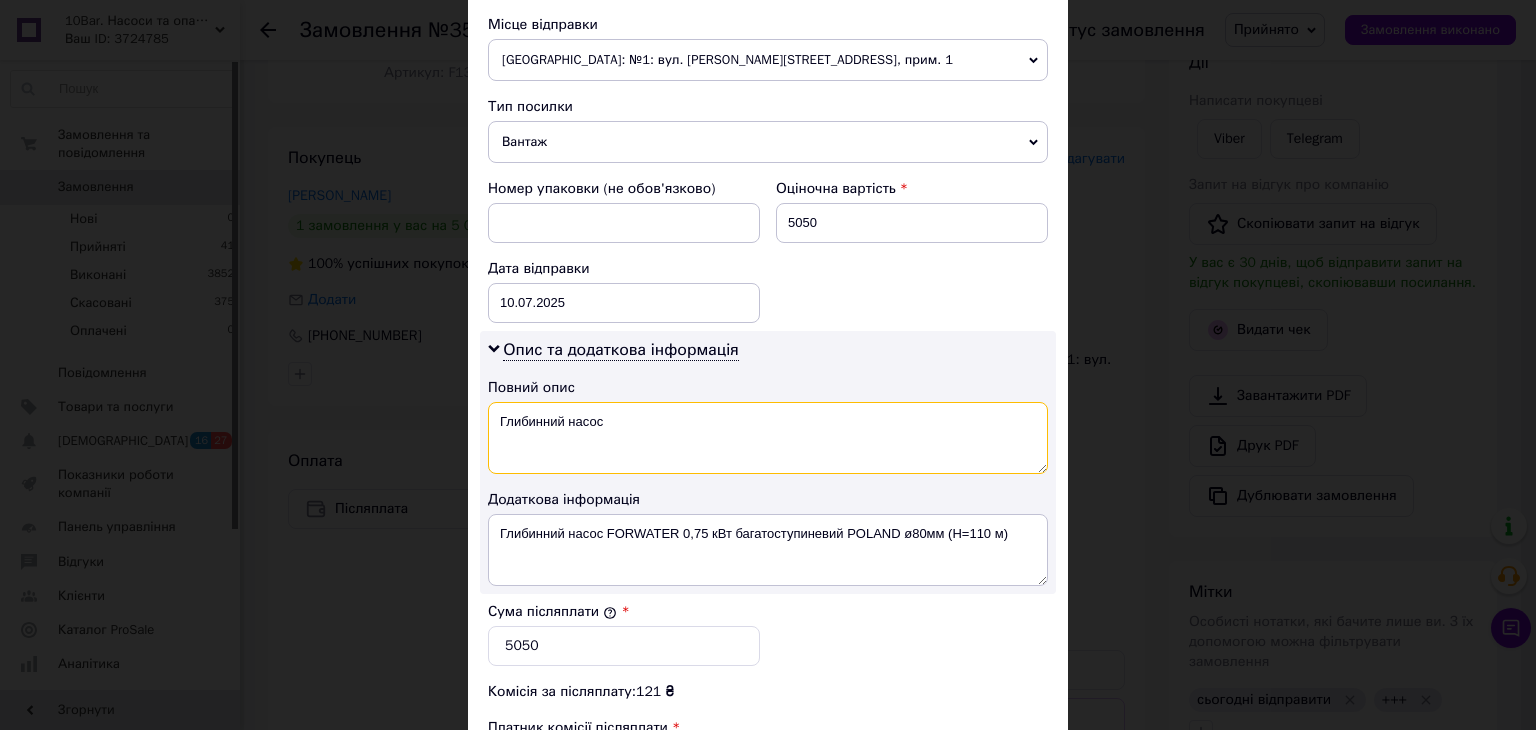 type on "Глибинний насос" 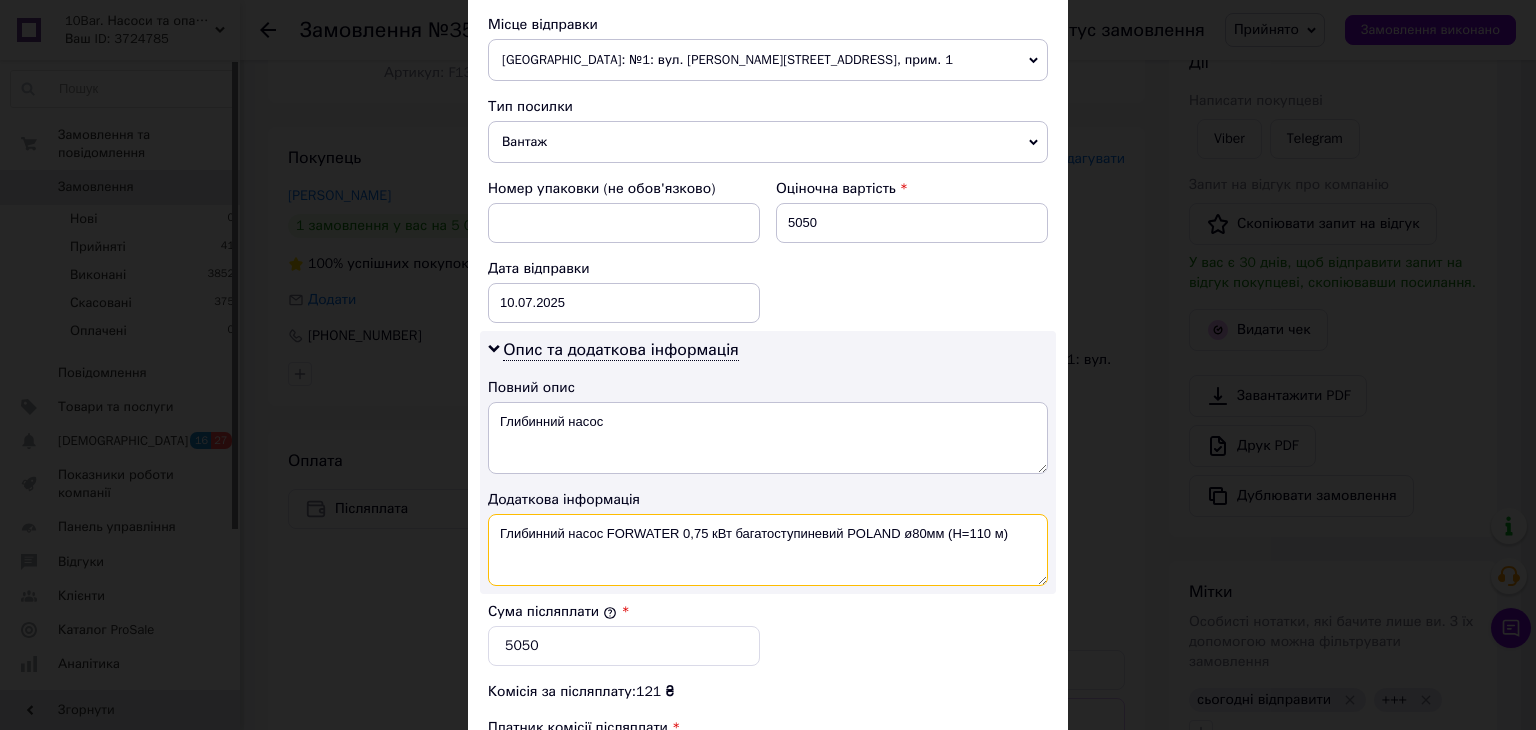 drag, startPoint x: 1011, startPoint y: 526, endPoint x: 497, endPoint y: 549, distance: 514.51434 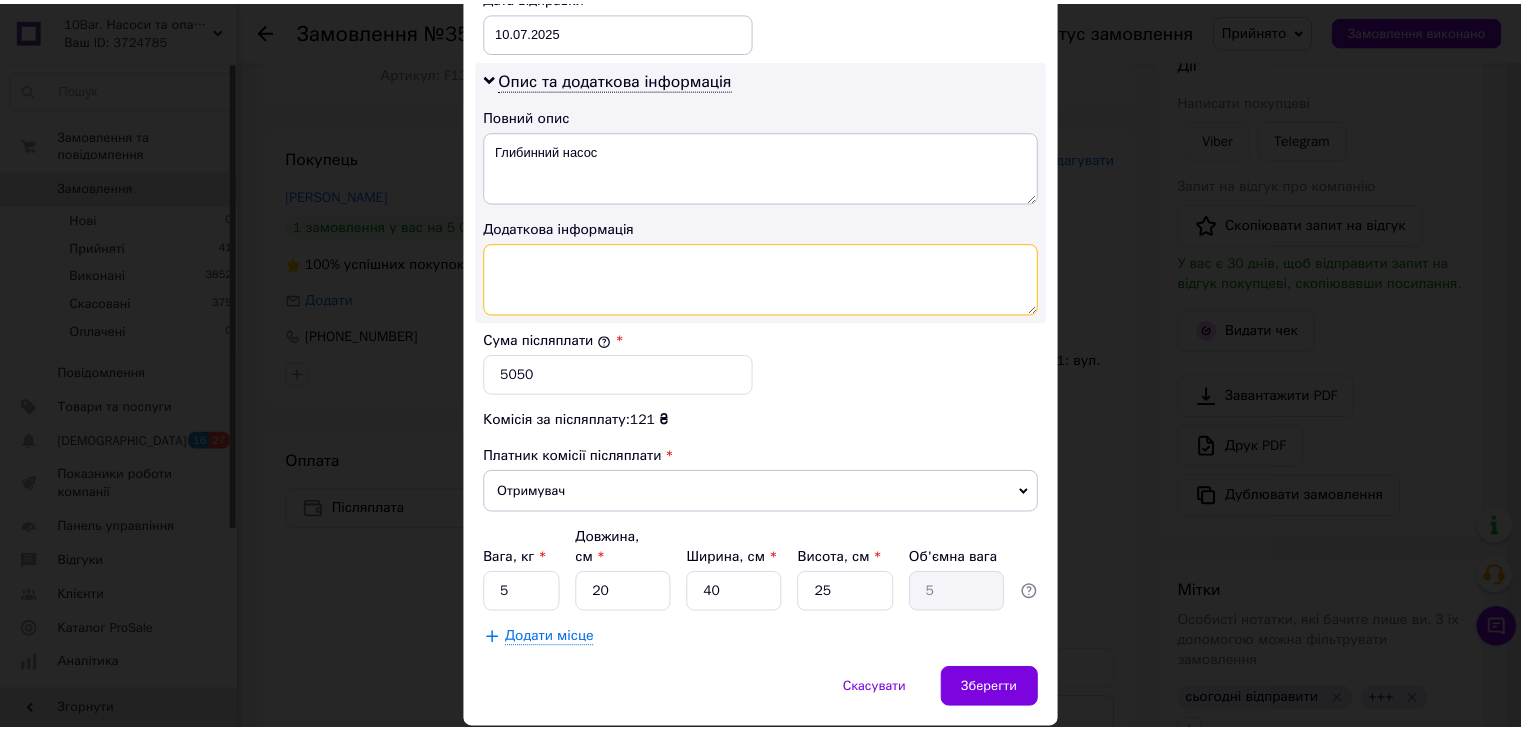 scroll, scrollTop: 1000, scrollLeft: 0, axis: vertical 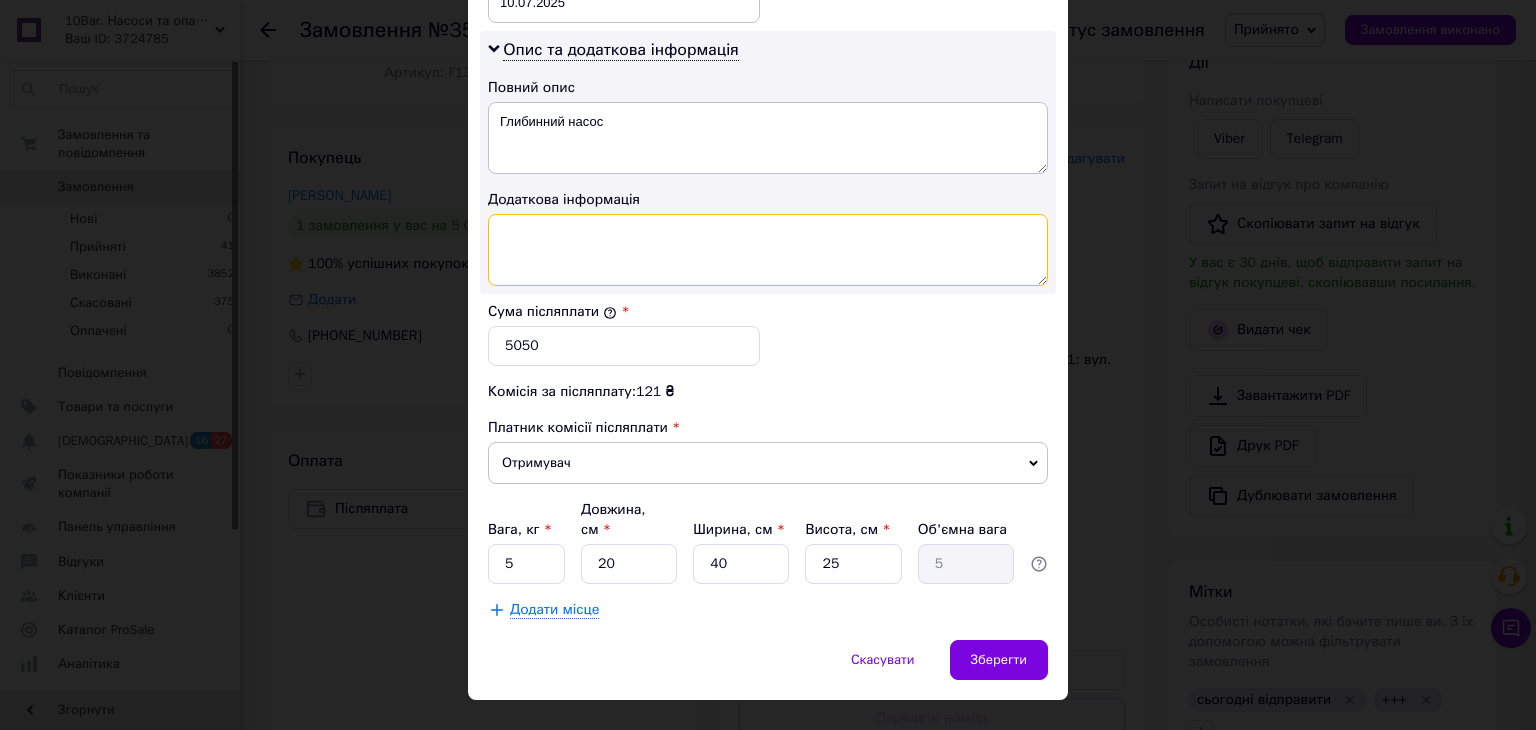 type 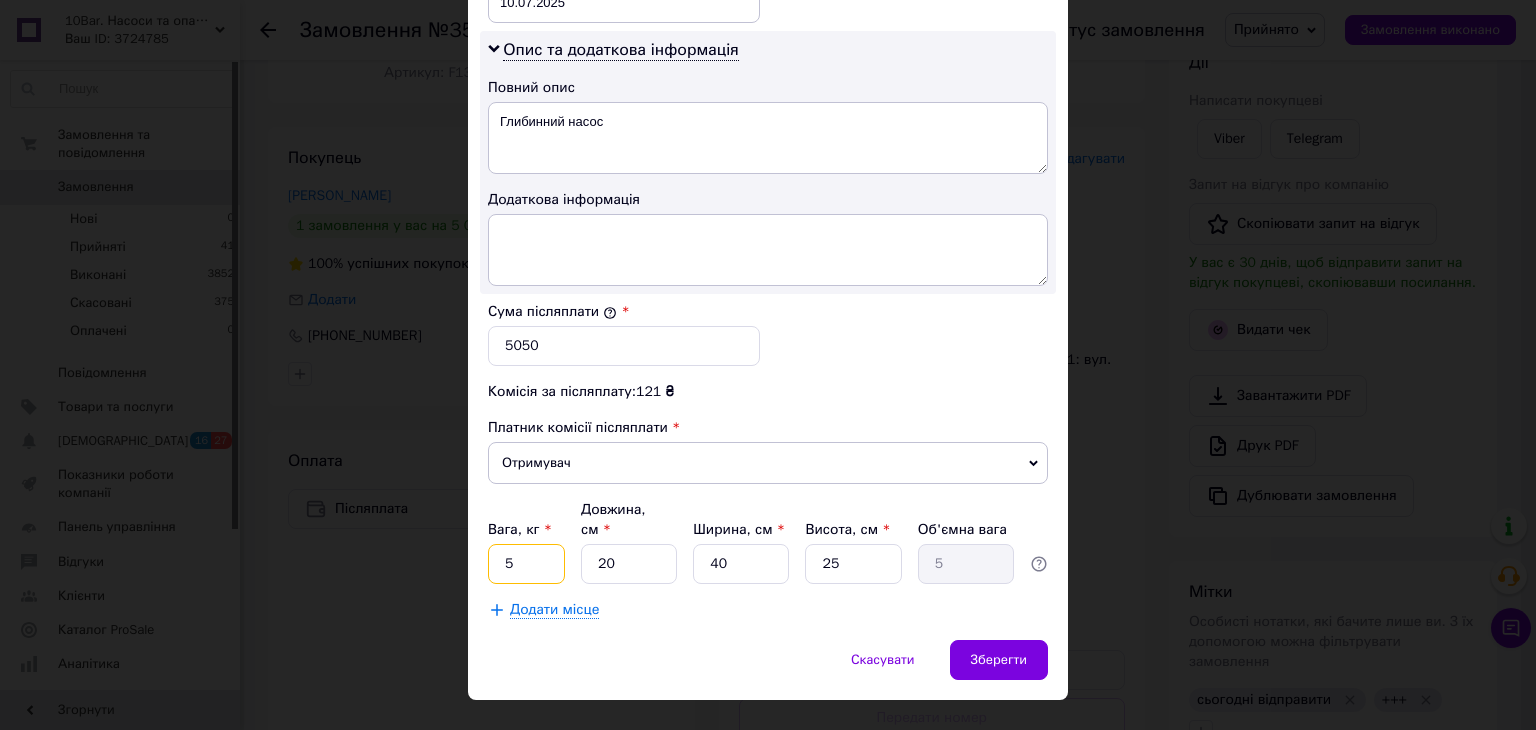 click on "5" at bounding box center (526, 564) 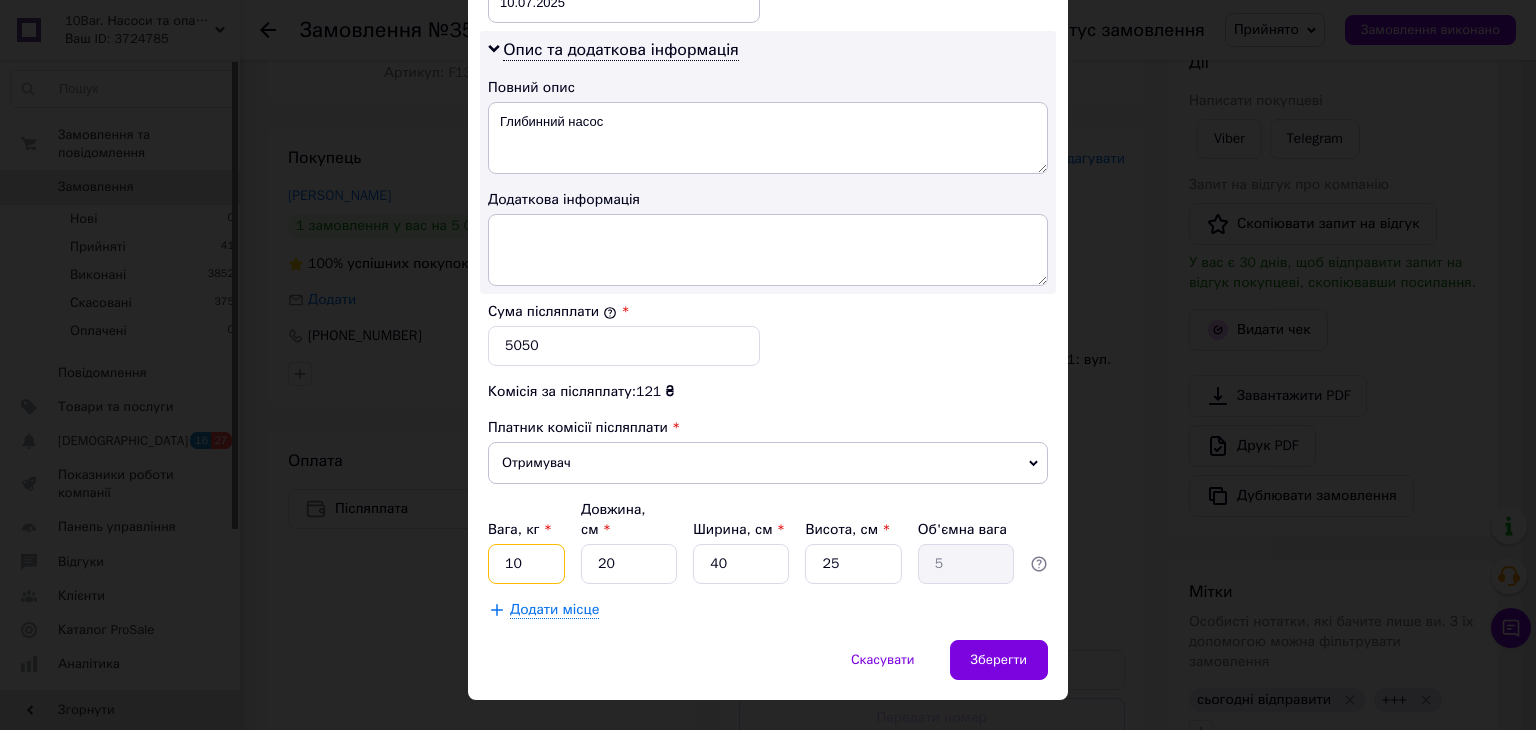 type on "10" 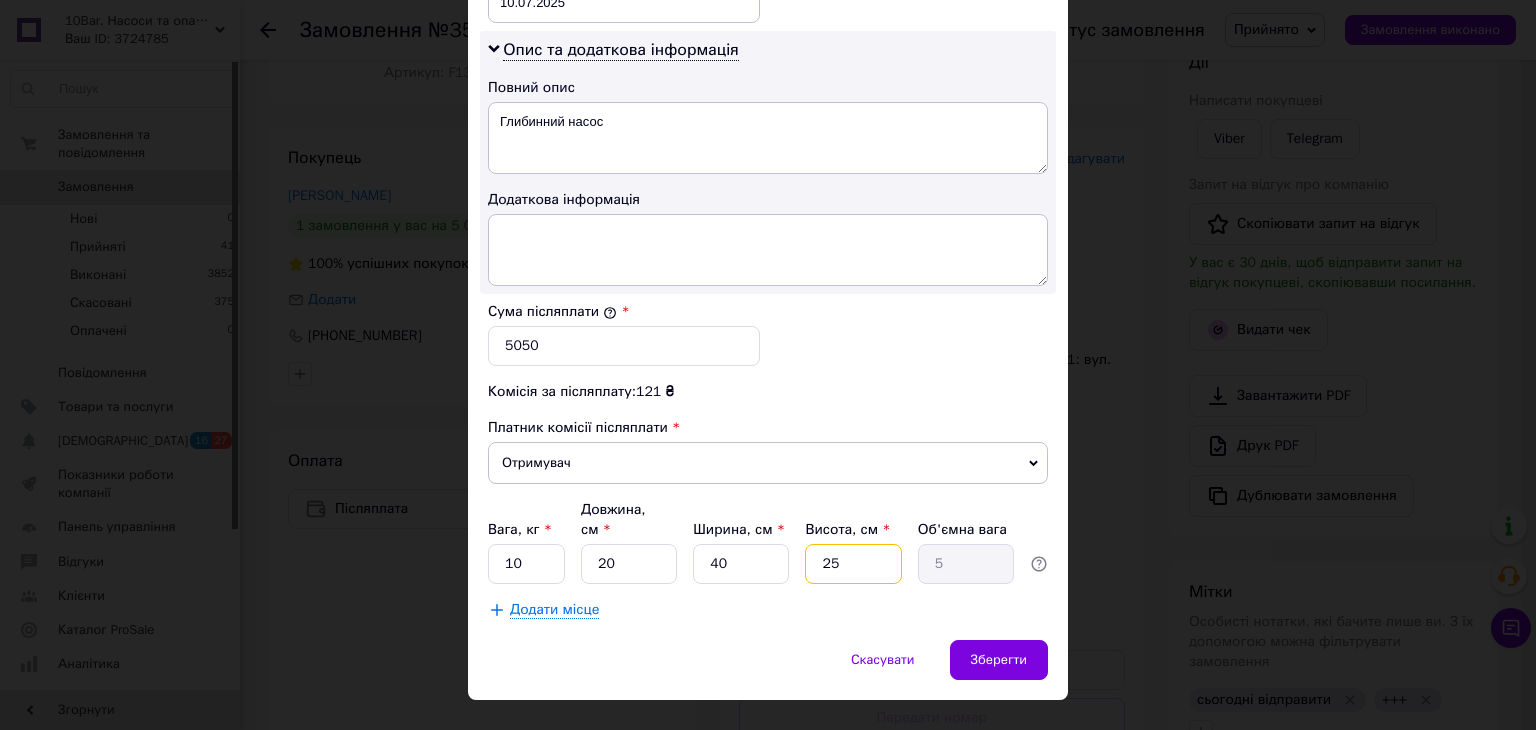 click on "25" at bounding box center (853, 564) 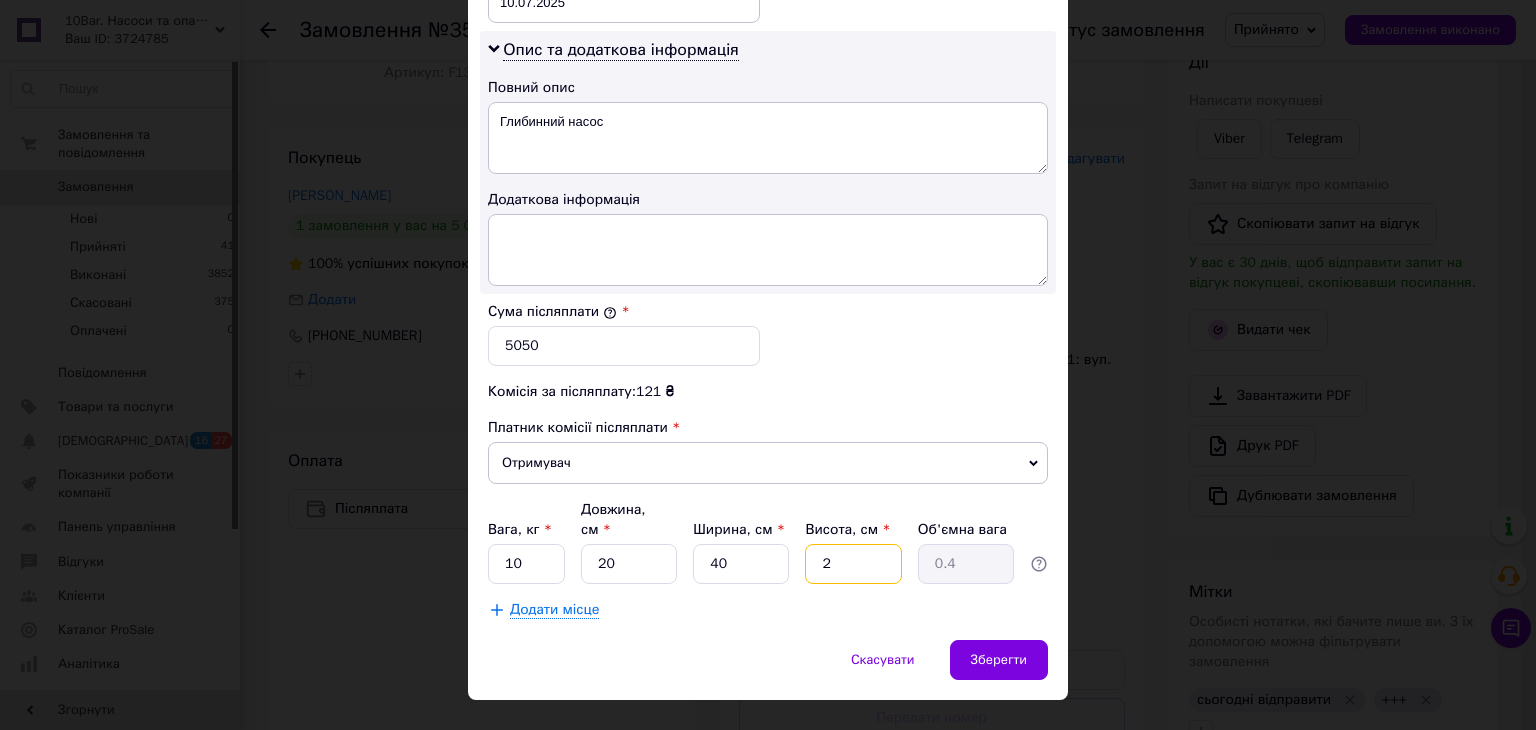 type 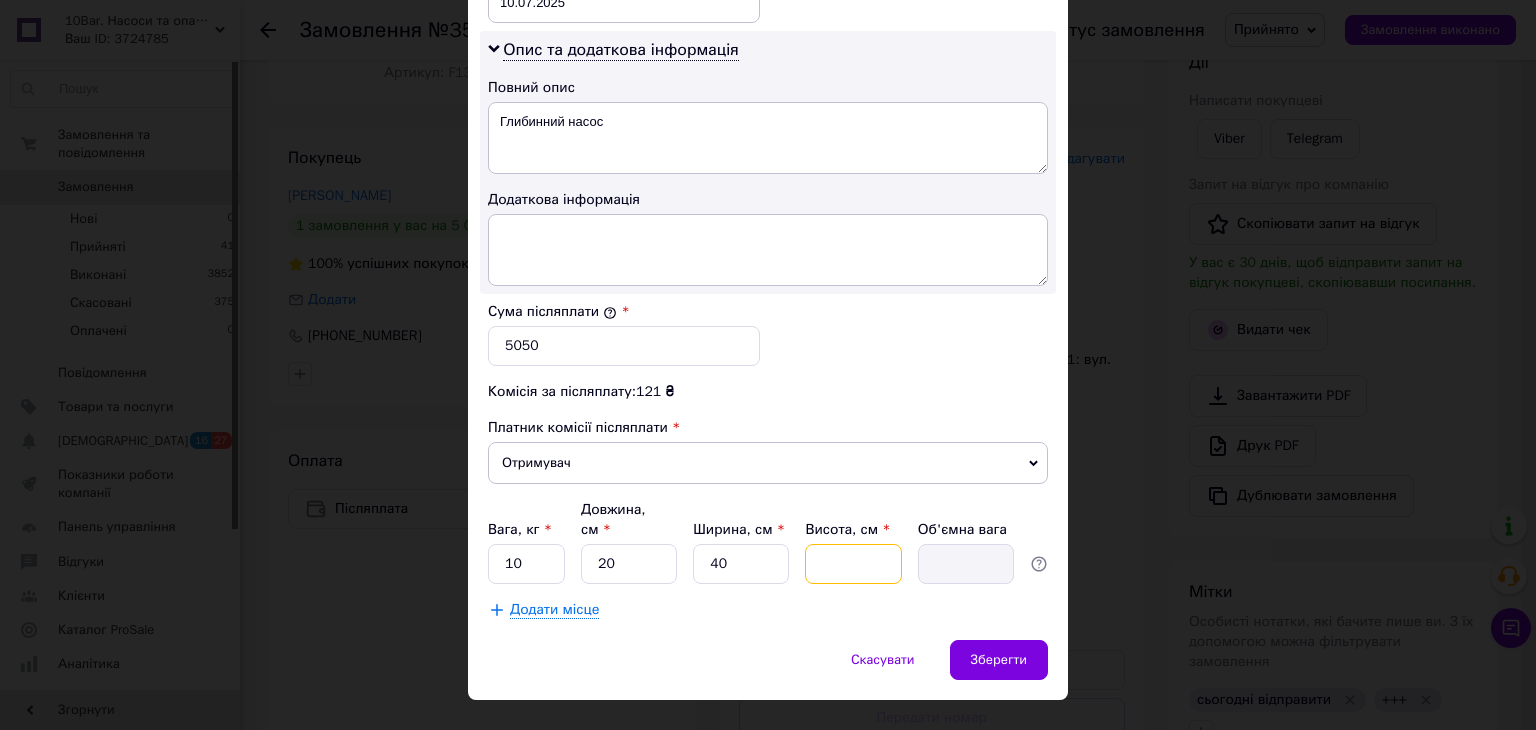 type on "4" 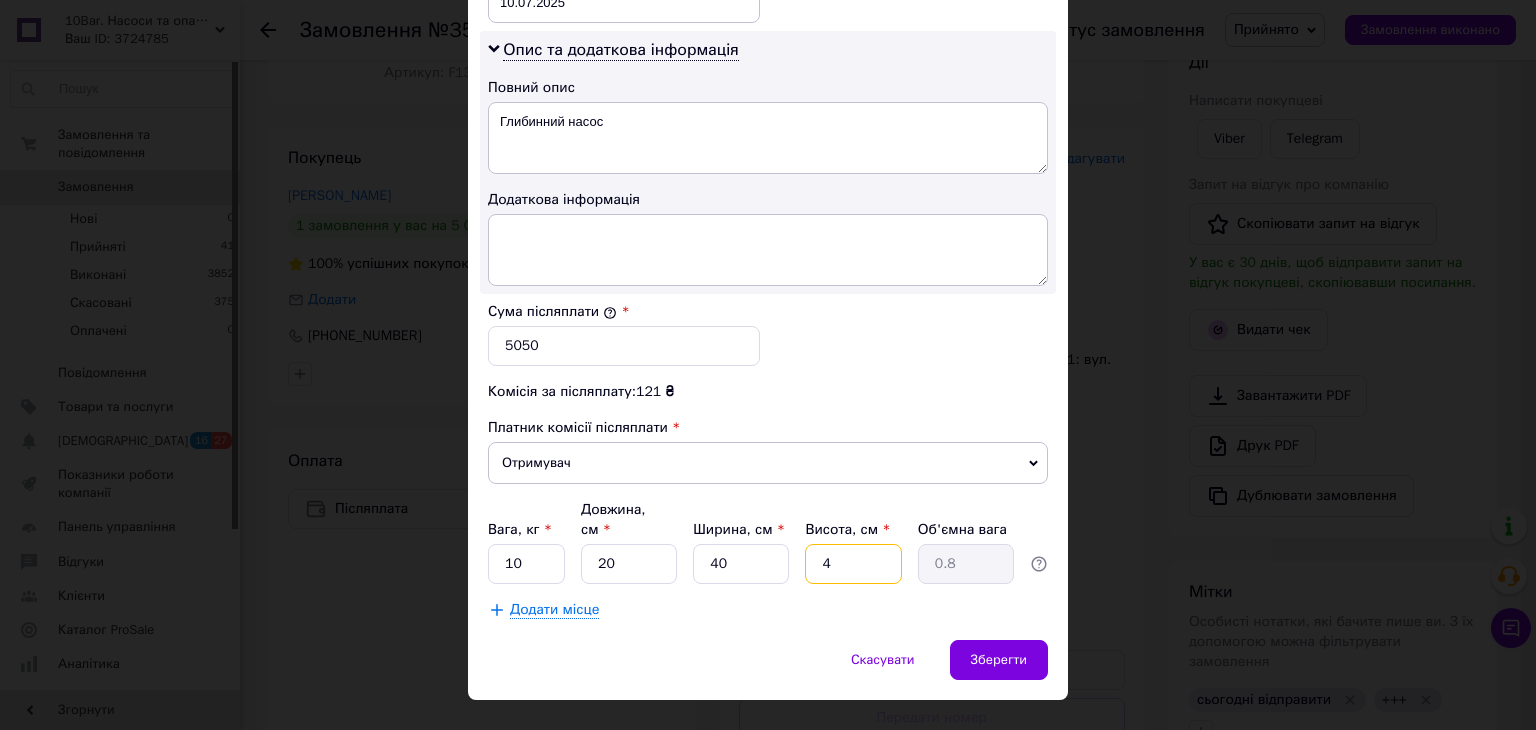 type on "40" 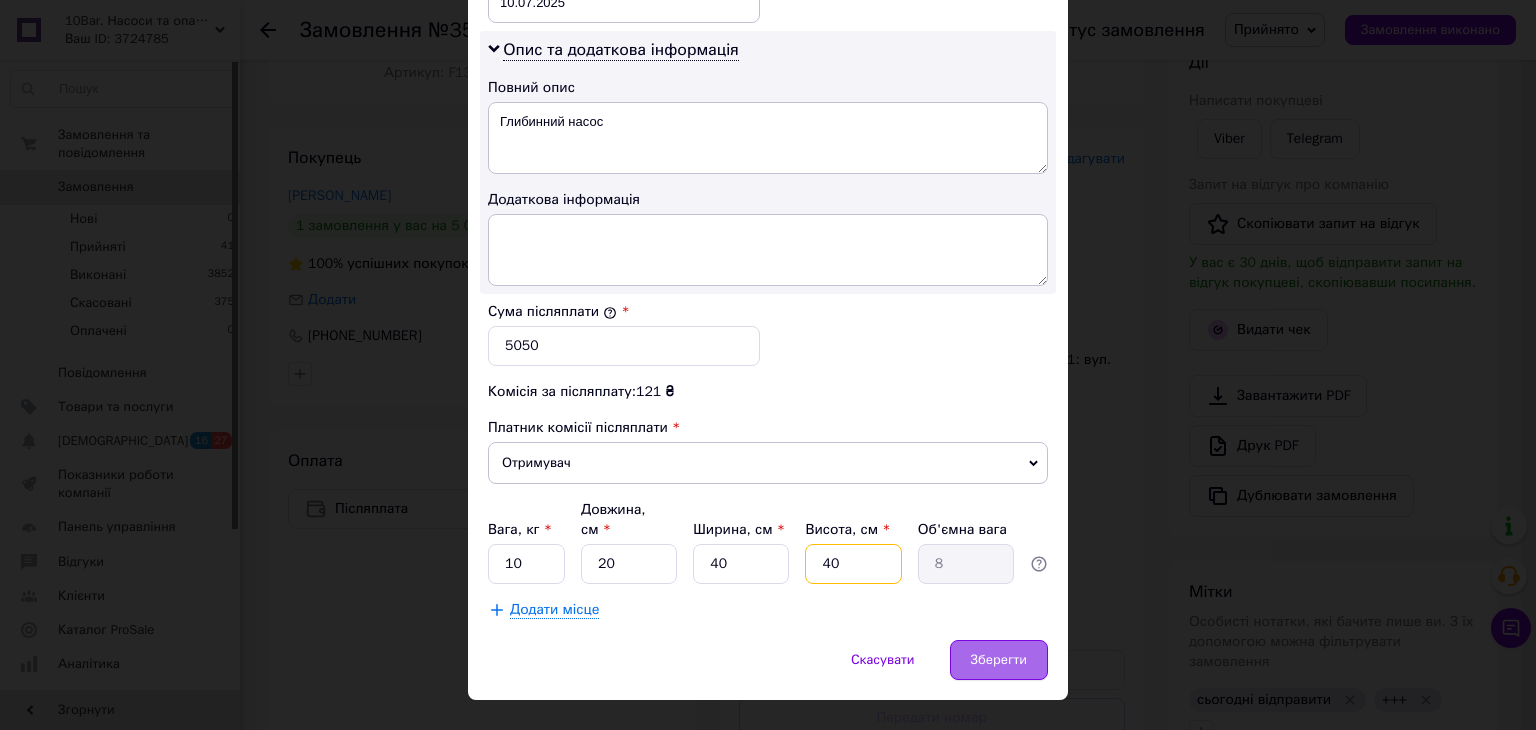 type on "40" 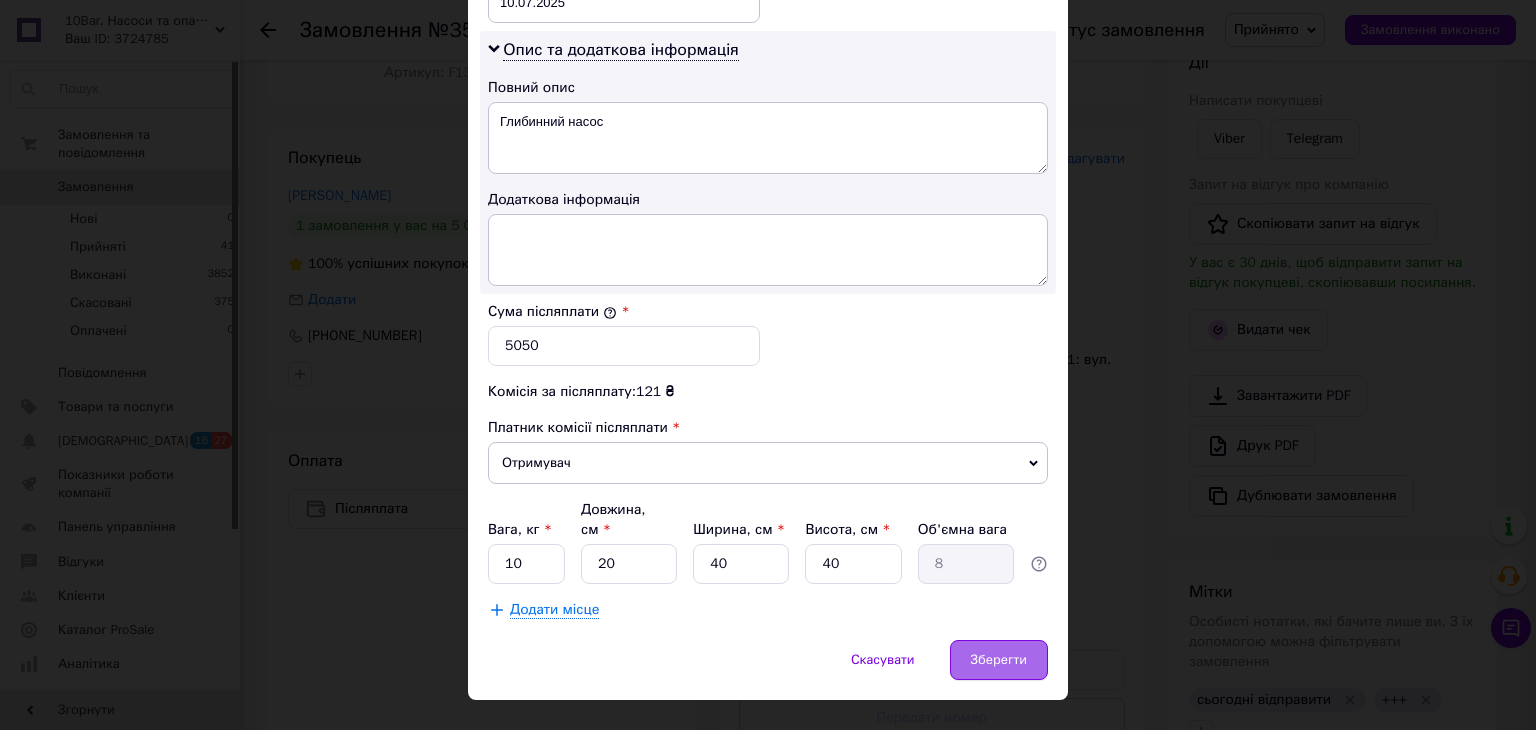 click on "Зберегти" at bounding box center [999, 660] 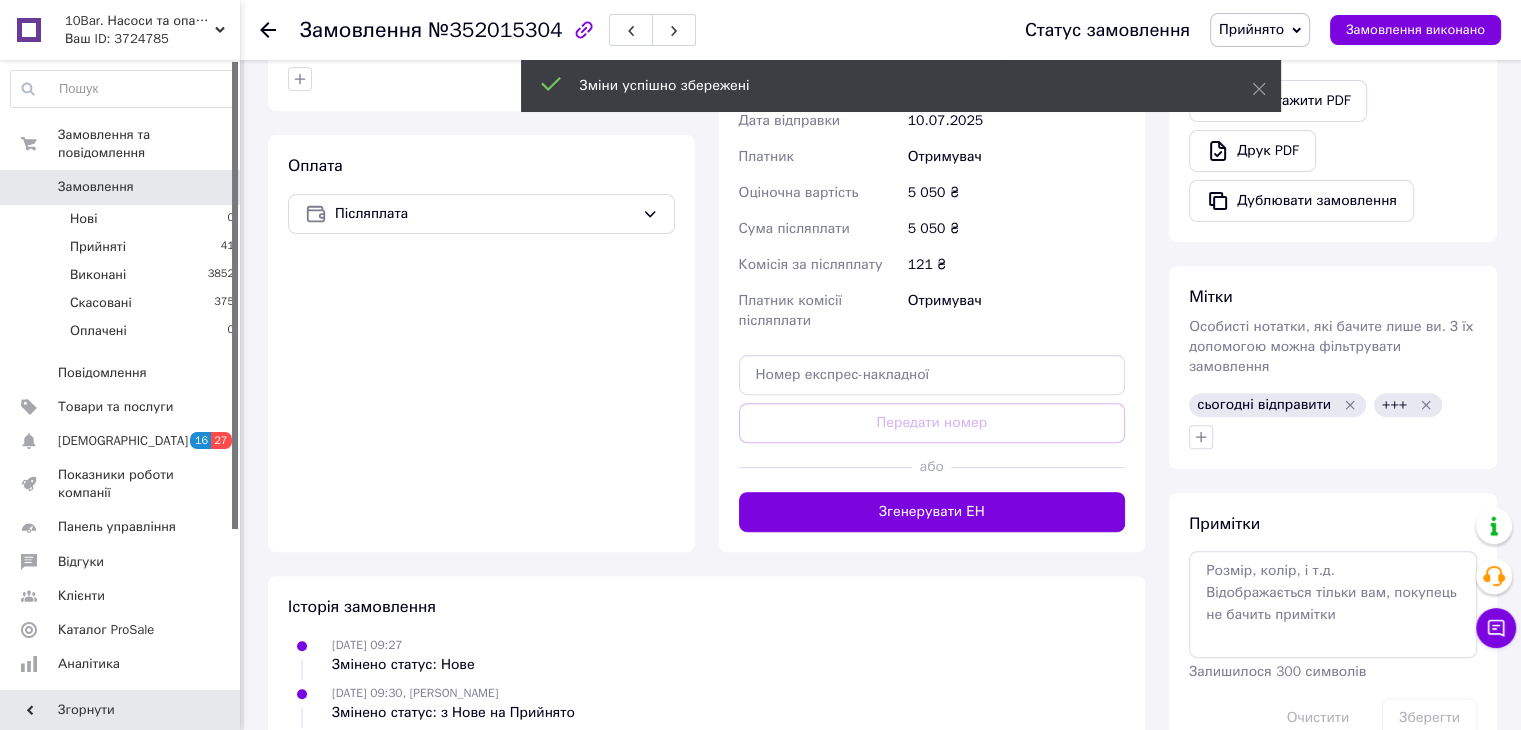 scroll, scrollTop: 600, scrollLeft: 0, axis: vertical 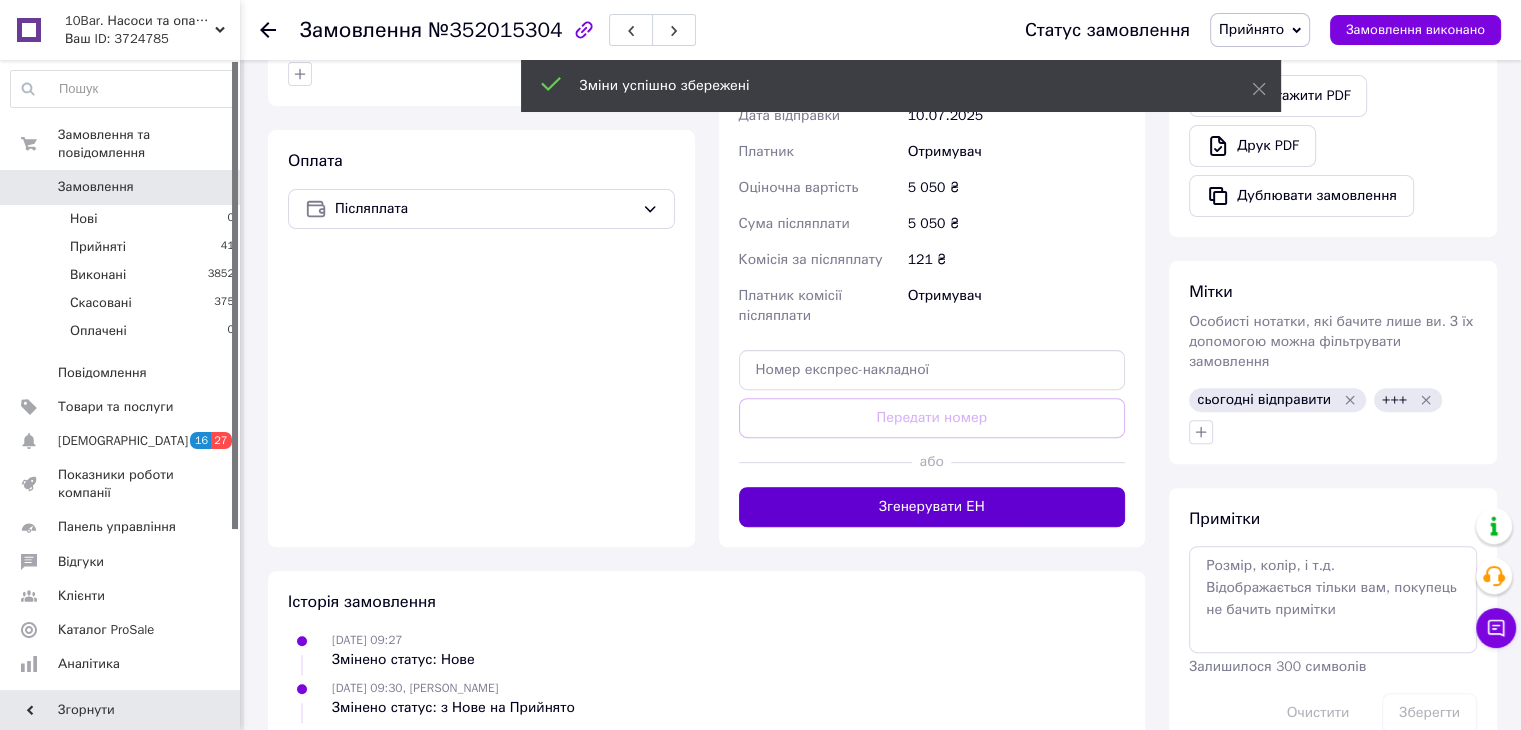 click on "Згенерувати ЕН" at bounding box center [932, 507] 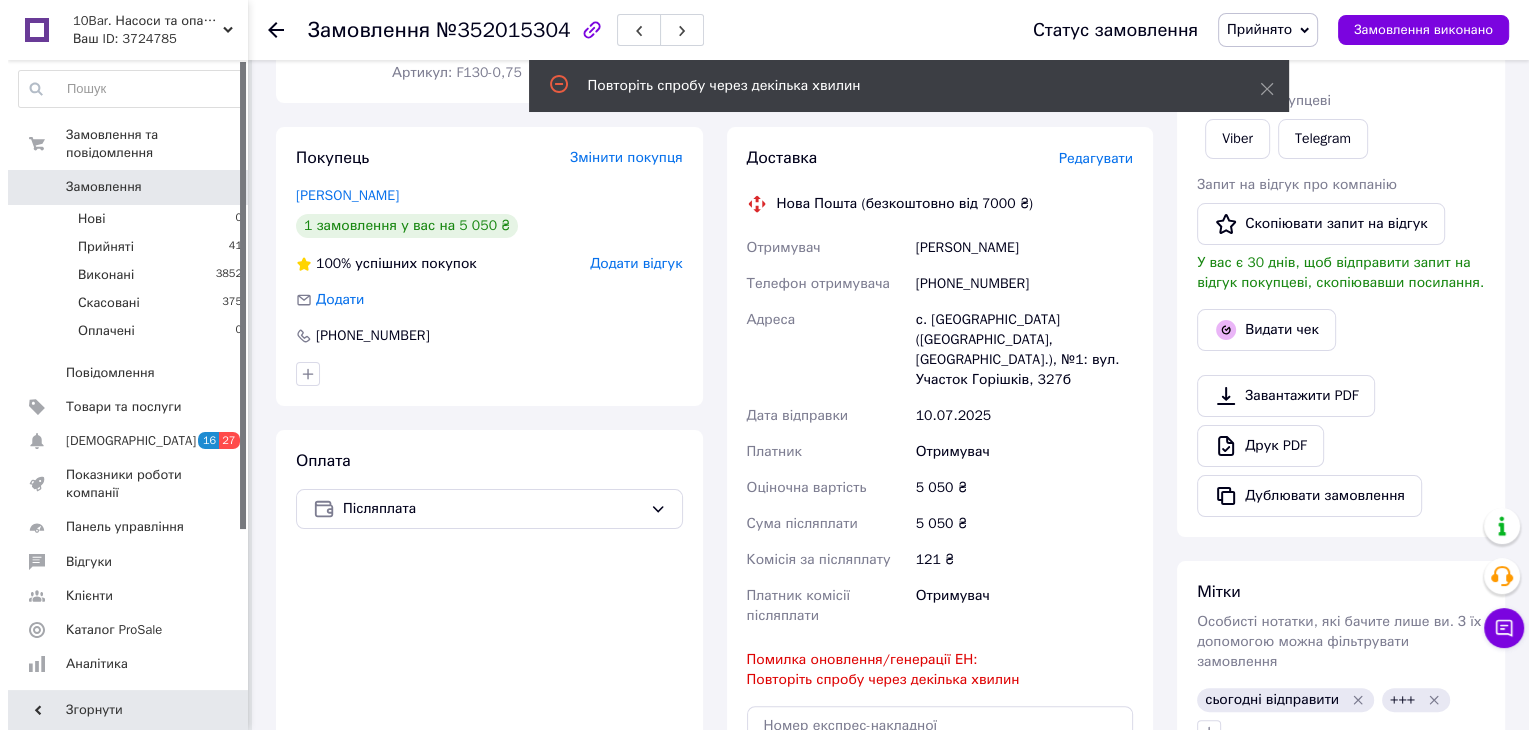scroll, scrollTop: 300, scrollLeft: 0, axis: vertical 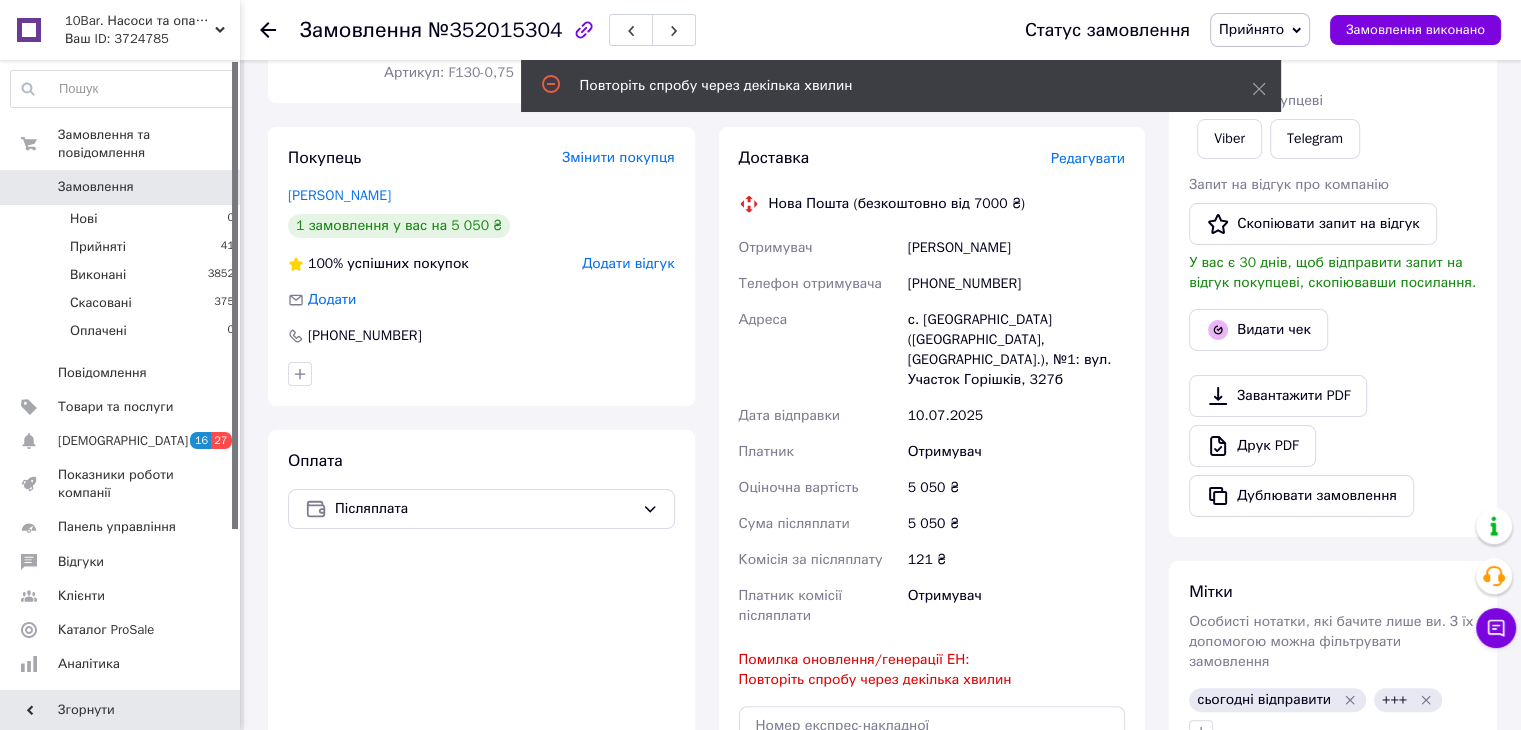 click on "Редагувати" at bounding box center (1088, 158) 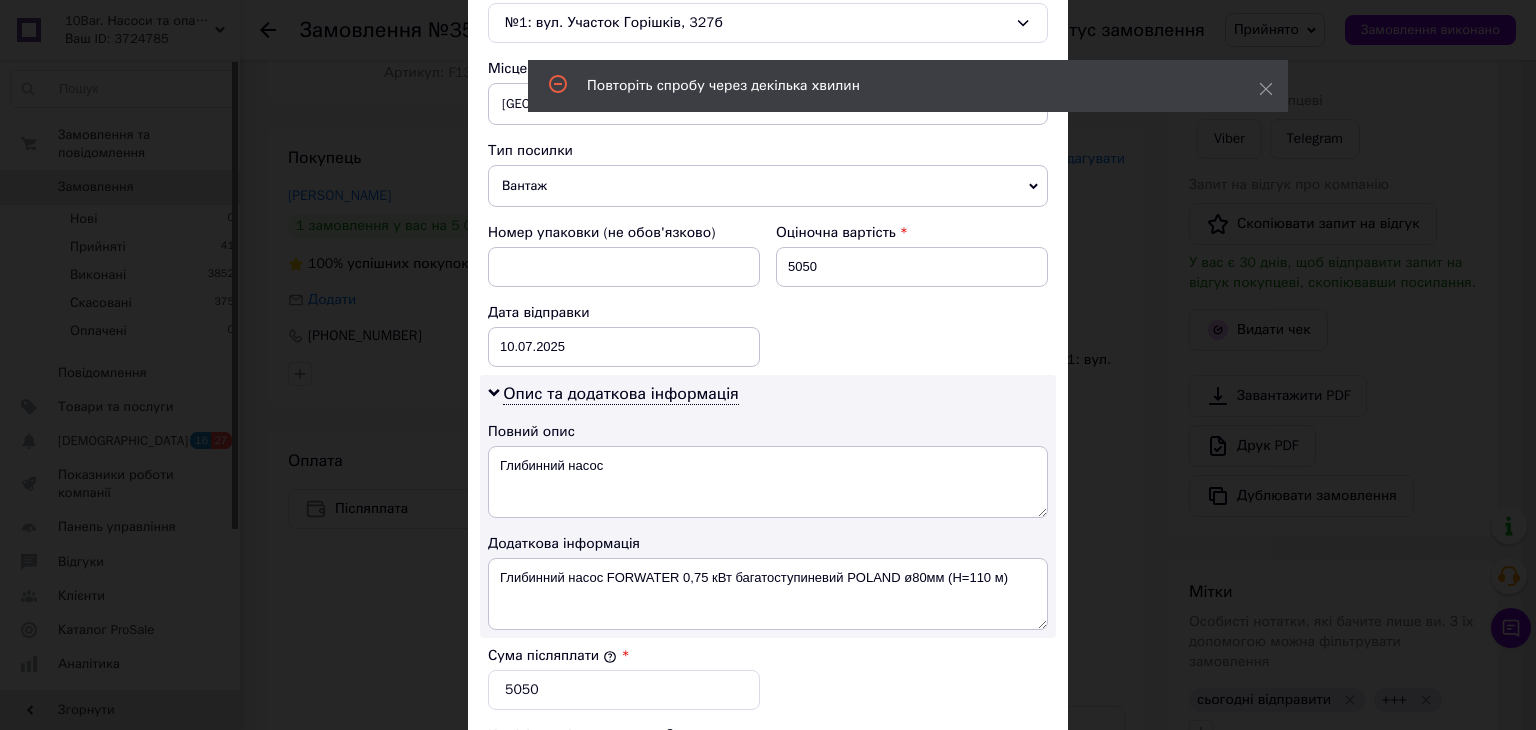 scroll, scrollTop: 700, scrollLeft: 0, axis: vertical 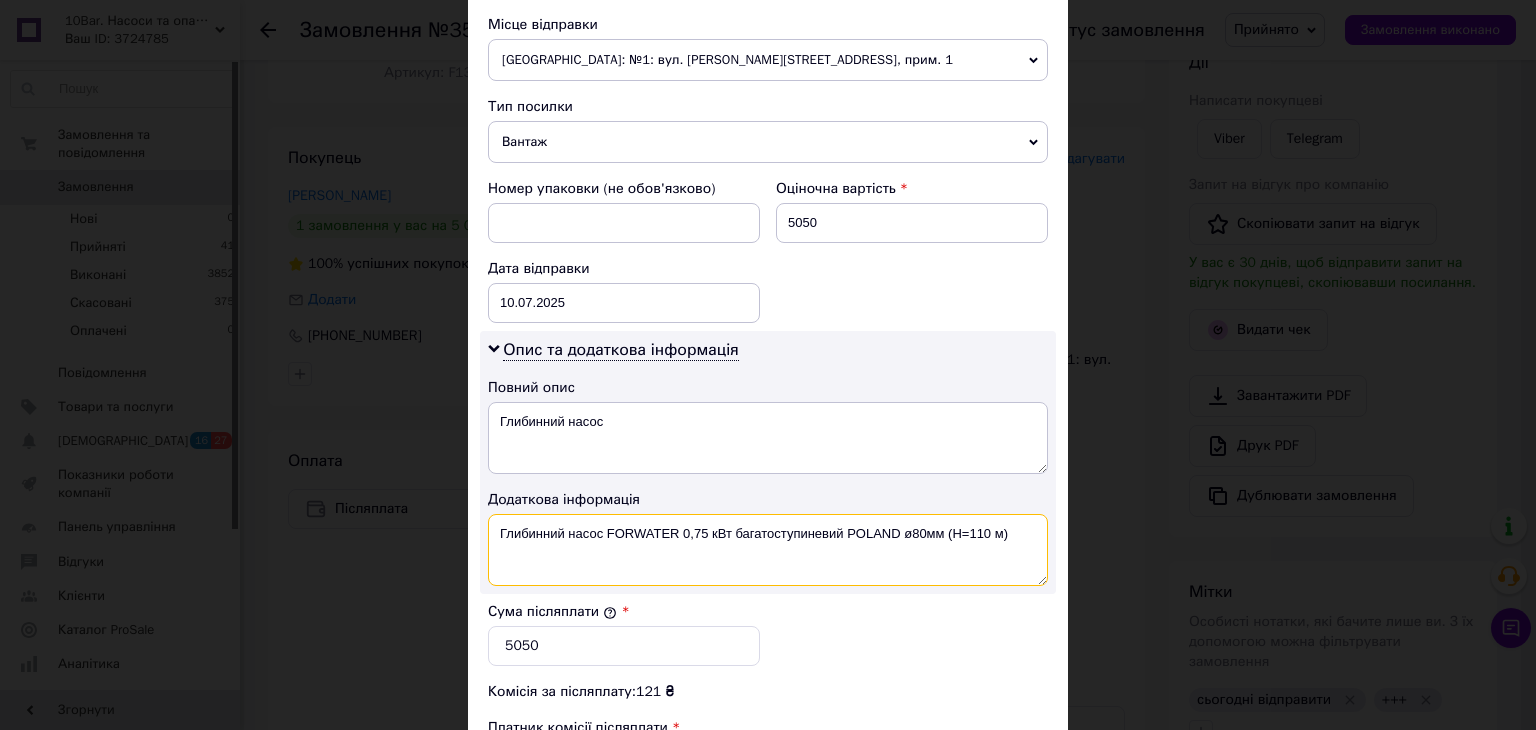drag, startPoint x: 1011, startPoint y: 529, endPoint x: 496, endPoint y: 547, distance: 515.31445 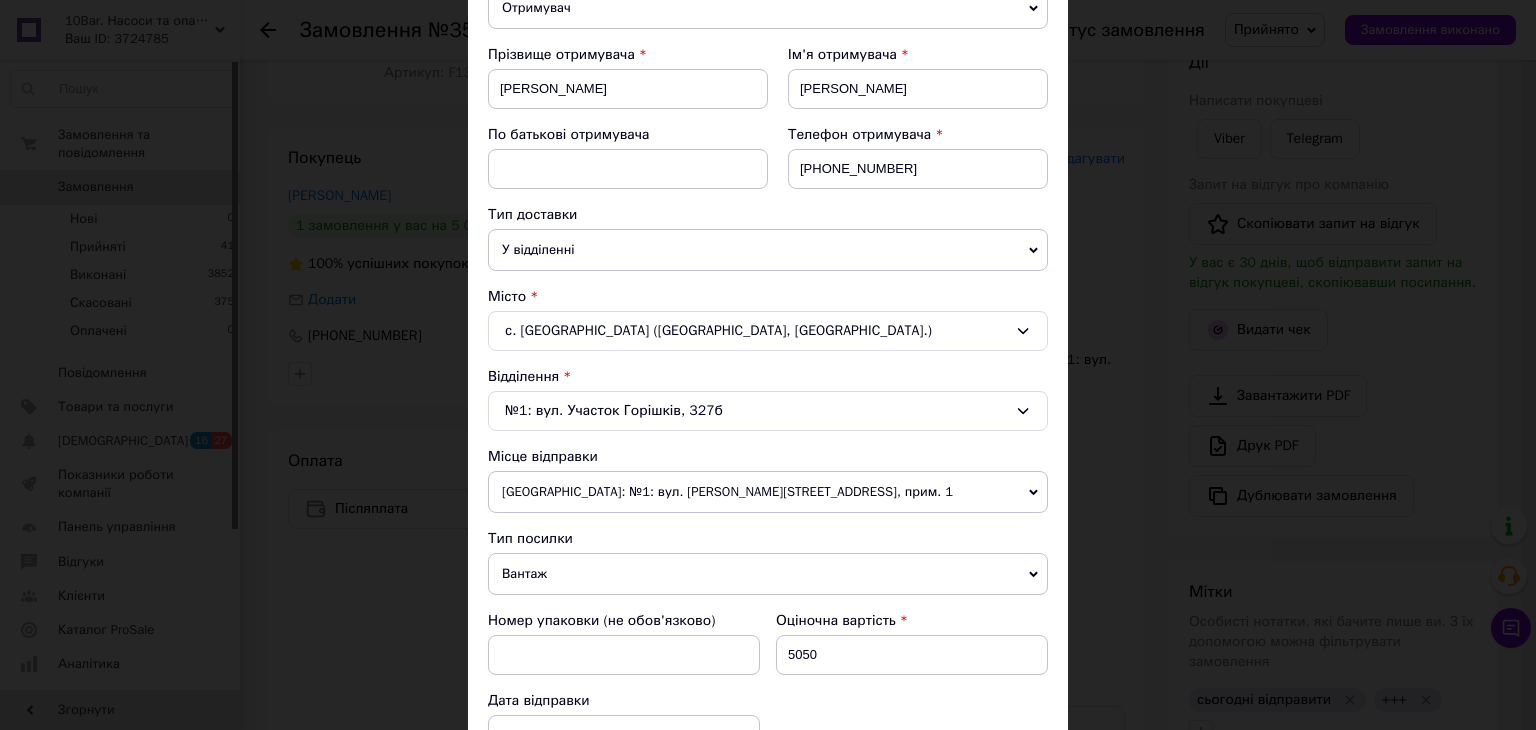 scroll, scrollTop: 213, scrollLeft: 0, axis: vertical 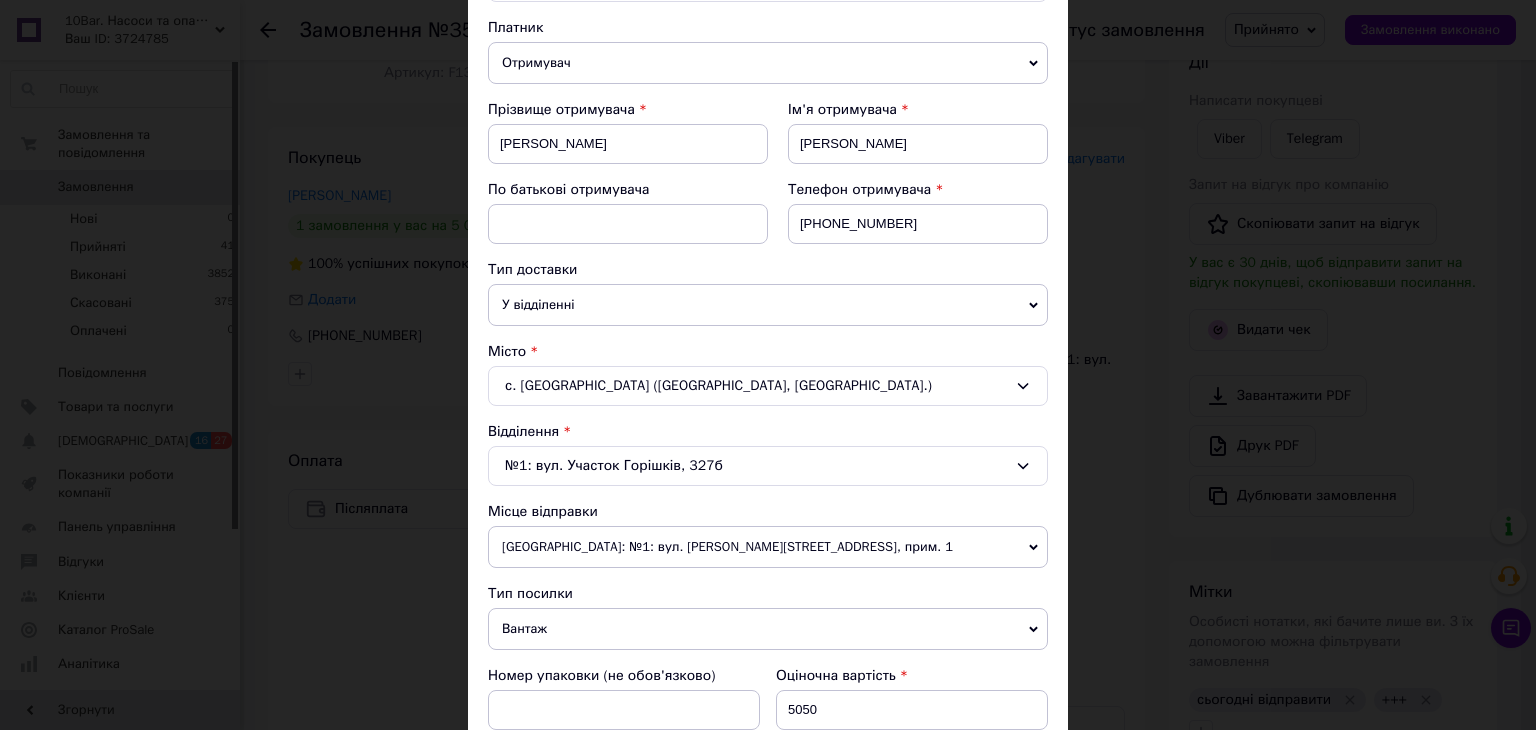 type 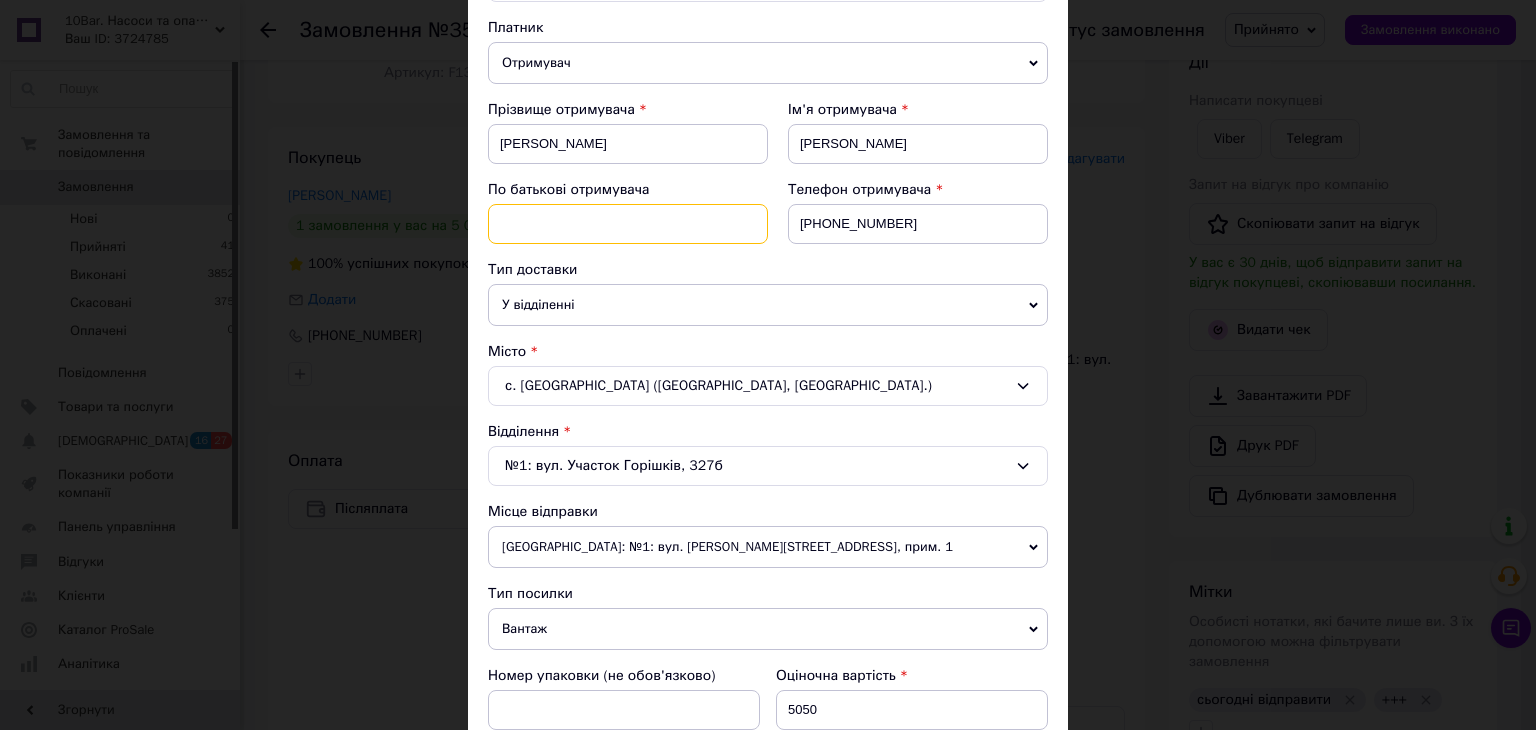 click at bounding box center (628, 224) 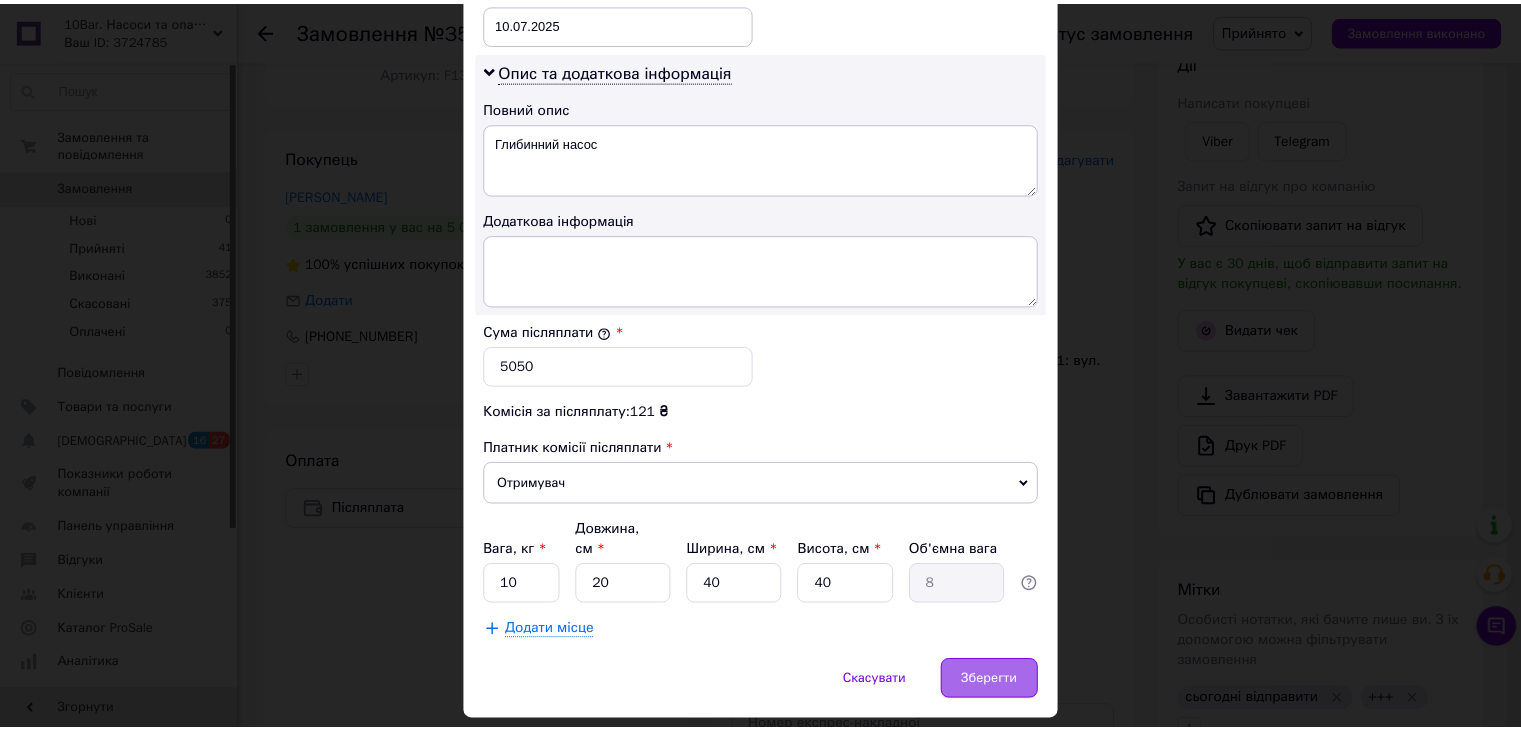 scroll, scrollTop: 1013, scrollLeft: 0, axis: vertical 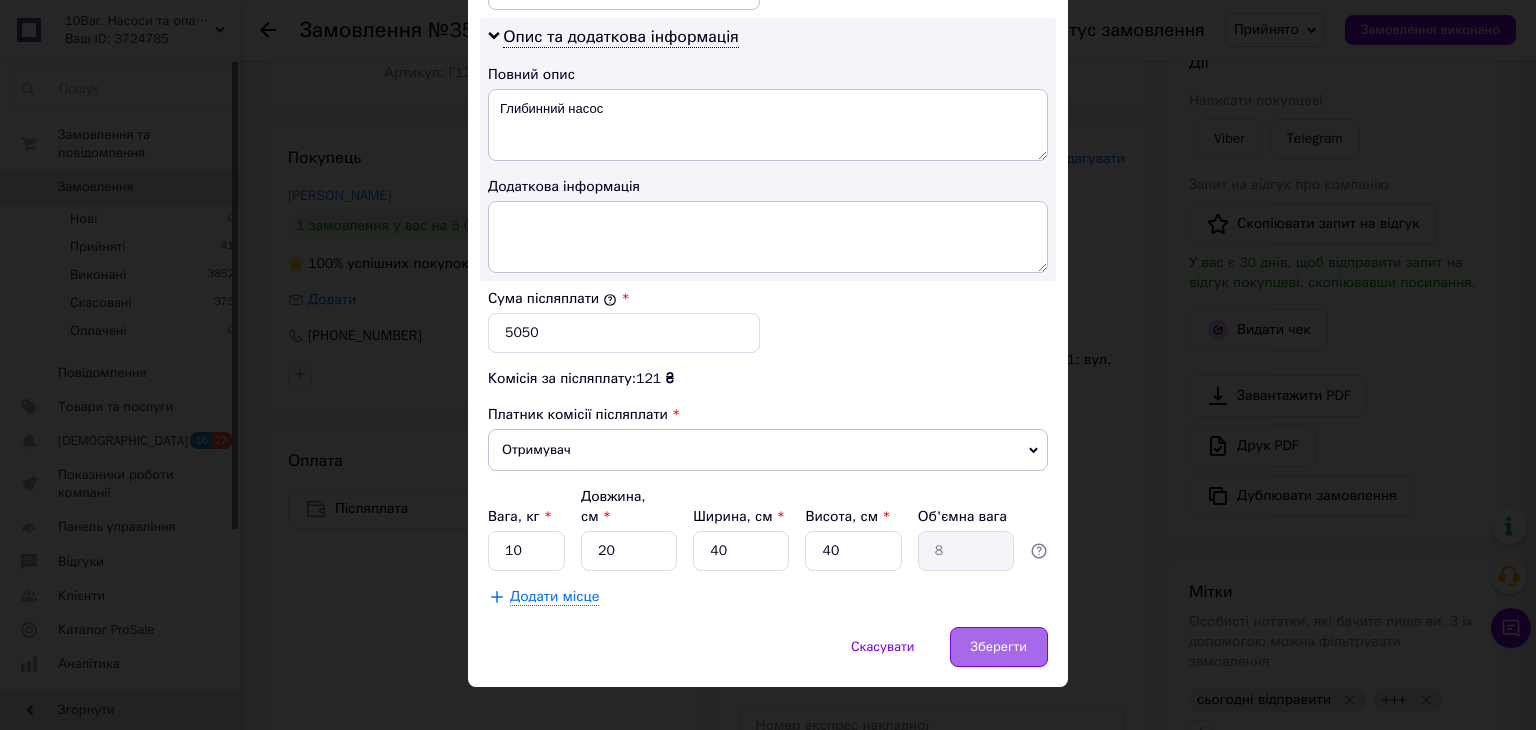 click on "Зберегти" at bounding box center [999, 647] 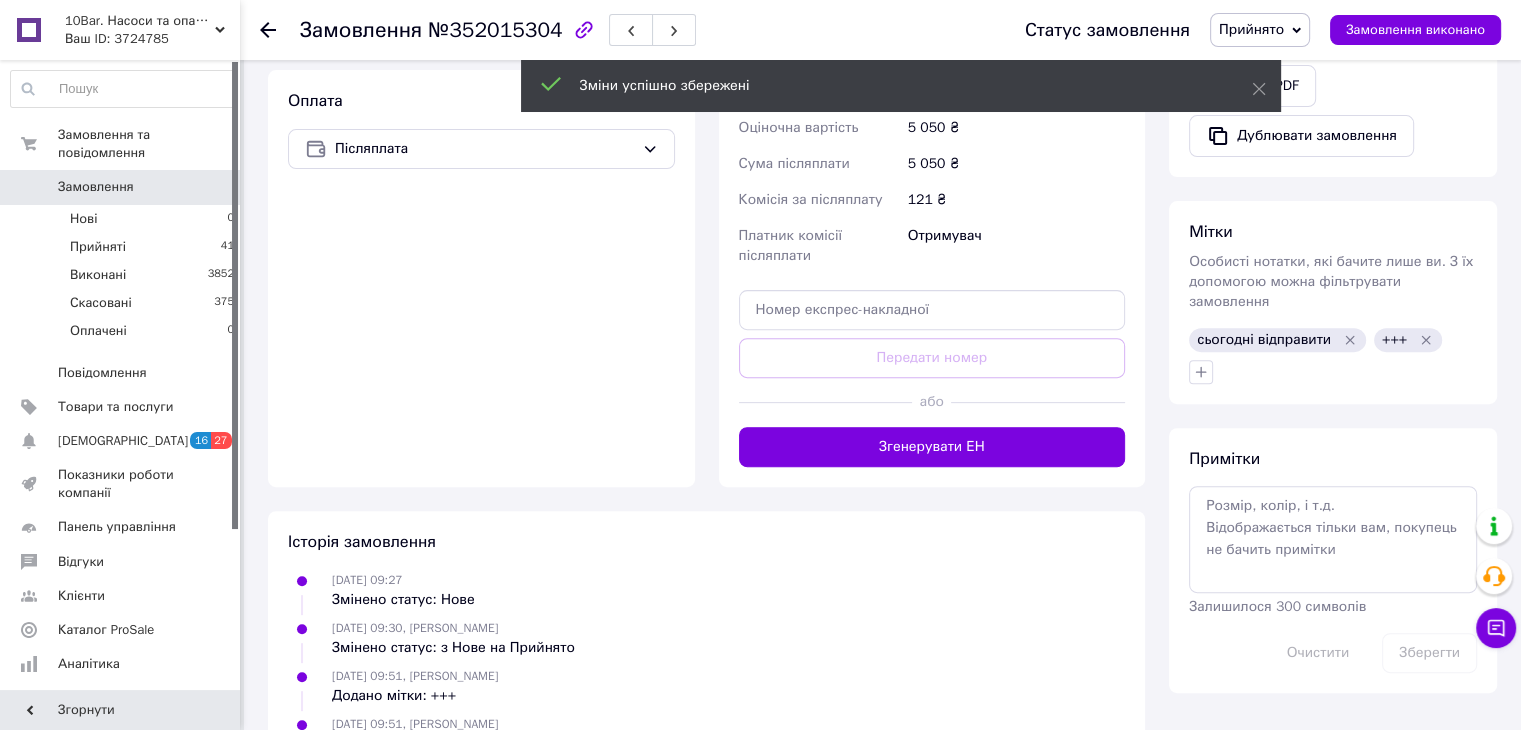 scroll, scrollTop: 700, scrollLeft: 0, axis: vertical 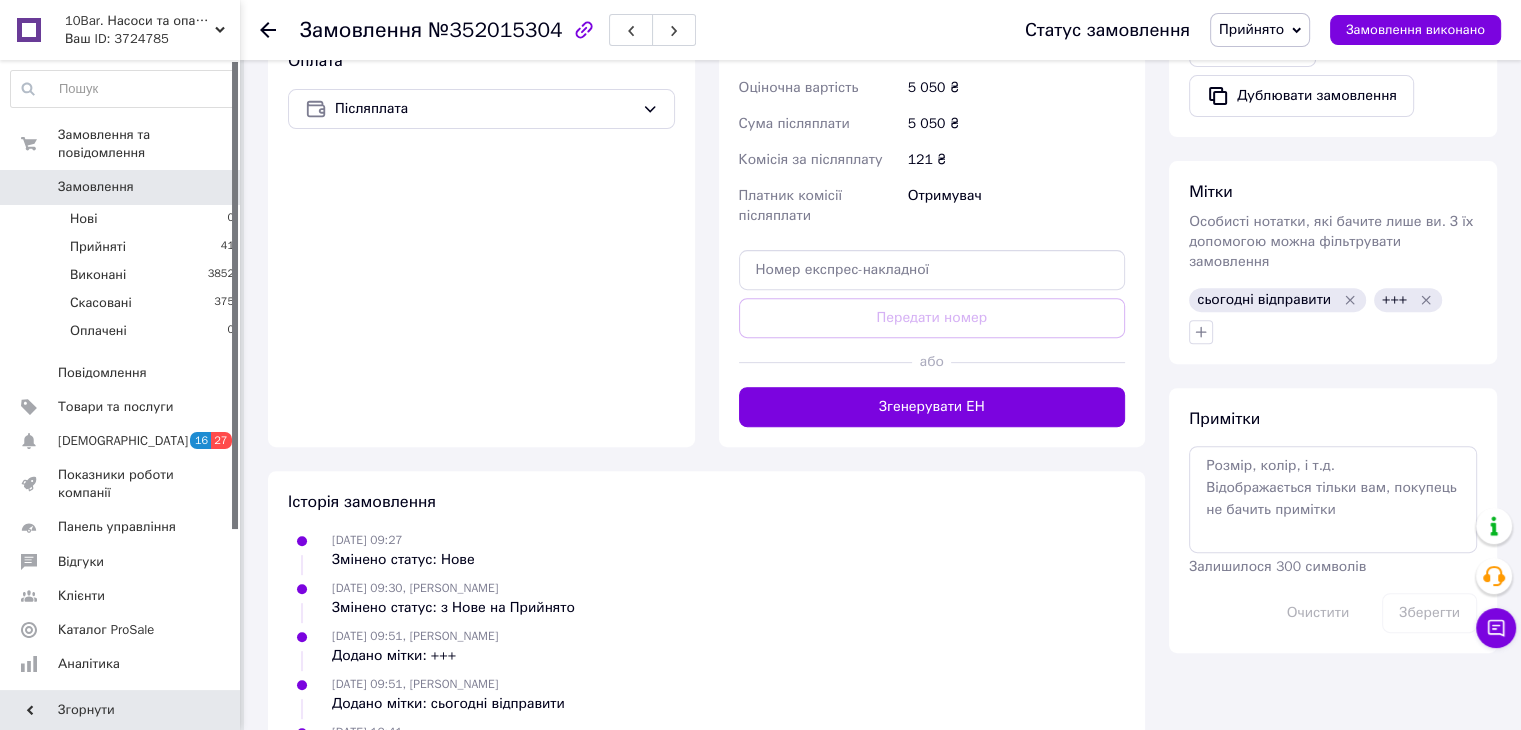 click on "Згенерувати ЕН" at bounding box center (932, 407) 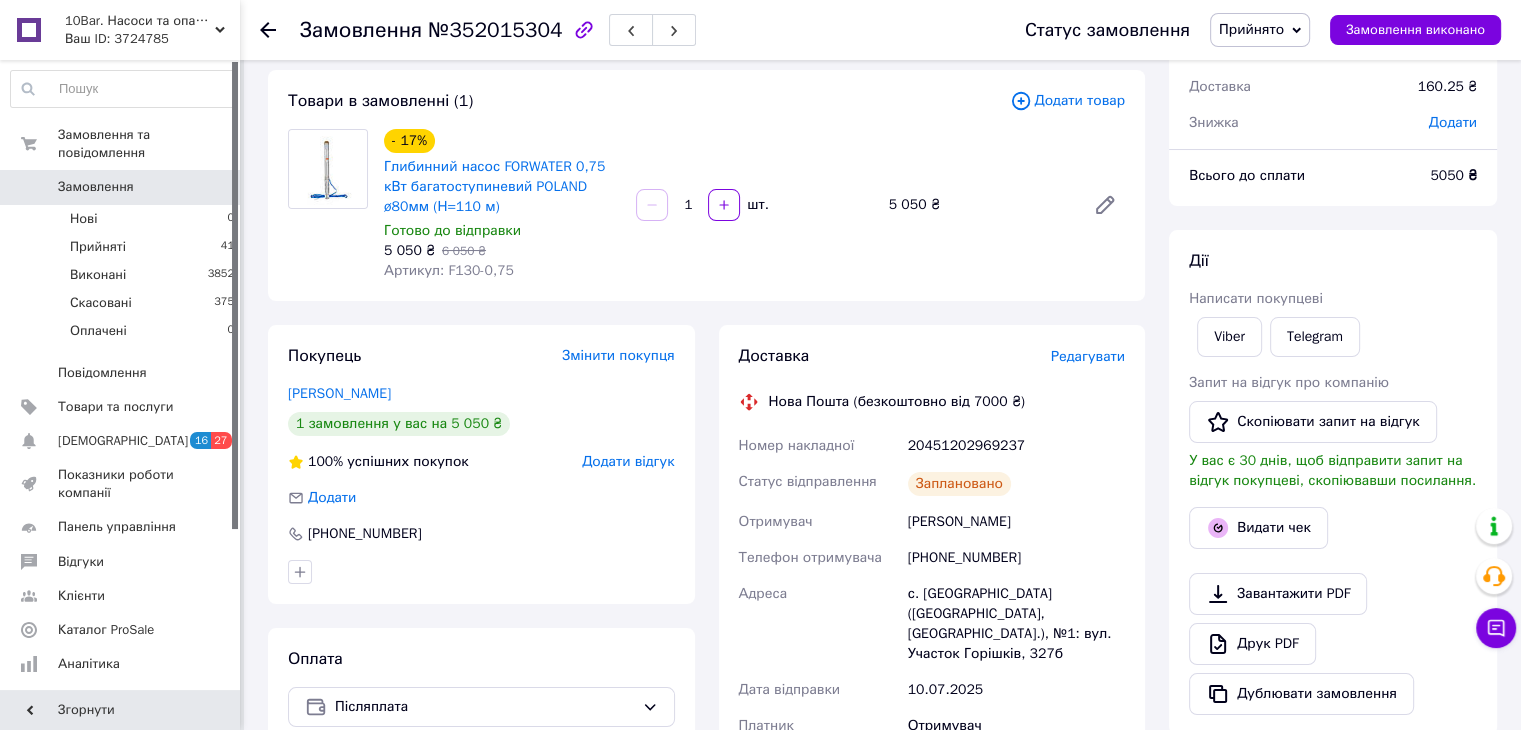 scroll, scrollTop: 100, scrollLeft: 0, axis: vertical 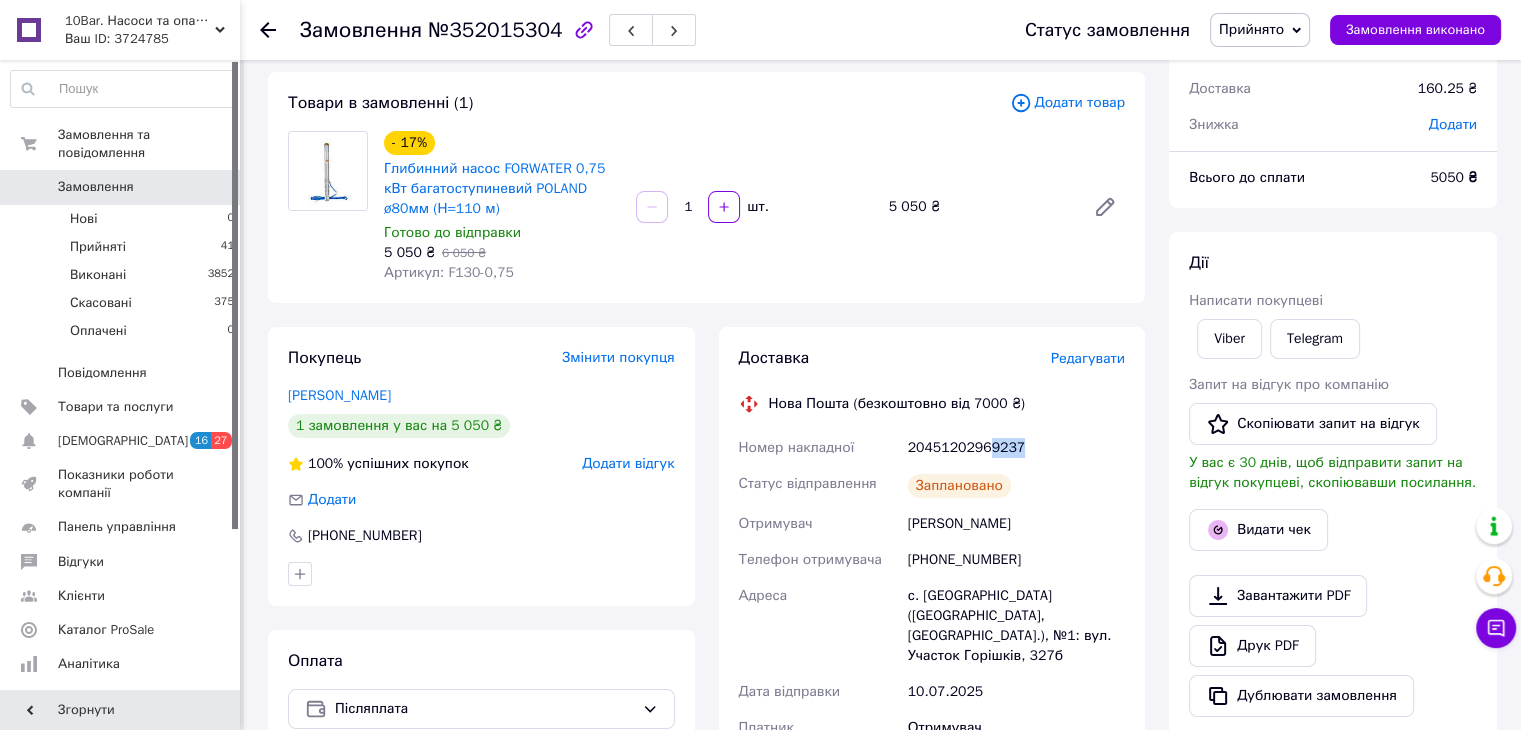 drag, startPoint x: 983, startPoint y: 451, endPoint x: 1013, endPoint y: 449, distance: 30.066593 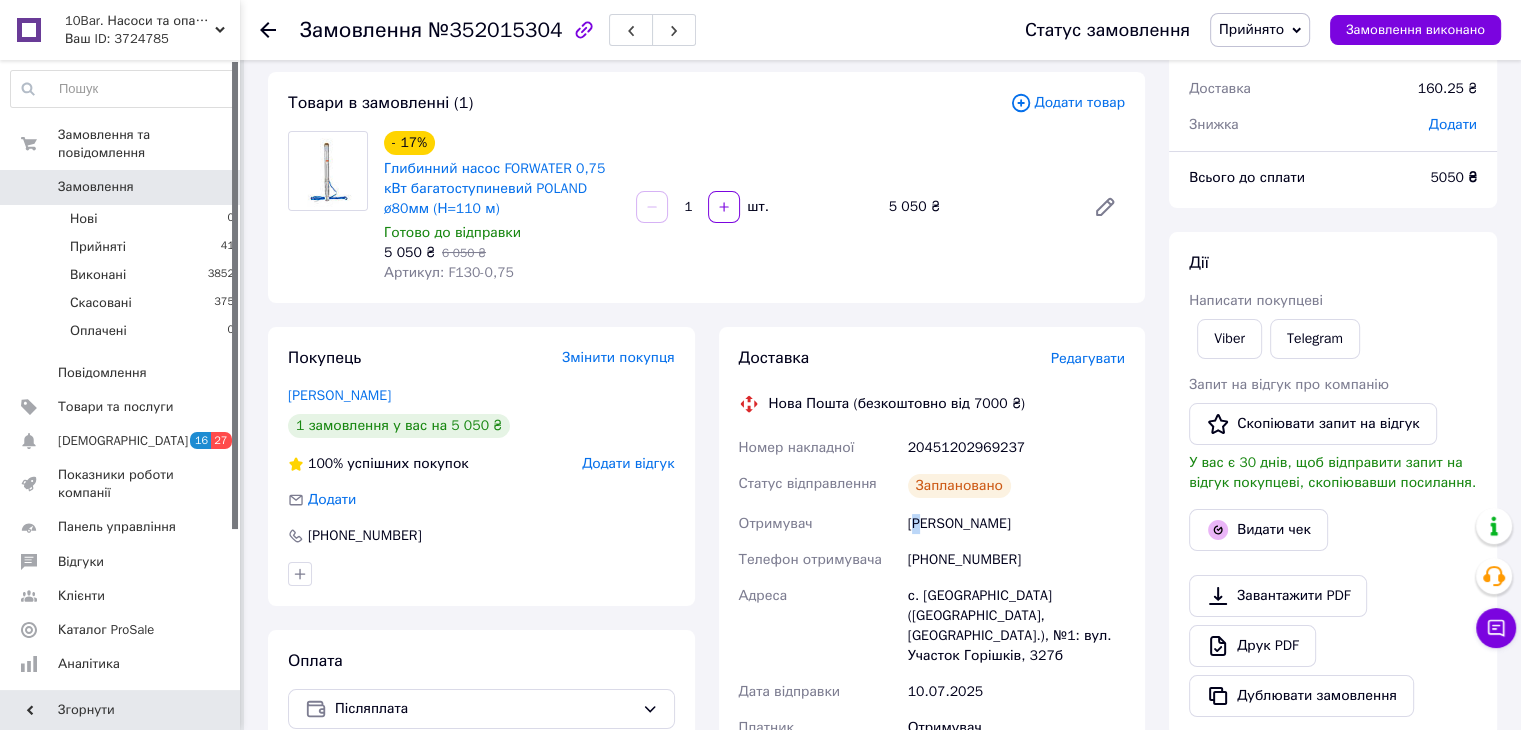 drag, startPoint x: 1001, startPoint y: 448, endPoint x: 920, endPoint y: 526, distance: 112.44999 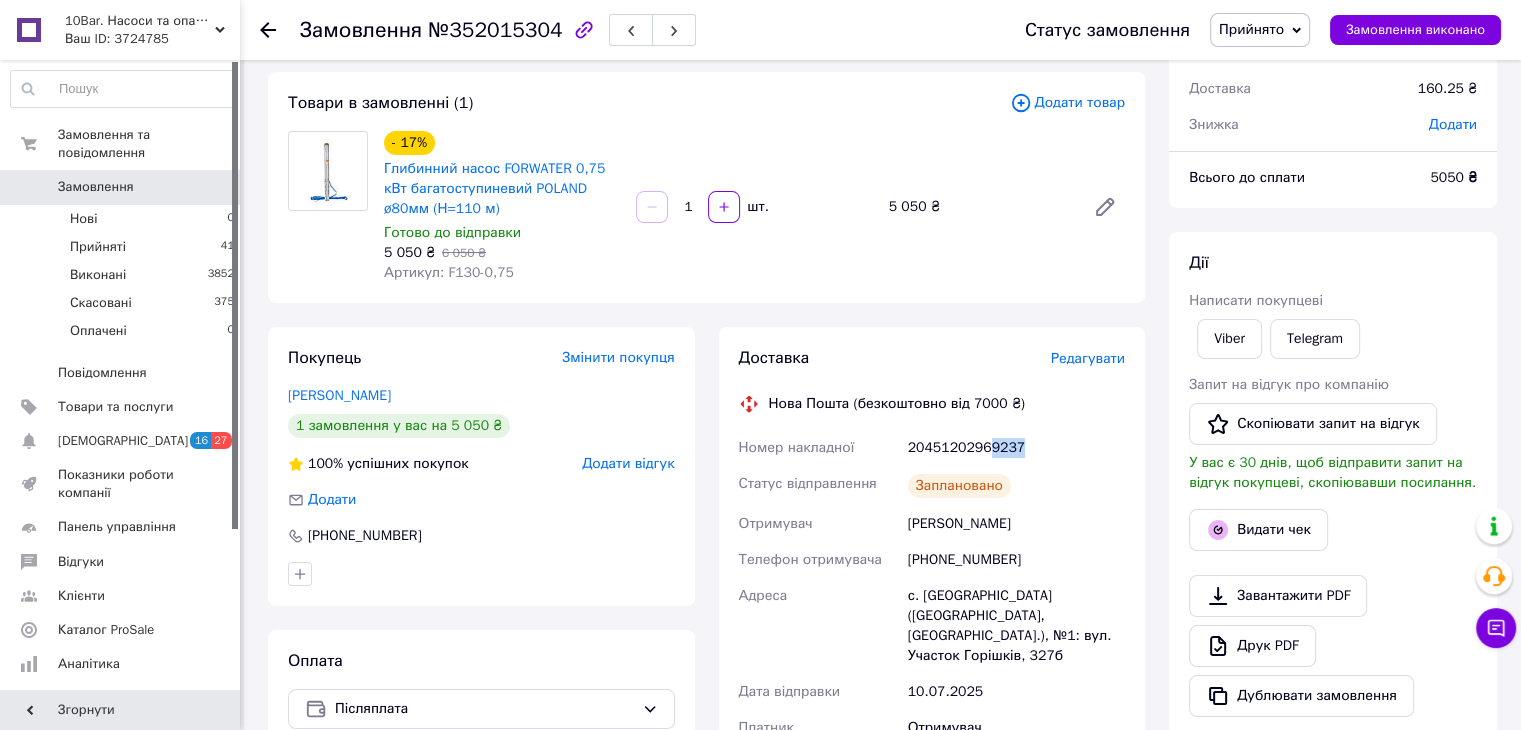 drag, startPoint x: 1022, startPoint y: 449, endPoint x: 986, endPoint y: 454, distance: 36.345562 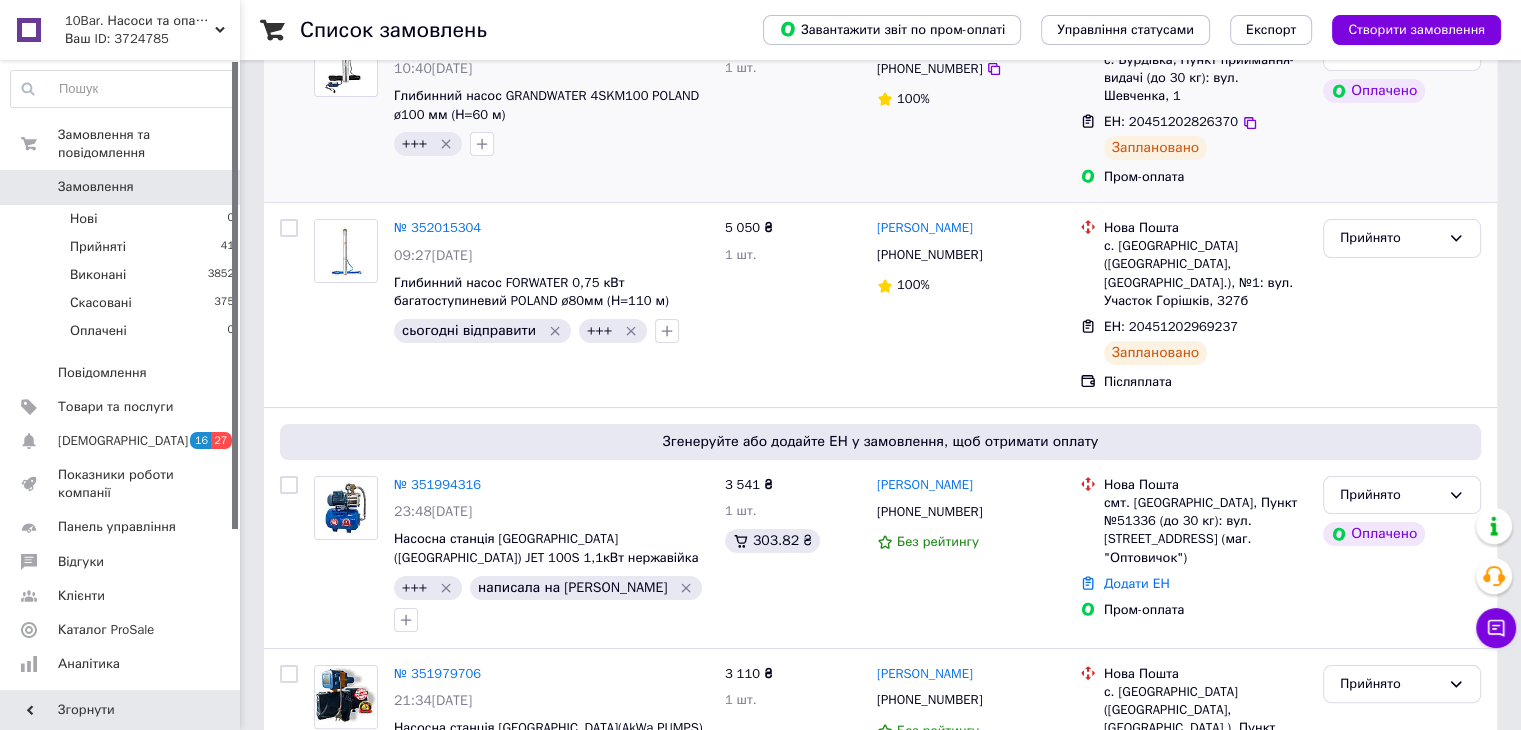 scroll, scrollTop: 300, scrollLeft: 0, axis: vertical 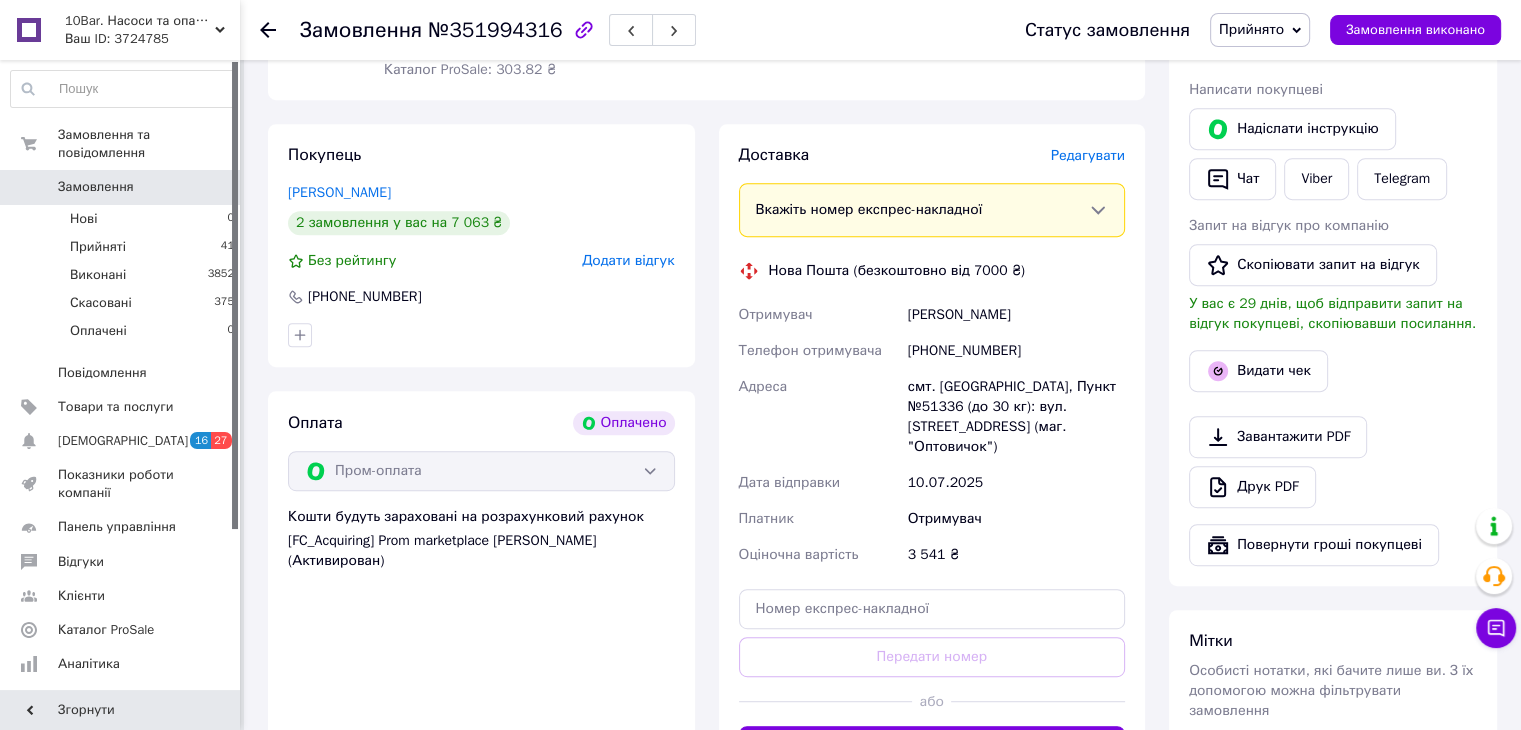 click on "Редагувати" at bounding box center [1088, 155] 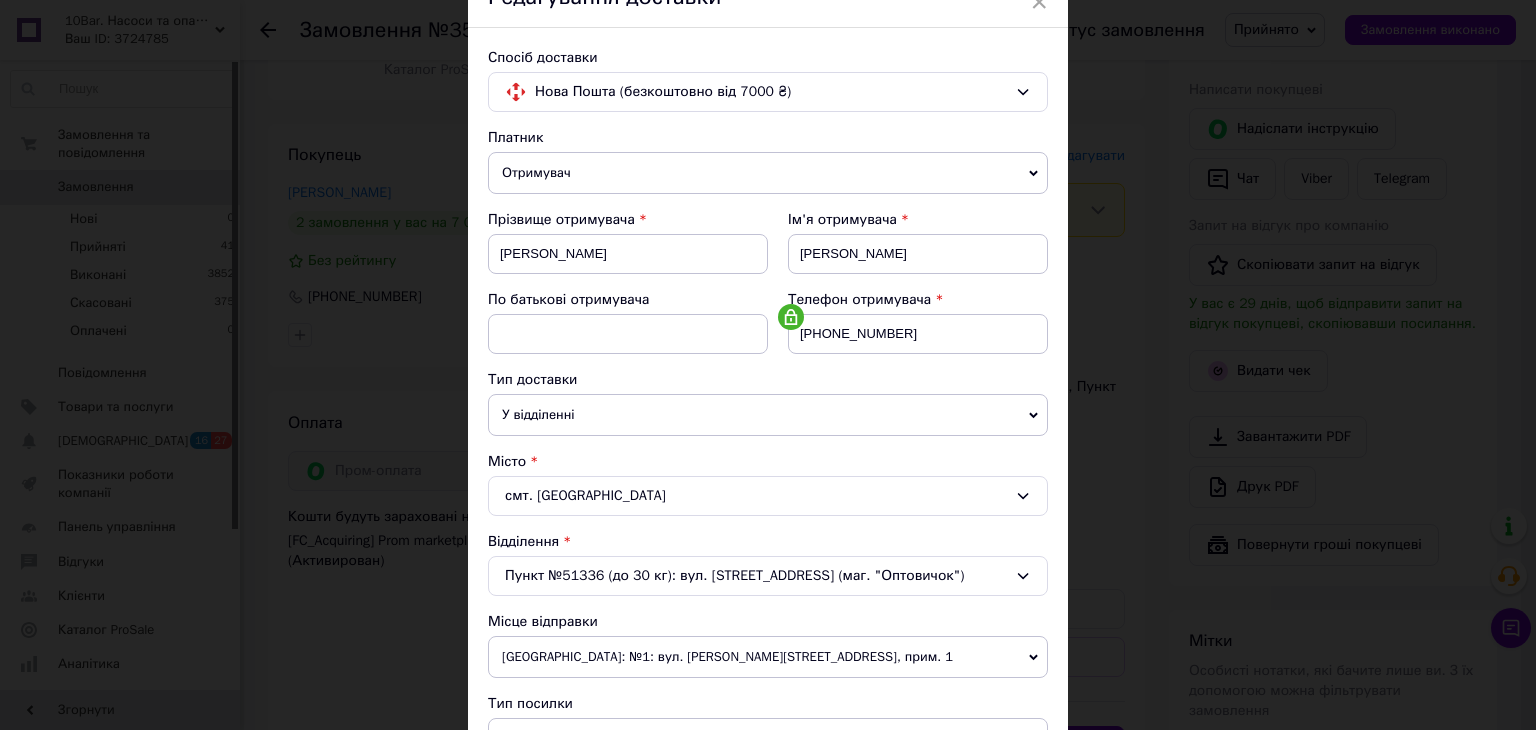 scroll, scrollTop: 72, scrollLeft: 0, axis: vertical 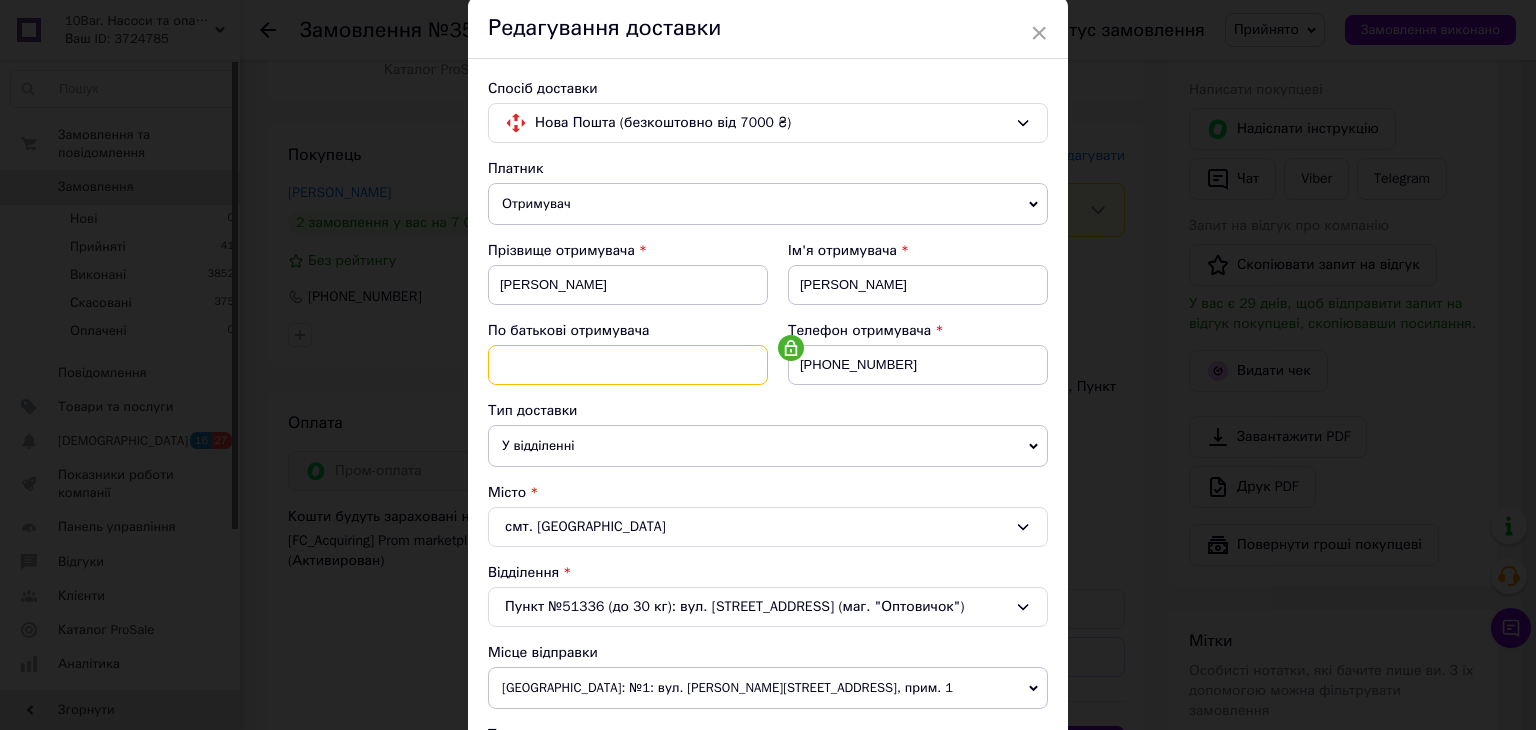 click at bounding box center [628, 365] 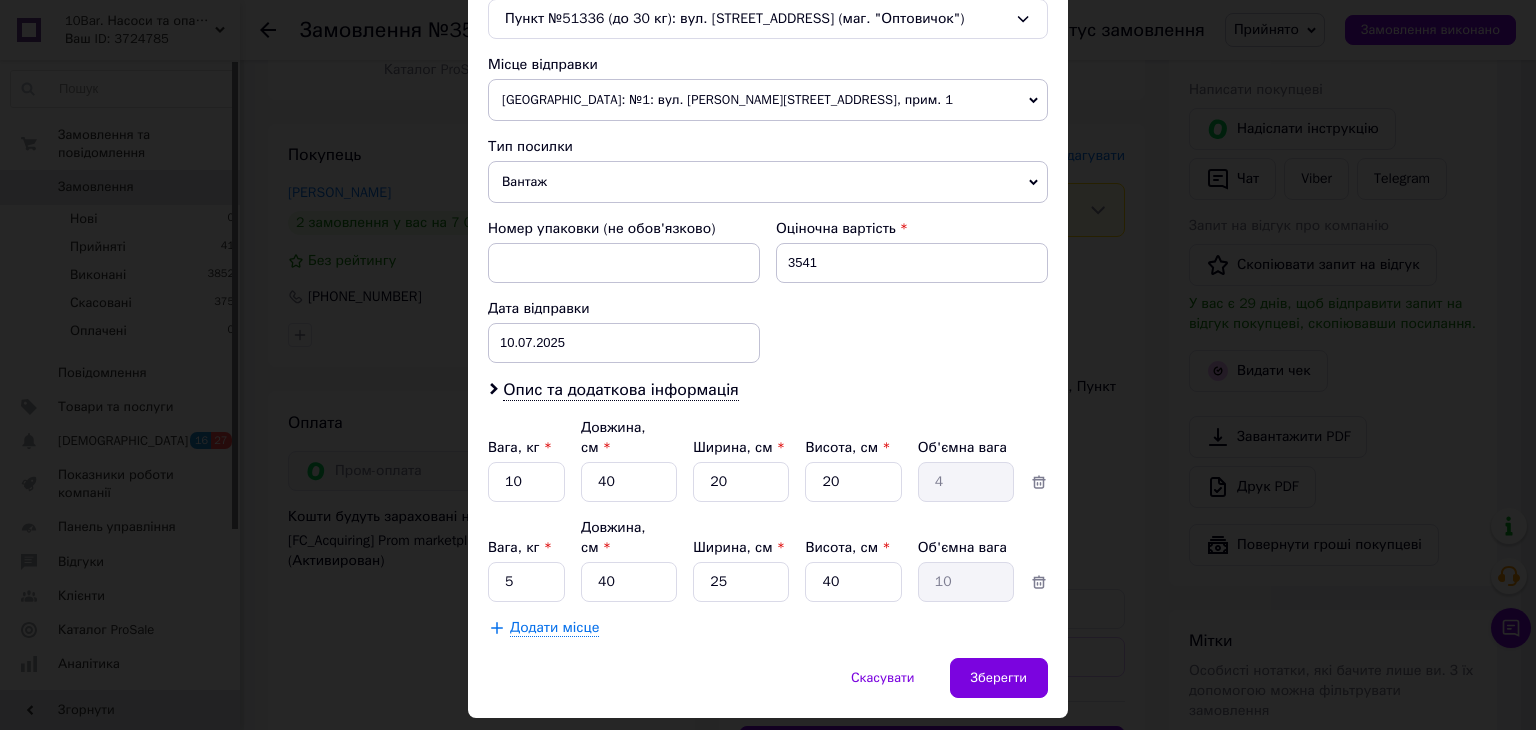 scroll, scrollTop: 672, scrollLeft: 0, axis: vertical 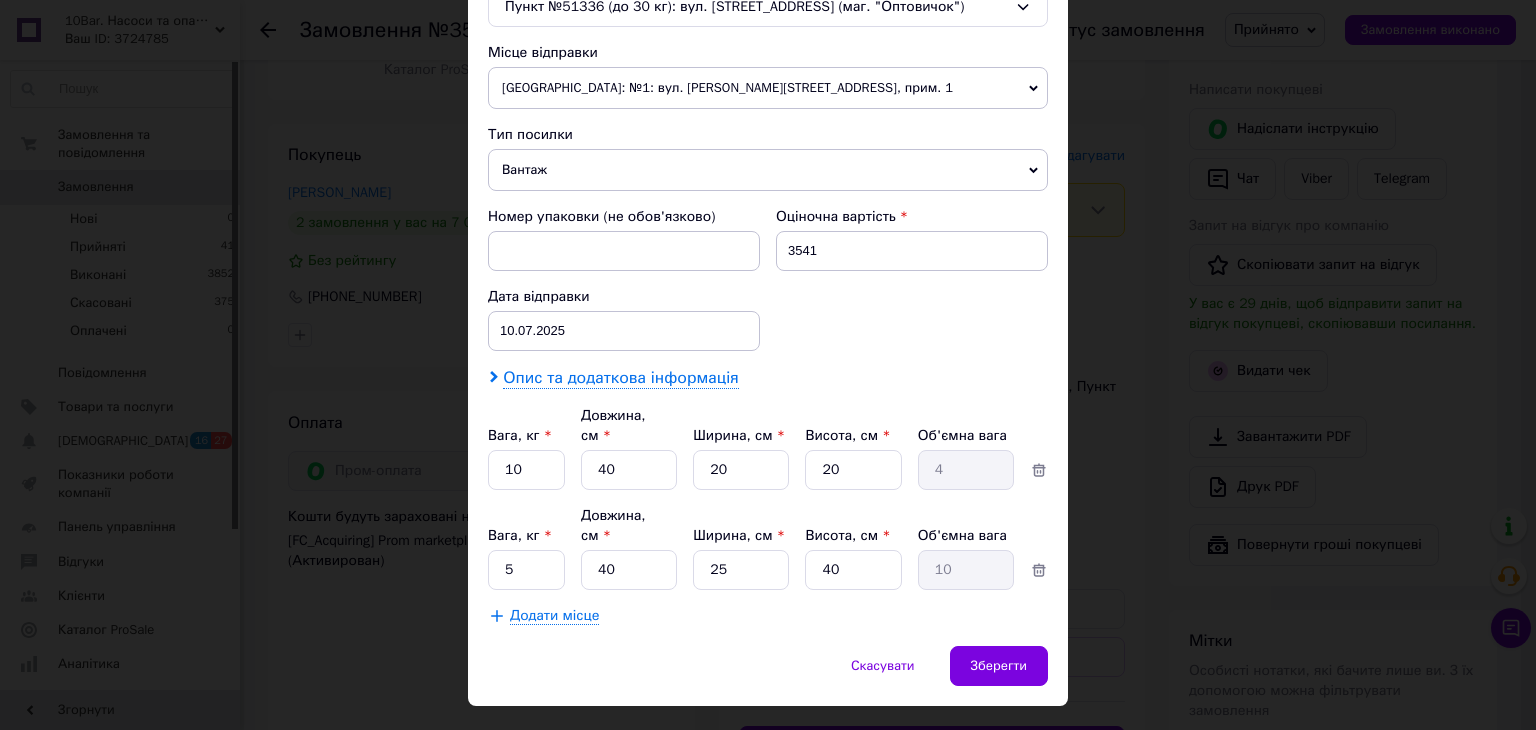 click on "Опис та додаткова інформація" at bounding box center (620, 378) 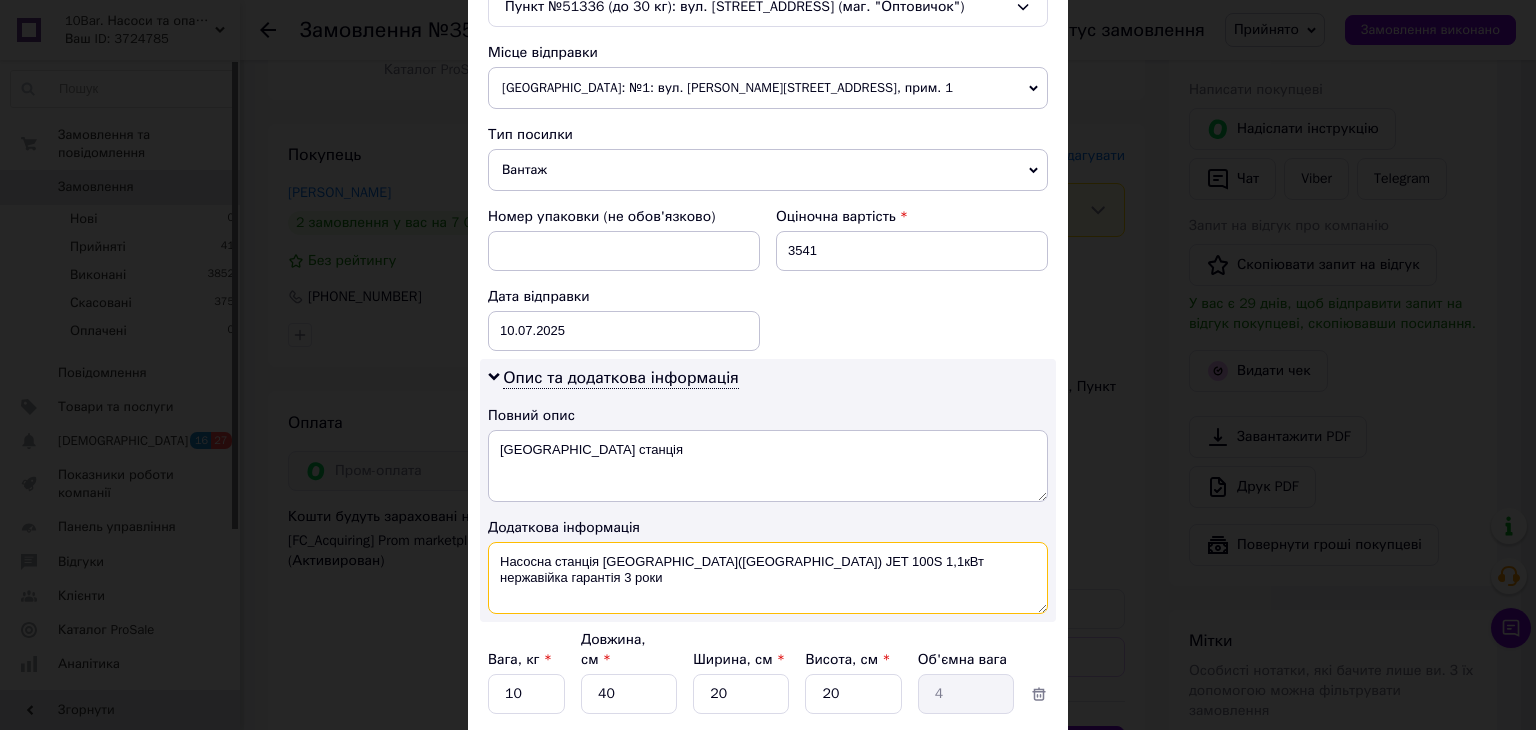 drag, startPoint x: 1025, startPoint y: 562, endPoint x: 487, endPoint y: 557, distance: 538.02325 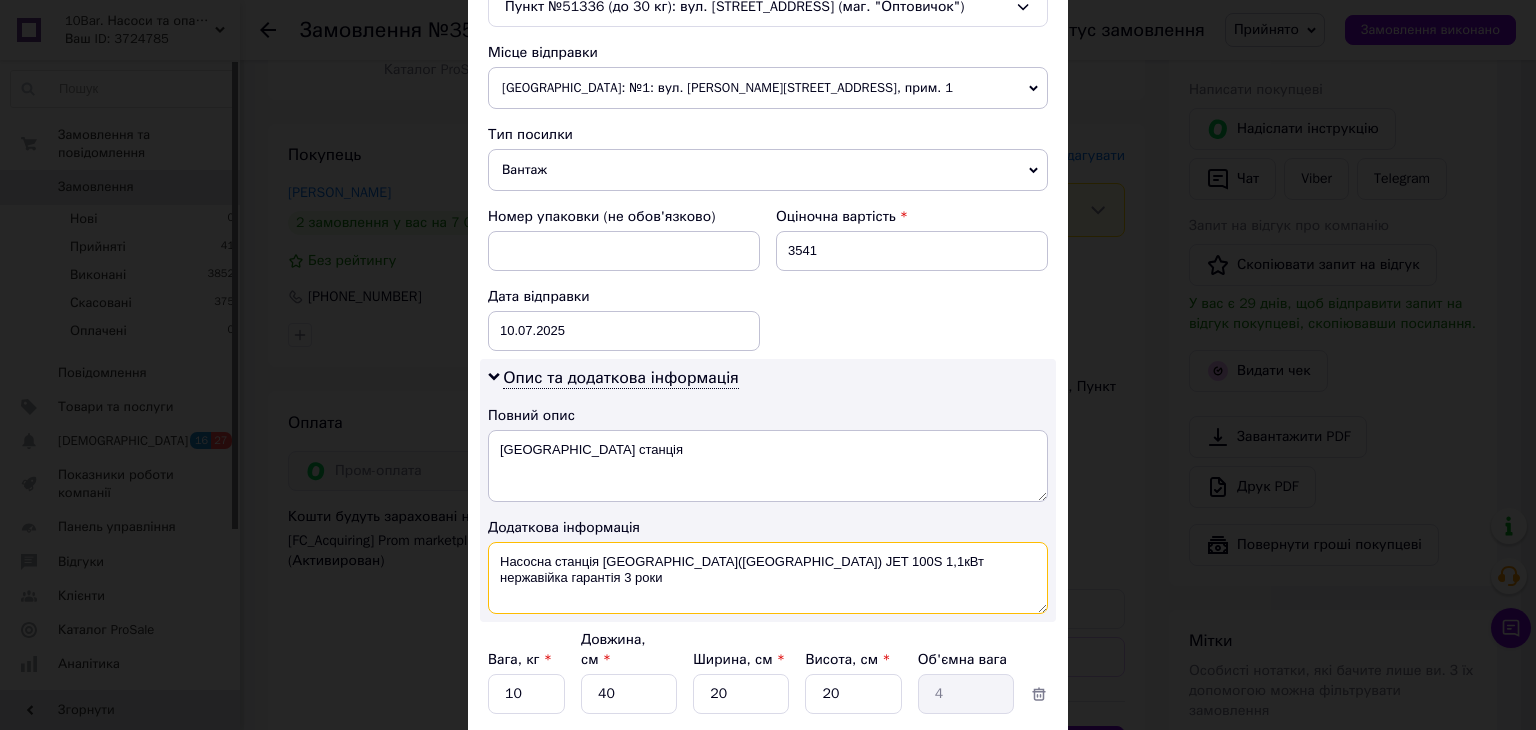 click on "Насосна станція [GEOGRAPHIC_DATA]([GEOGRAPHIC_DATA]) JET 100S 1,1кВт нержавійка гарантія 3 роки" at bounding box center [768, 578] 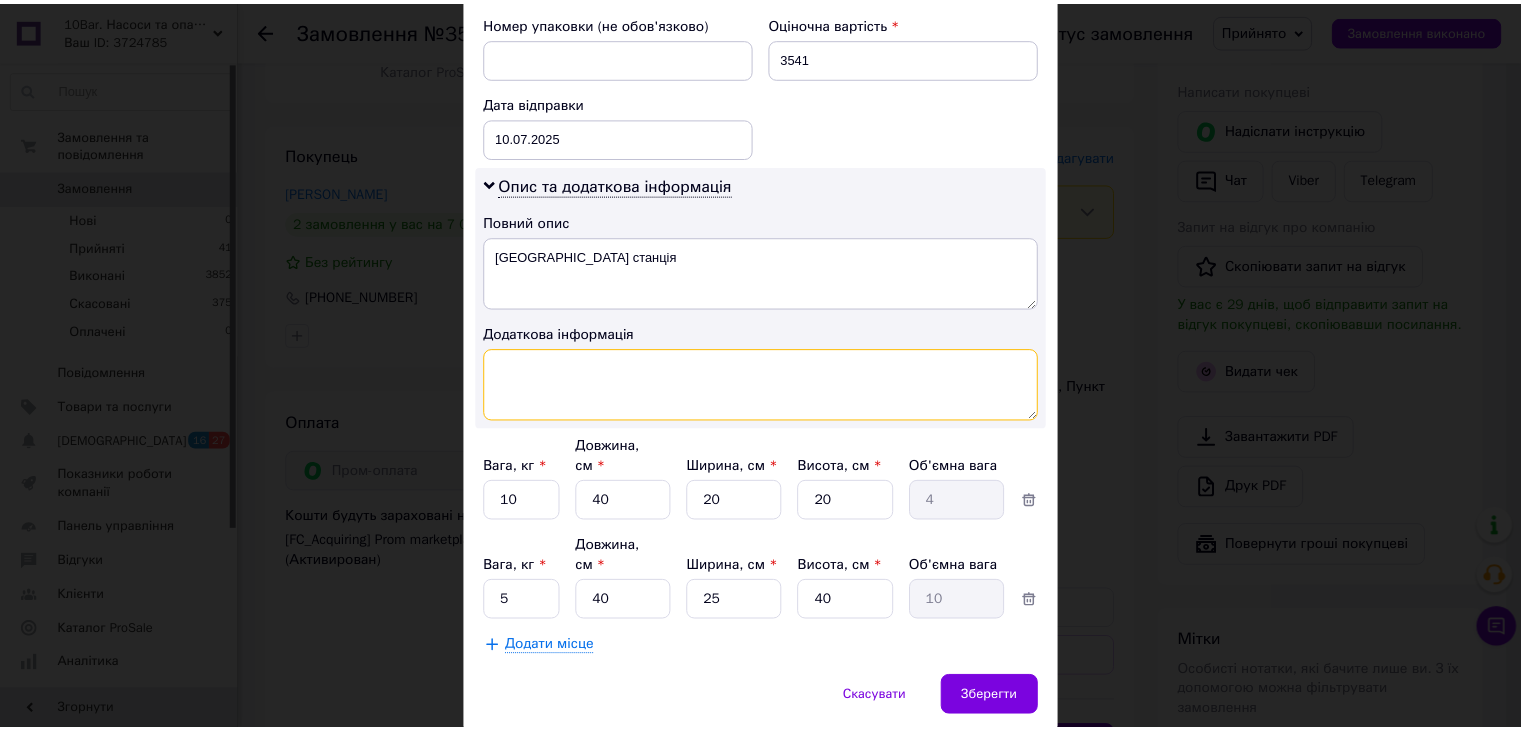 scroll, scrollTop: 896, scrollLeft: 0, axis: vertical 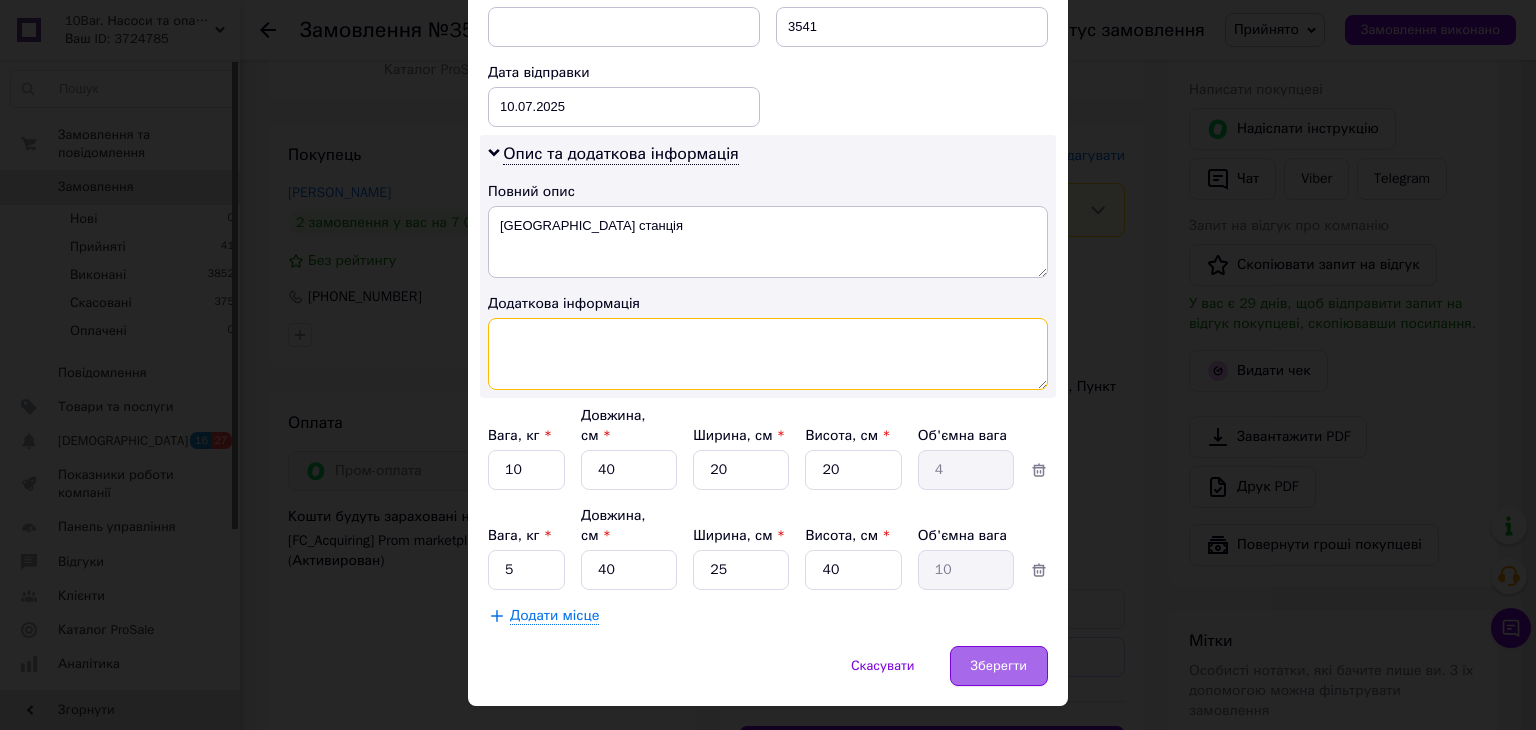 type 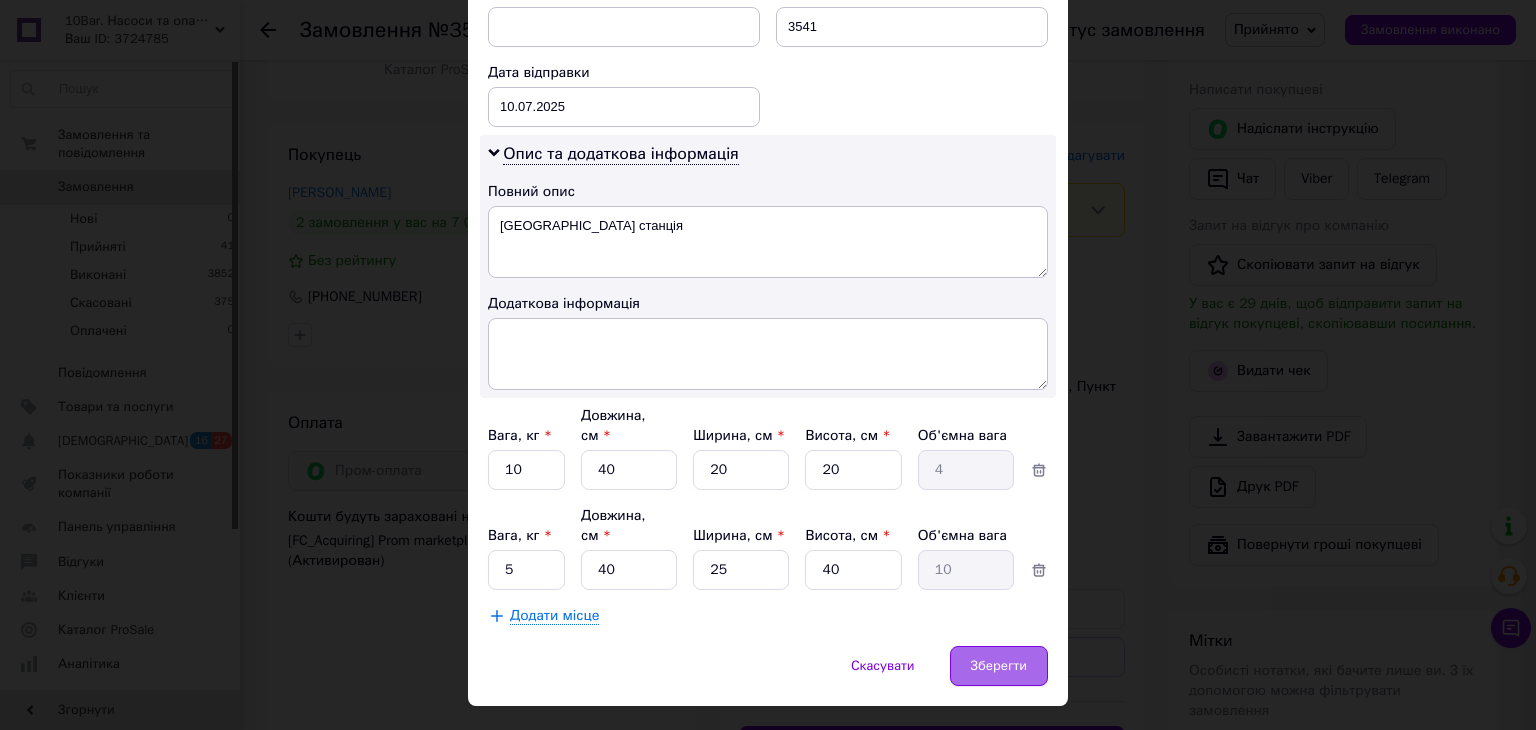 click on "Зберегти" at bounding box center (999, 666) 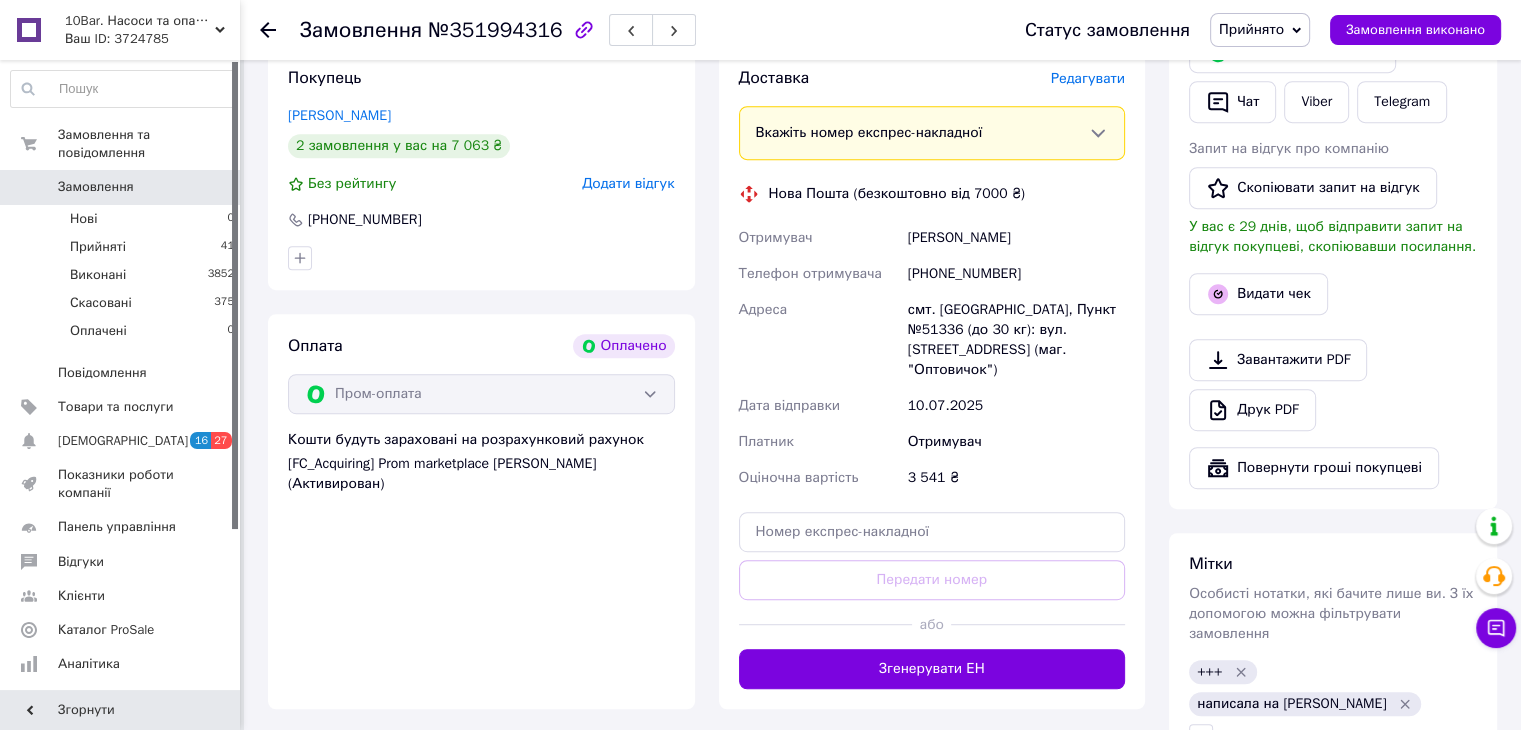 scroll, scrollTop: 1000, scrollLeft: 0, axis: vertical 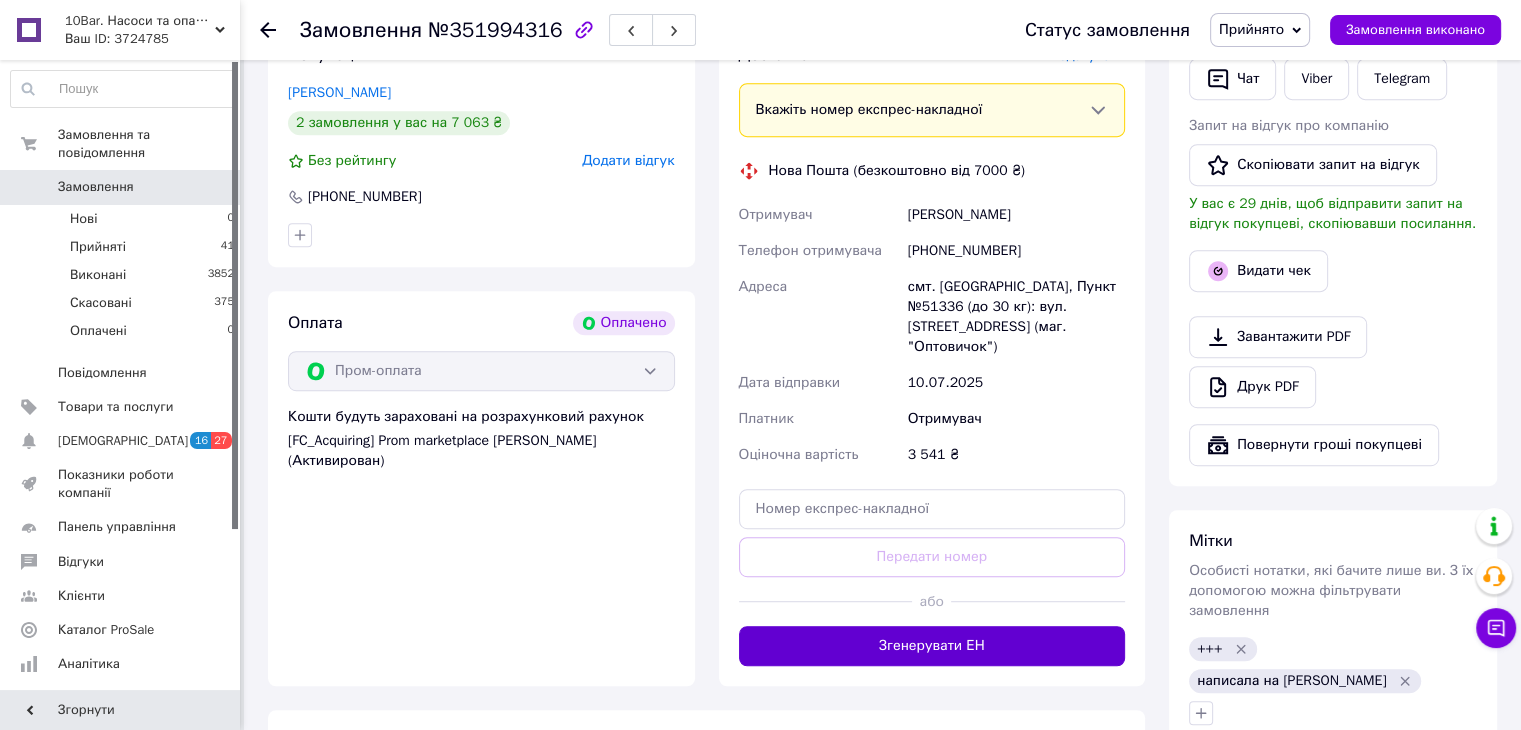 click on "Згенерувати ЕН" at bounding box center [932, 646] 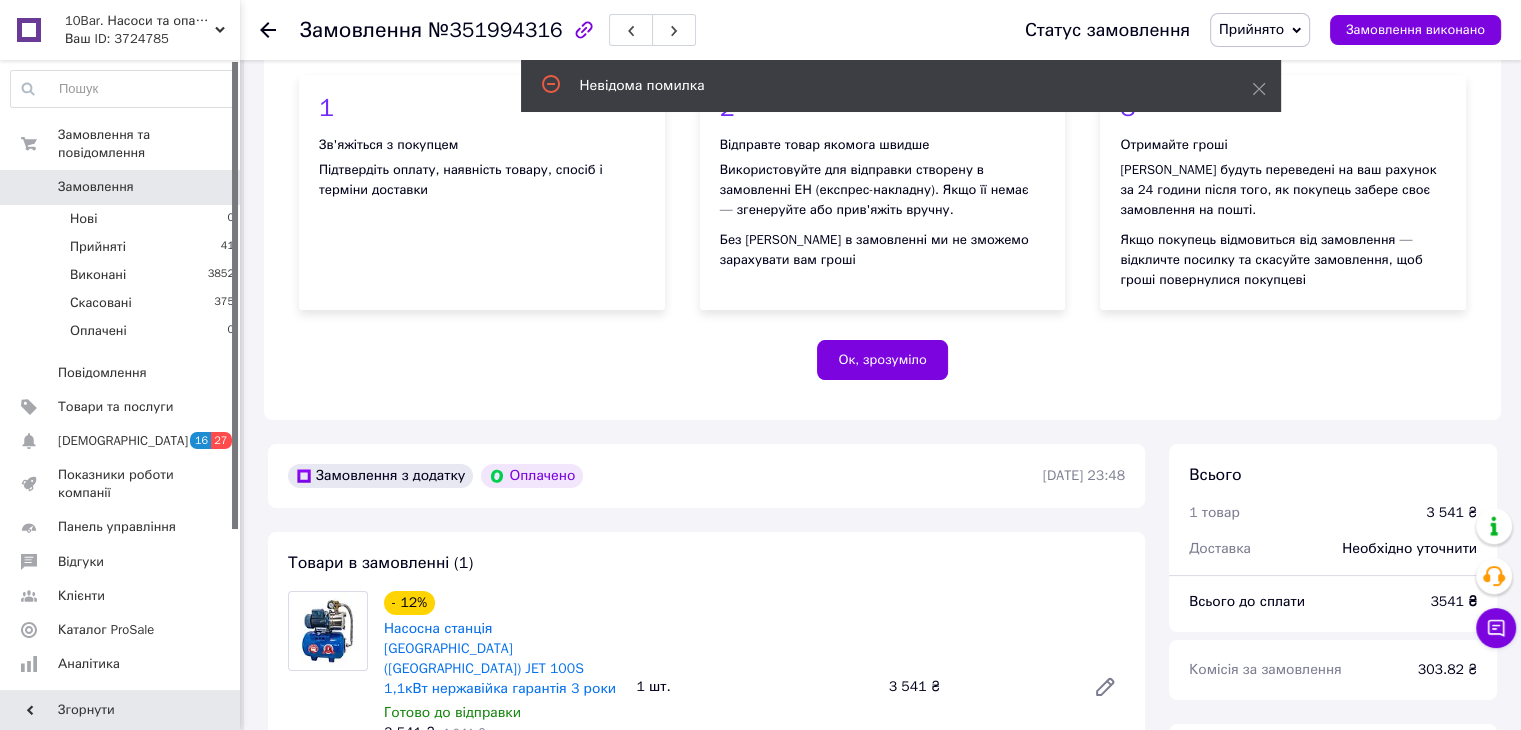 scroll, scrollTop: 196, scrollLeft: 0, axis: vertical 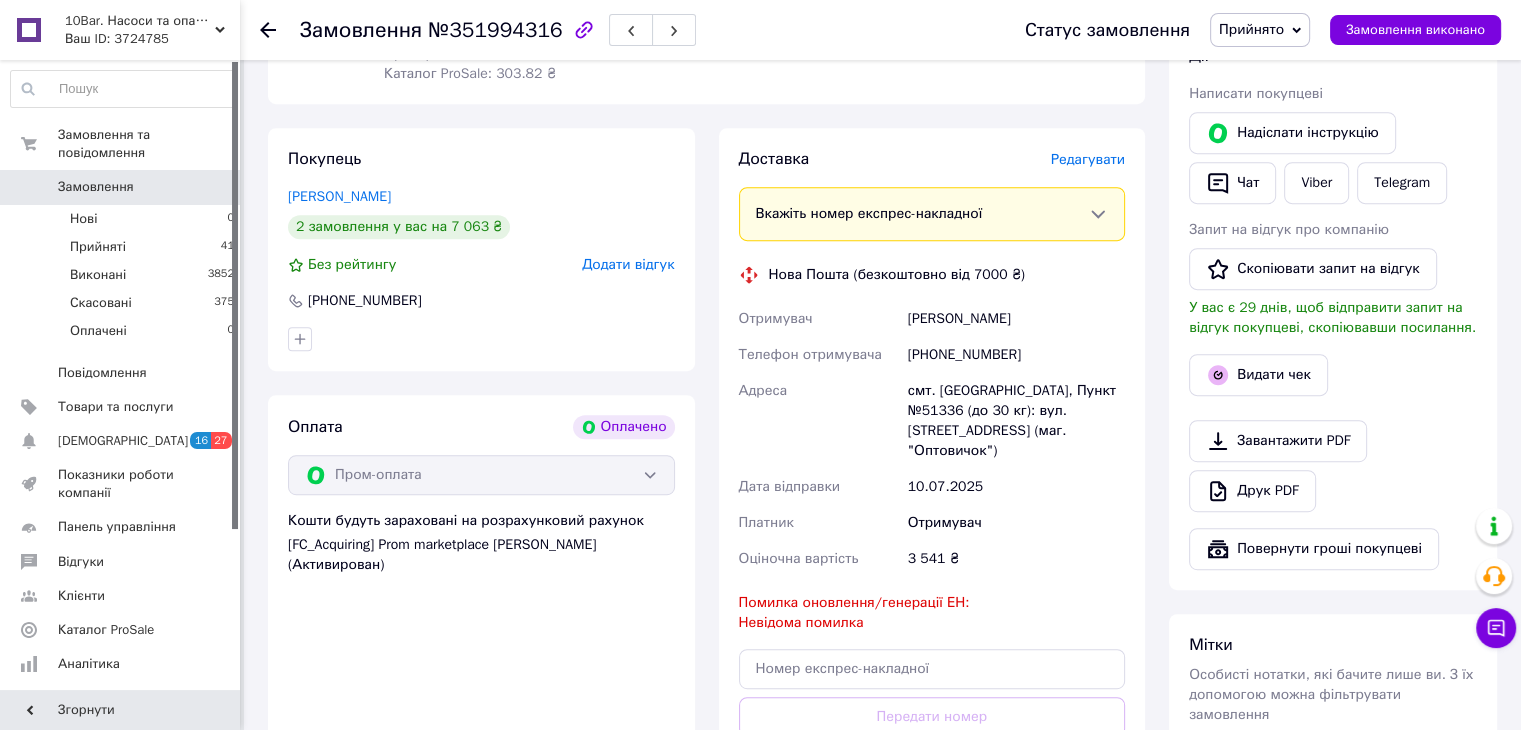 click on "Редагувати" at bounding box center [1088, 160] 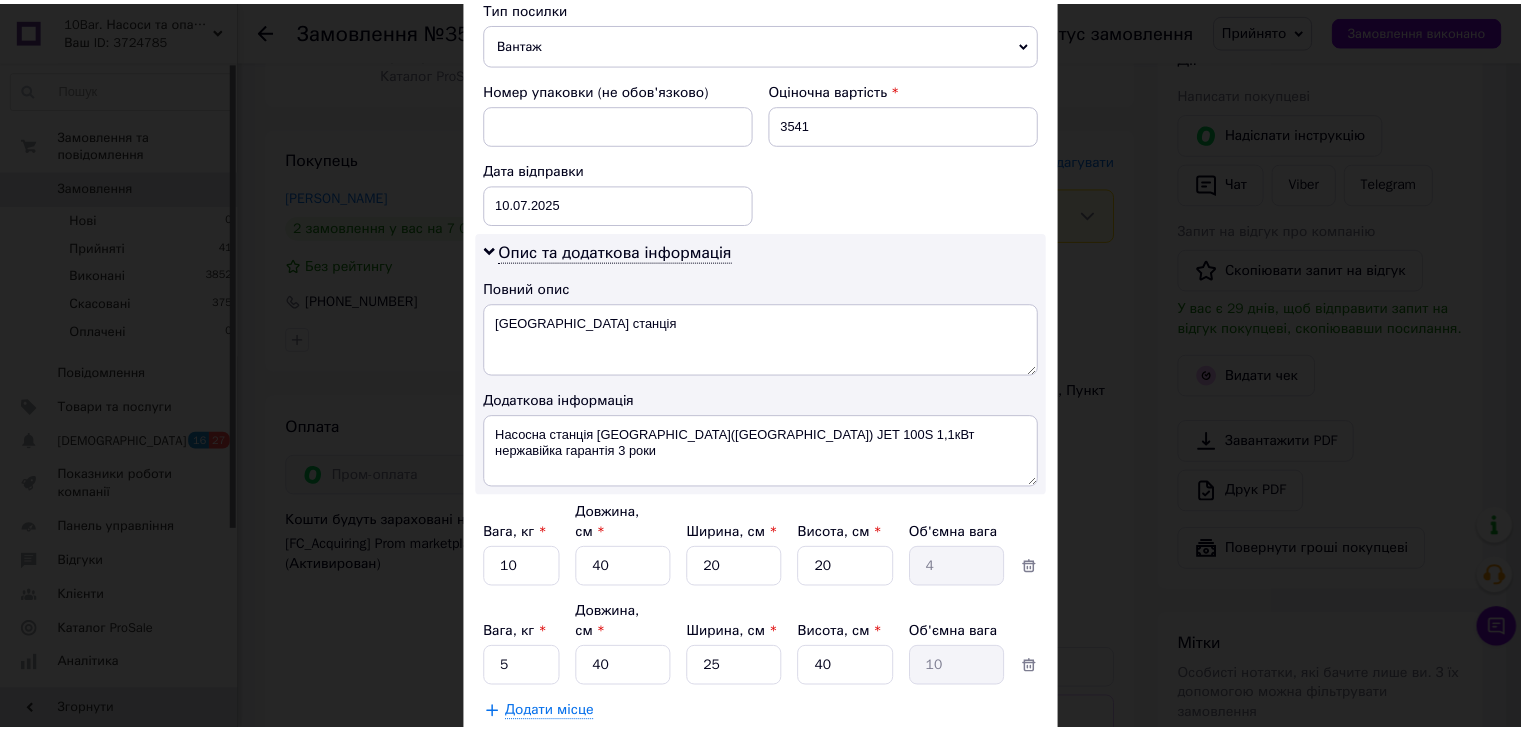 scroll, scrollTop: 800, scrollLeft: 0, axis: vertical 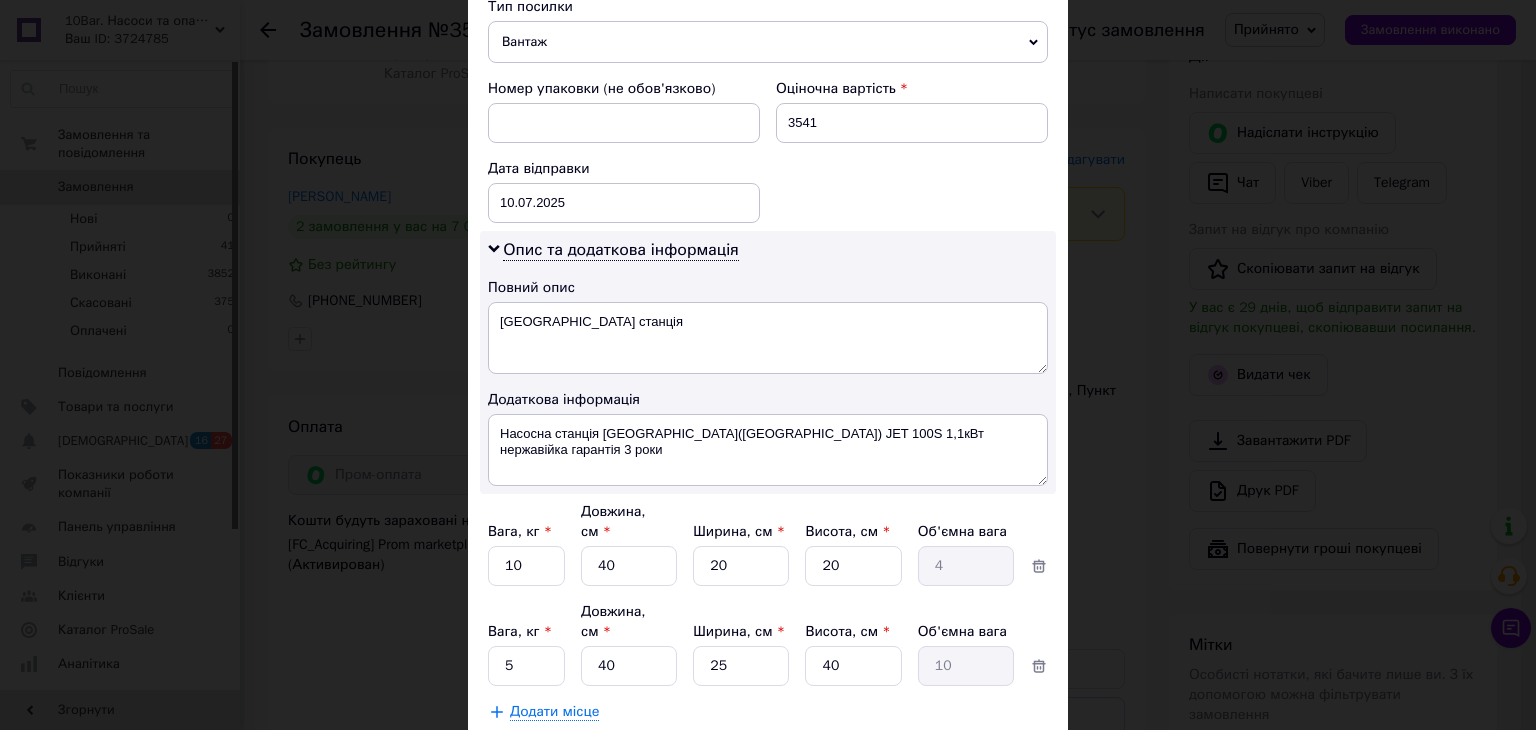 click on "× Редагування доставки Спосіб доставки Нова Пошта (безкоштовно від 7000 ₴) Платник Отримувач Відправник Прізвище отримувача Єременко Ім'я отримувача Людмила По батькові отримувача в Телефон отримувача +380930043091 Тип доставки У відділенні Кур'єром В поштоматі Місто смт. Олишівка Відділення Пункт №51336 (до 30 кг): вул. Зарічна, 5 (маг. "Оптовичок") Місце відправки Тернопіль: №1: вул. Микулинецька, 46, прим. 1 Немає збігів. Спробуйте змінити умови пошуку Додати ще місце відправки Тип посилки Вантаж Документи Номер упаковки (не обов'язково) Оціночна вартість 3541 10.07.2025 < 2025" at bounding box center [768, 365] 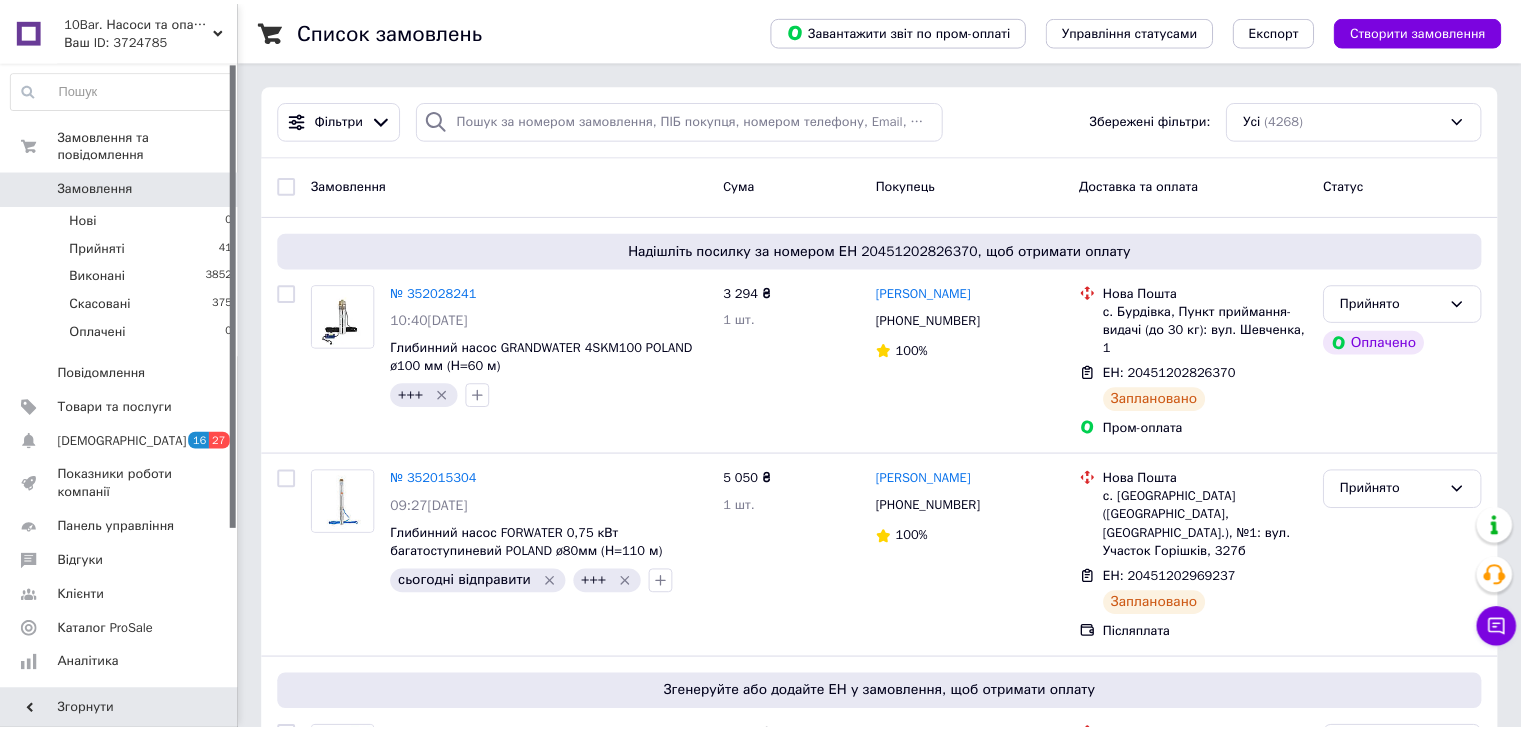 scroll, scrollTop: 0, scrollLeft: 0, axis: both 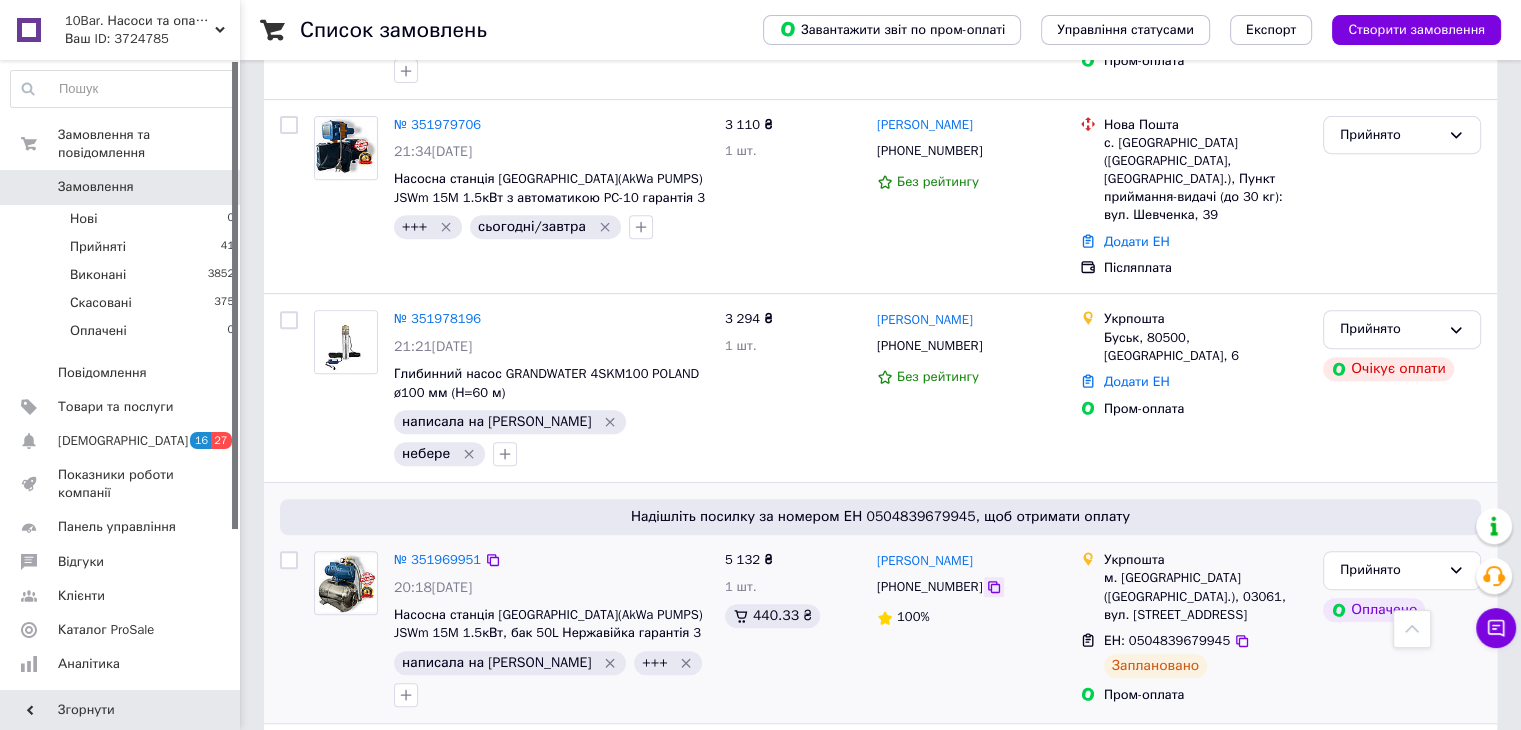 click 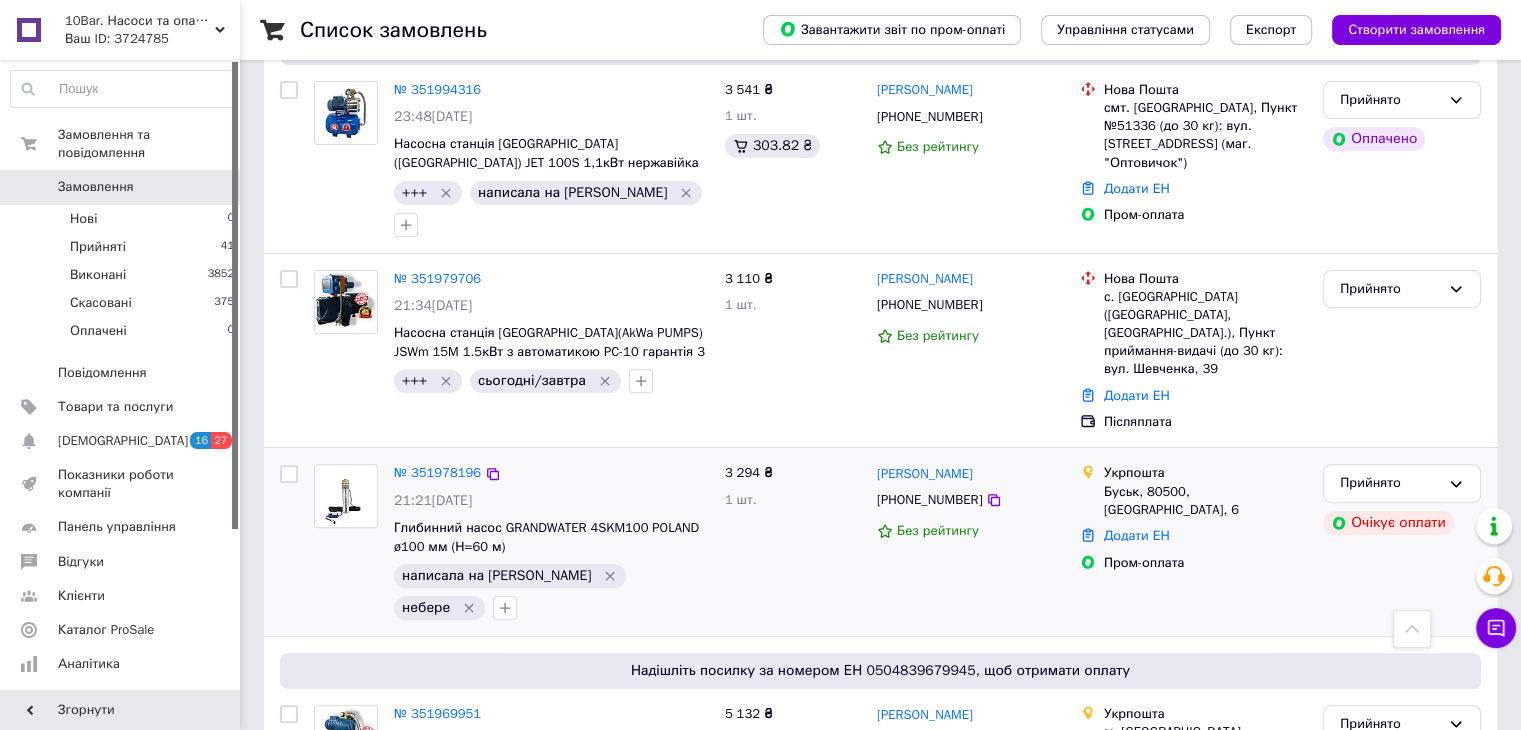 scroll, scrollTop: 600, scrollLeft: 0, axis: vertical 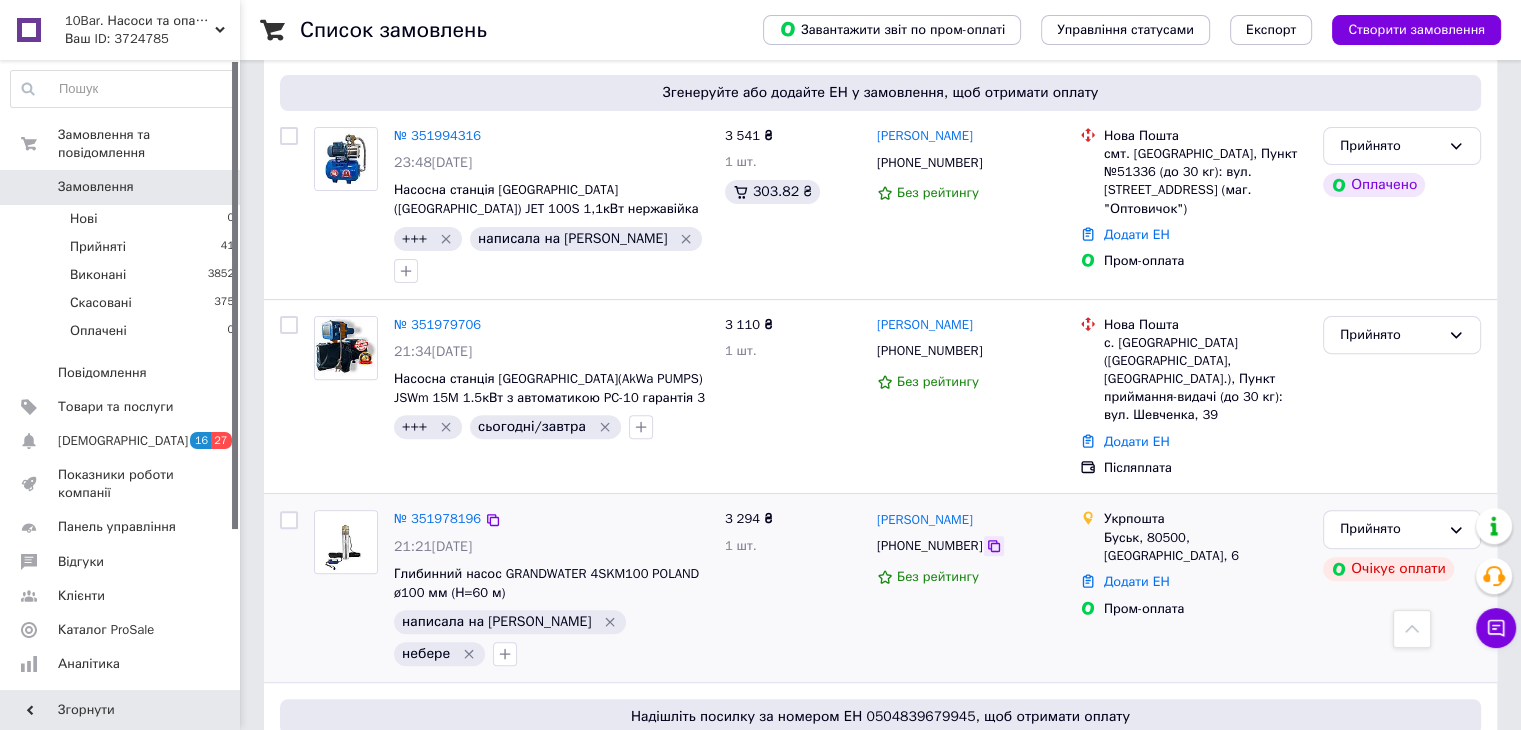 click 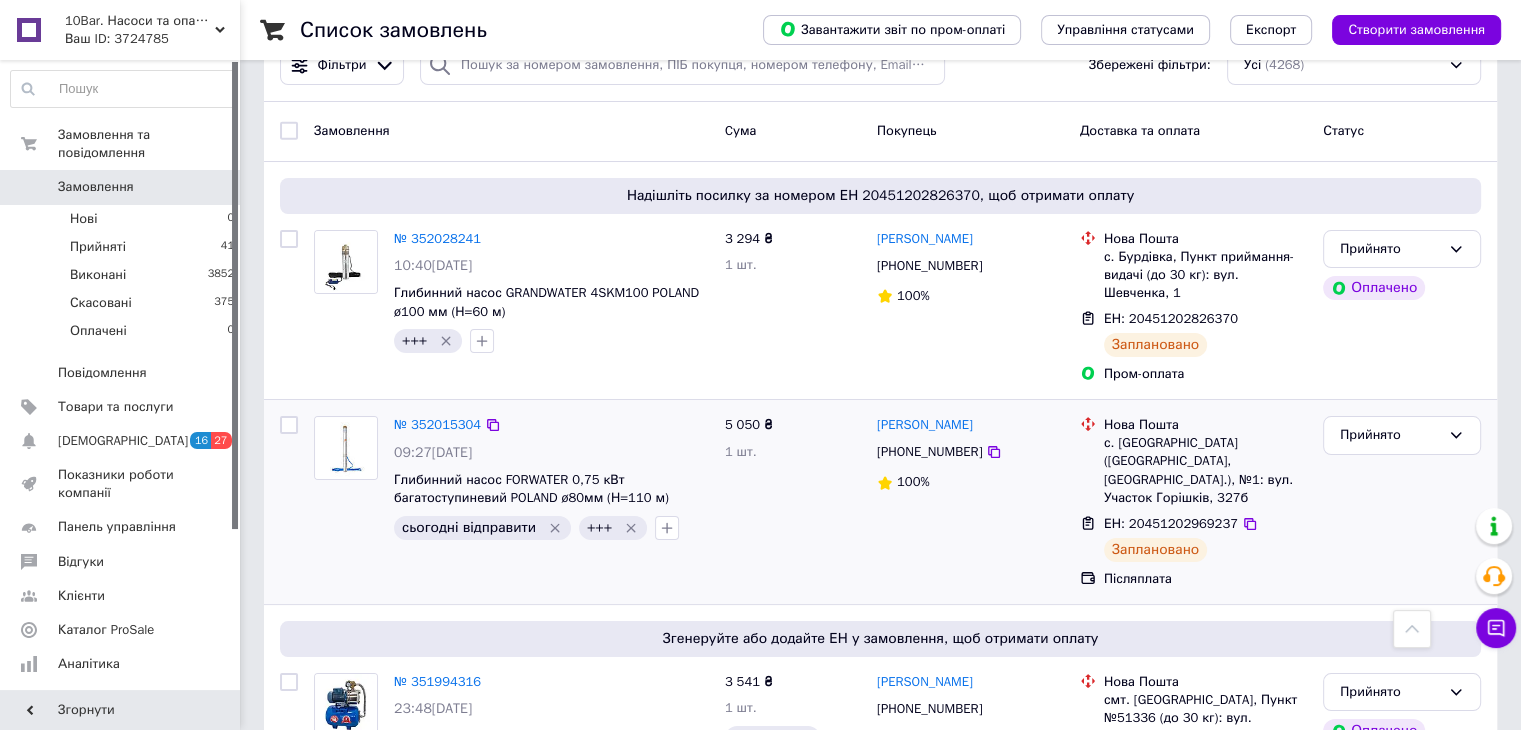 scroll, scrollTop: 0, scrollLeft: 0, axis: both 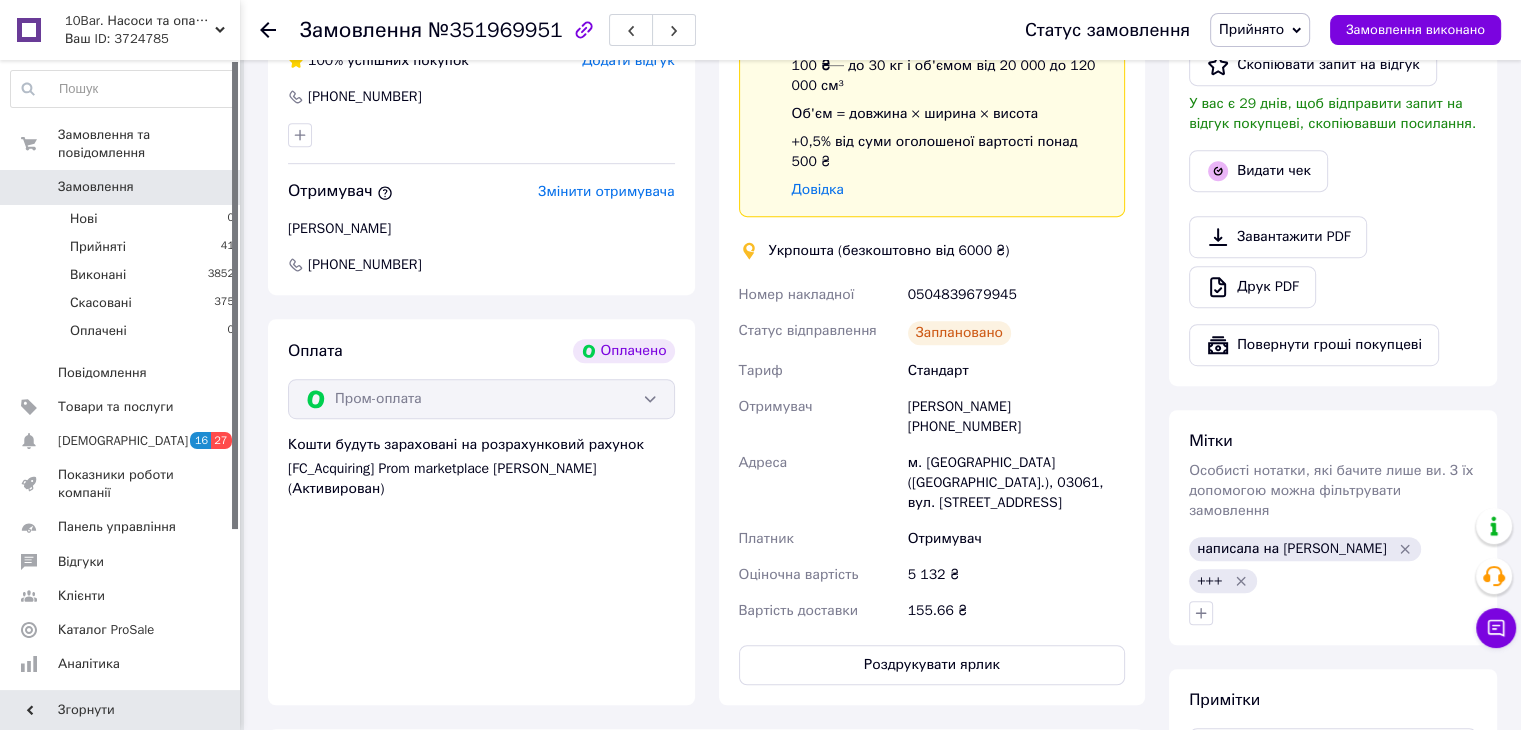 drag, startPoint x: 1005, startPoint y: 394, endPoint x: 910, endPoint y: 393, distance: 95.005264 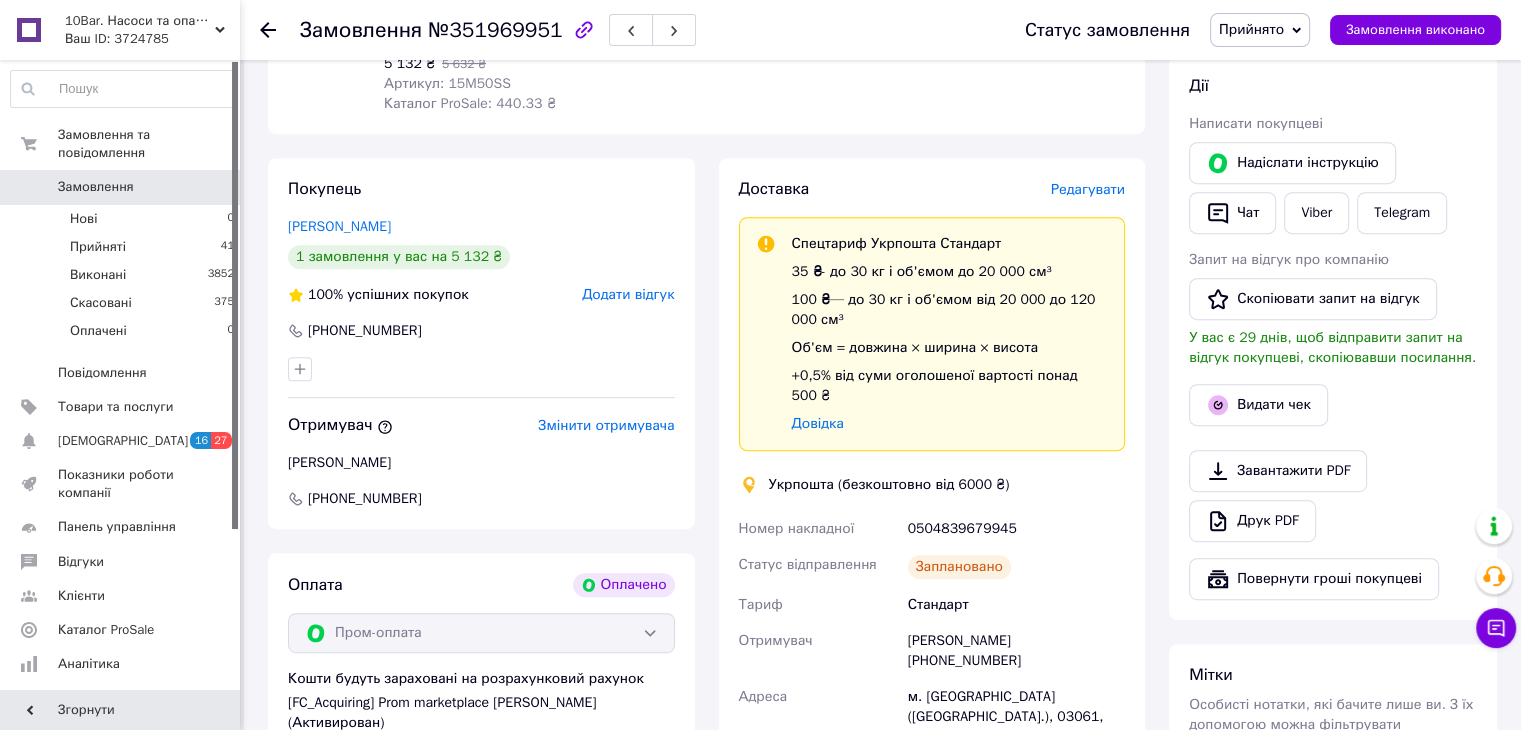 scroll, scrollTop: 900, scrollLeft: 0, axis: vertical 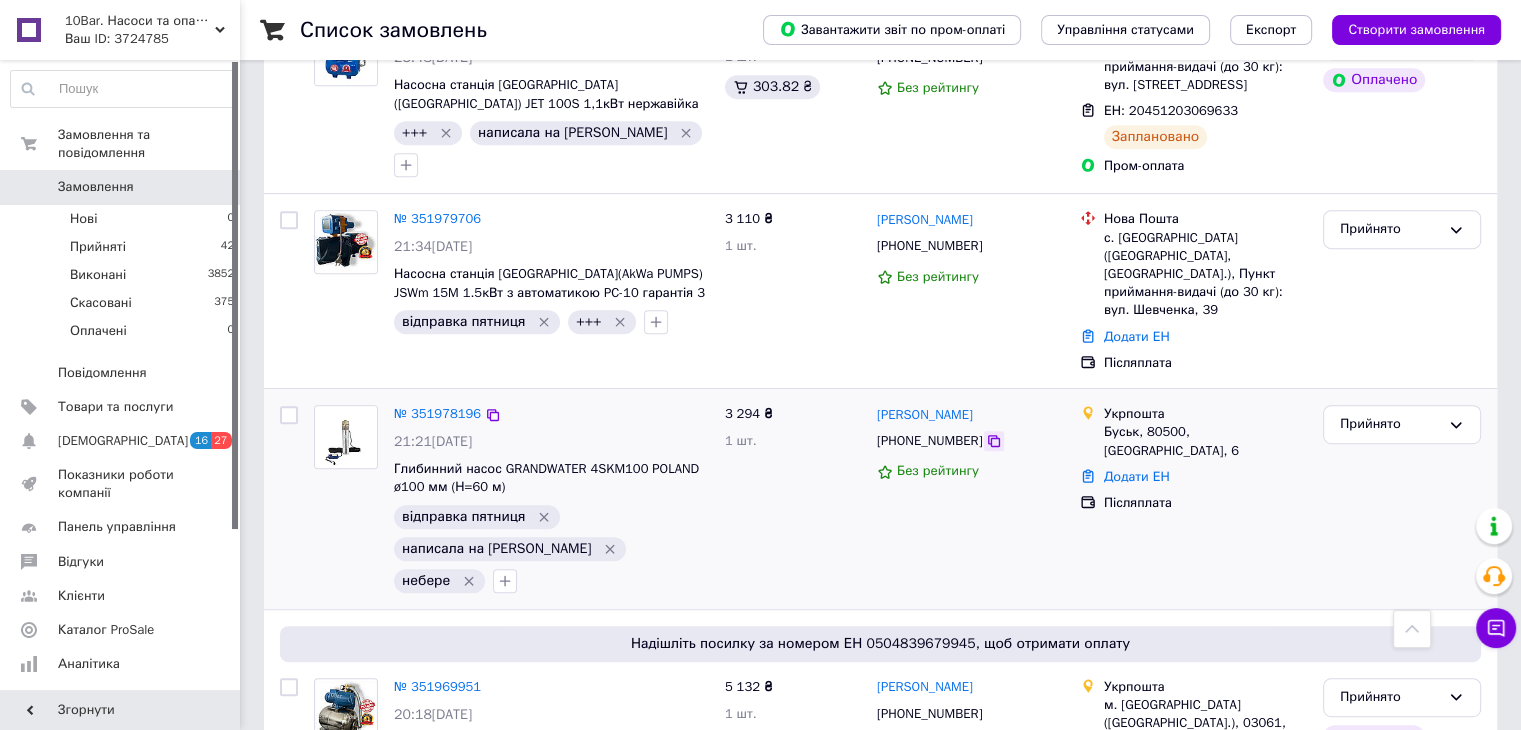 click 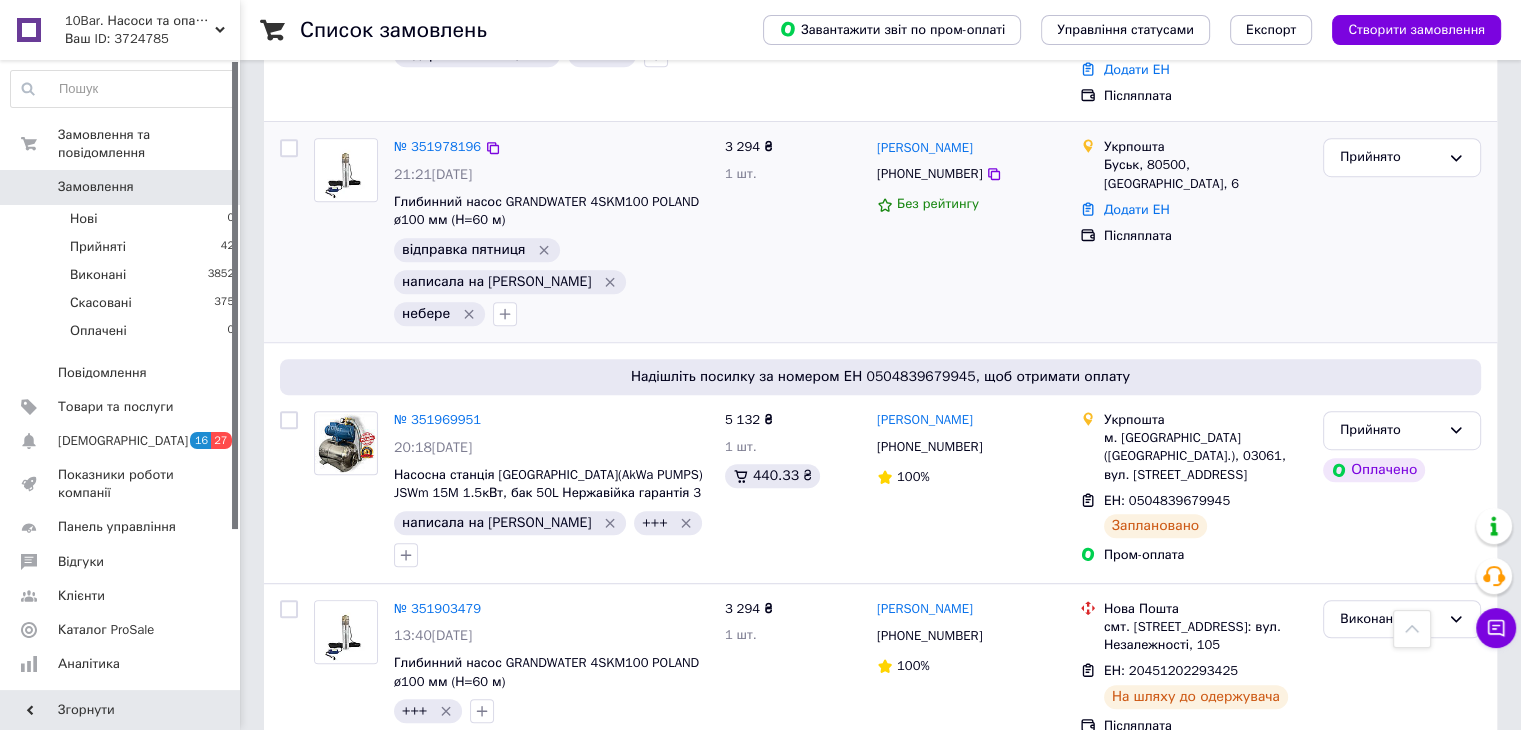 scroll, scrollTop: 1300, scrollLeft: 0, axis: vertical 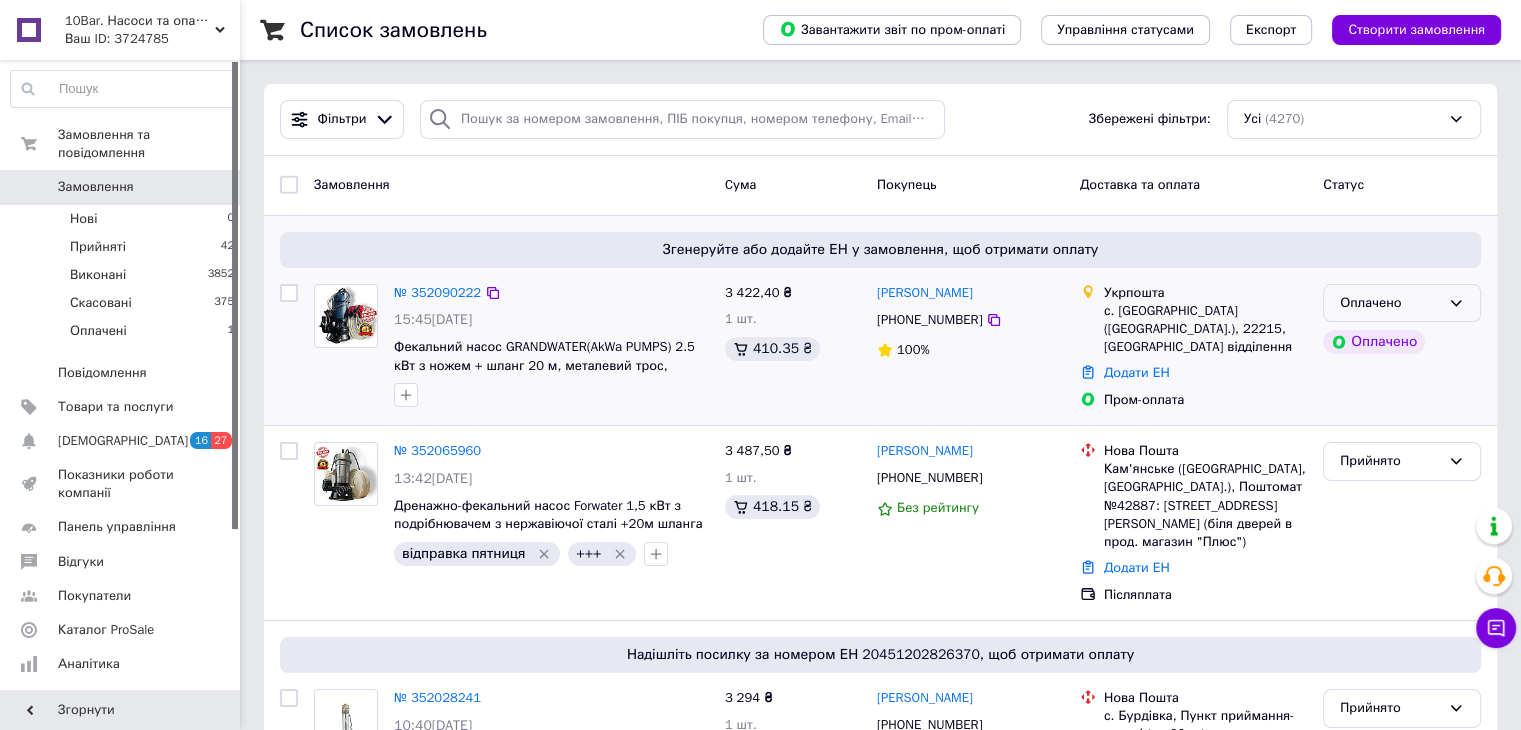 click on "Оплачено" at bounding box center [1390, 303] 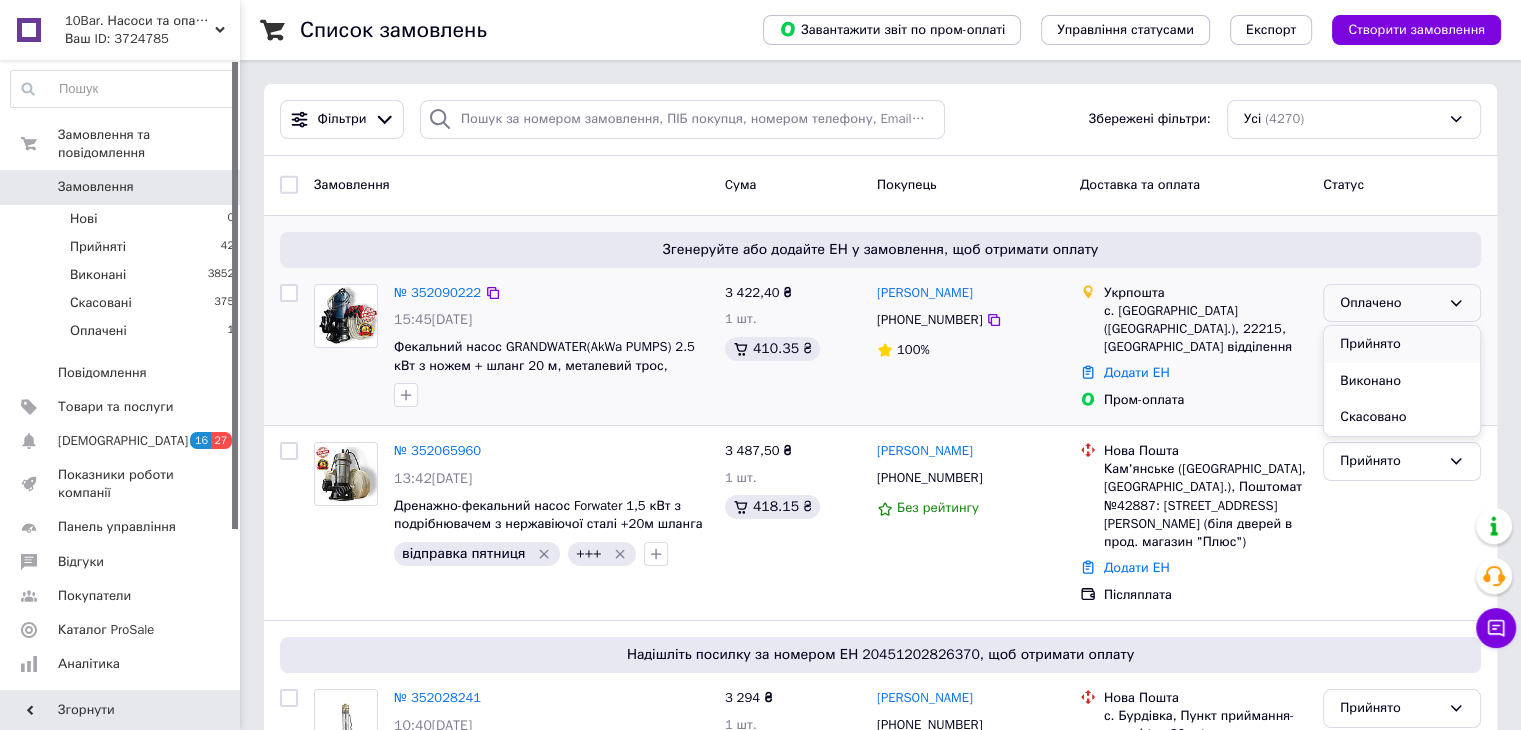 click on "Прийнято" at bounding box center (1402, 344) 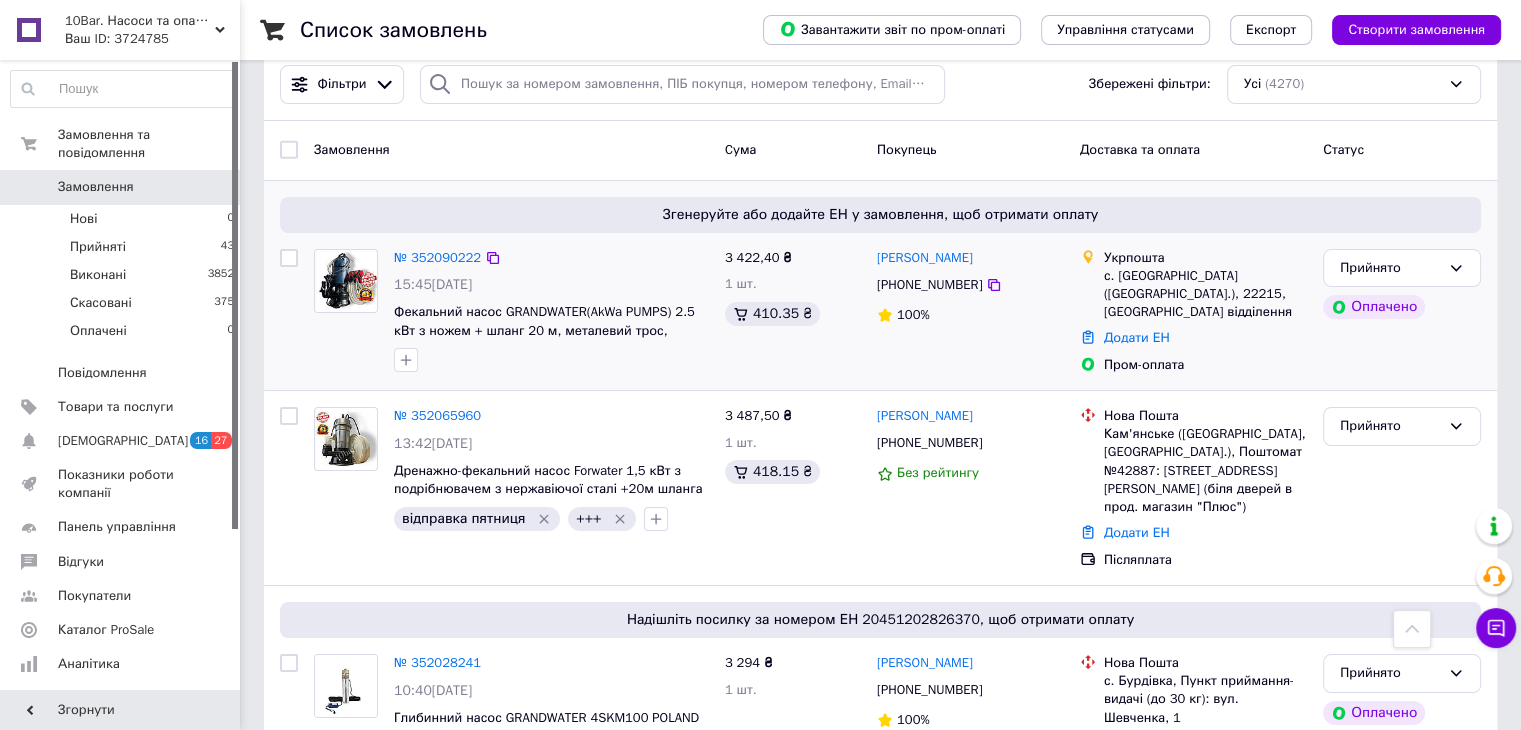 scroll, scrollTop: 0, scrollLeft: 0, axis: both 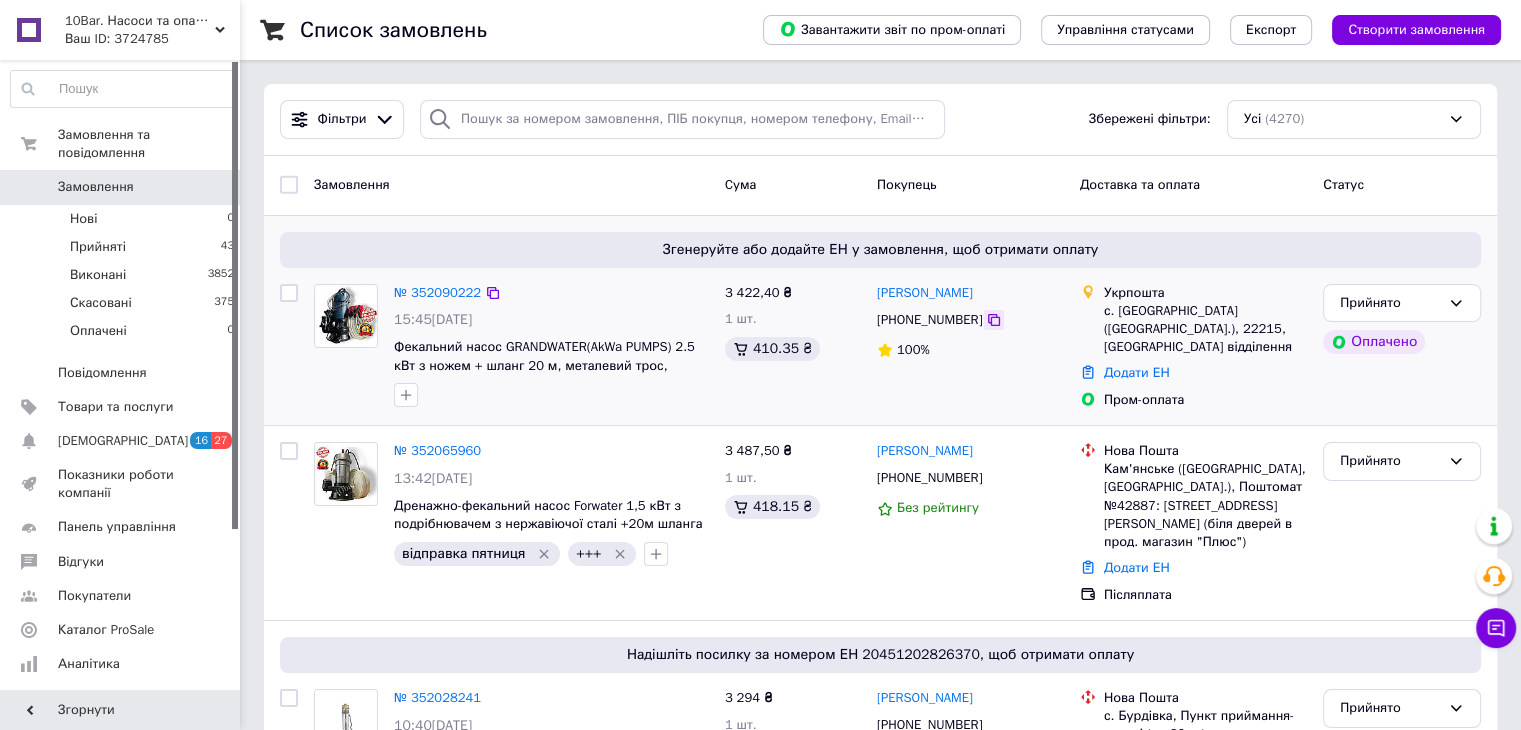 click 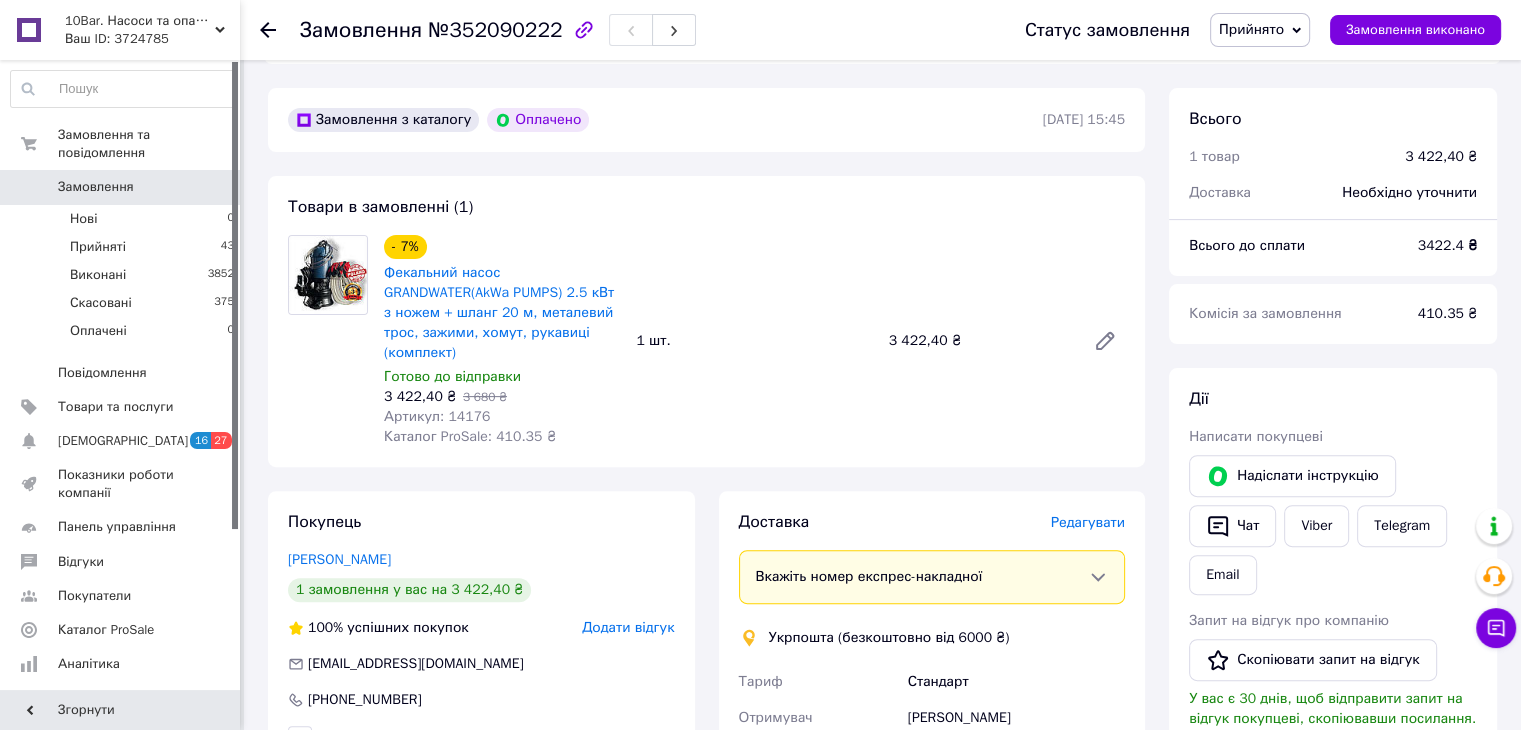 scroll, scrollTop: 400, scrollLeft: 0, axis: vertical 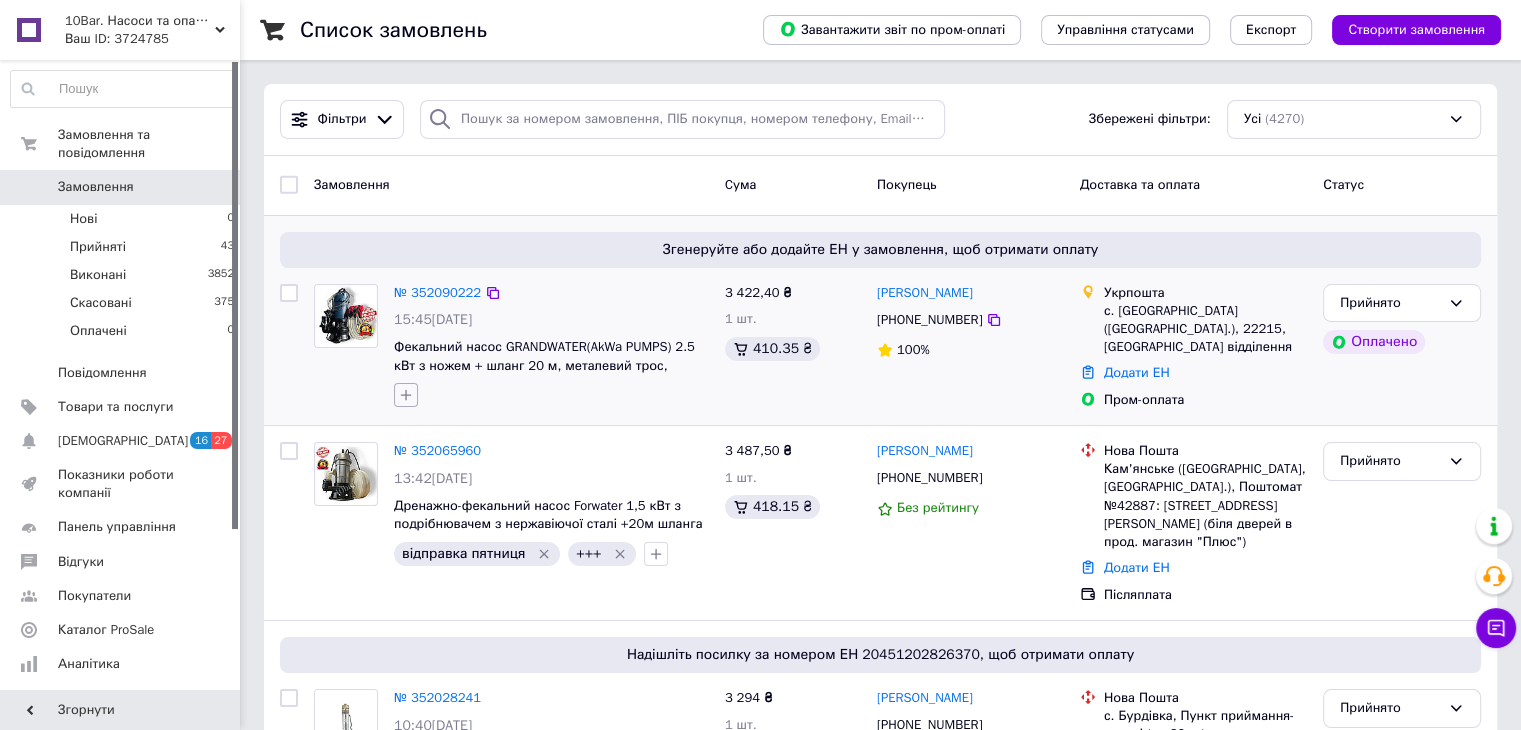 click 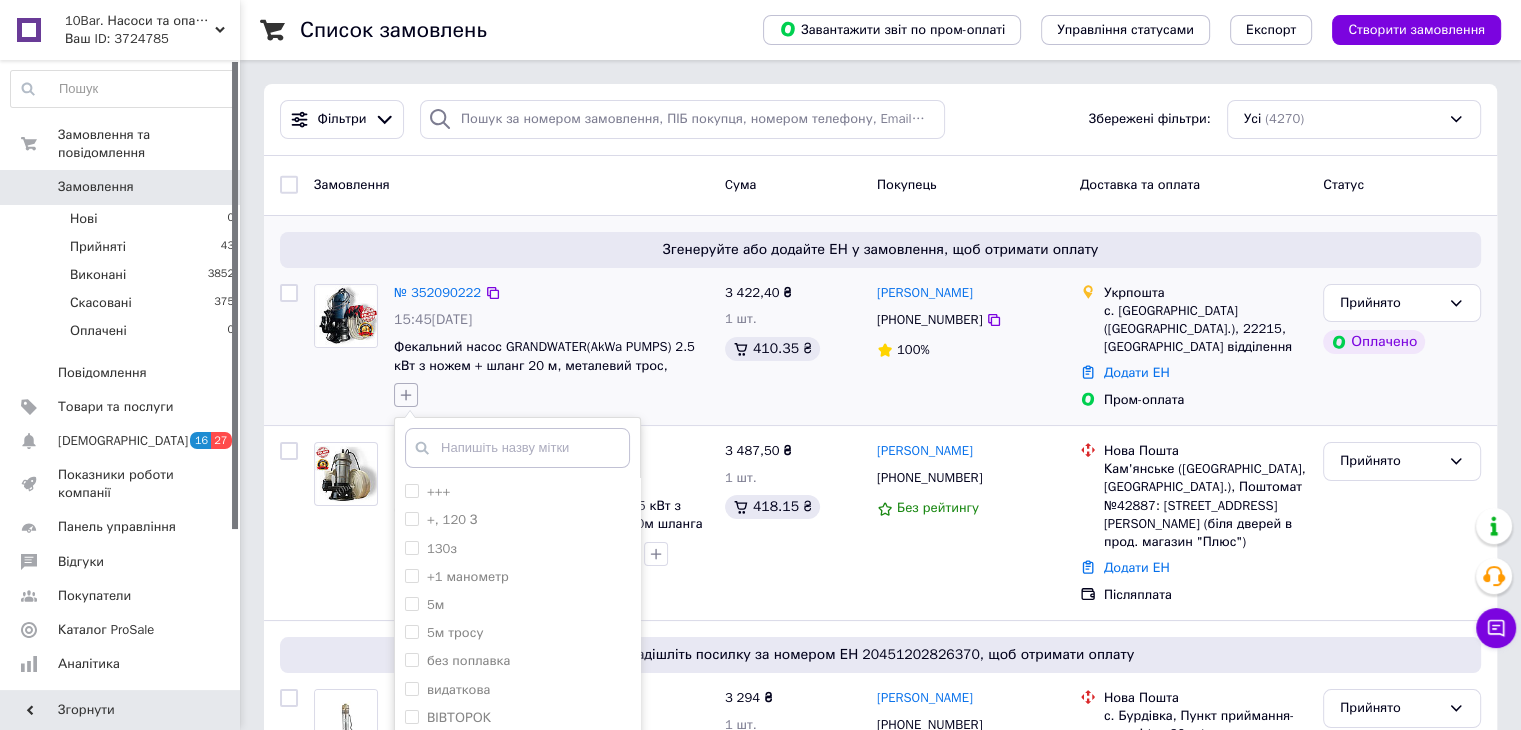 click 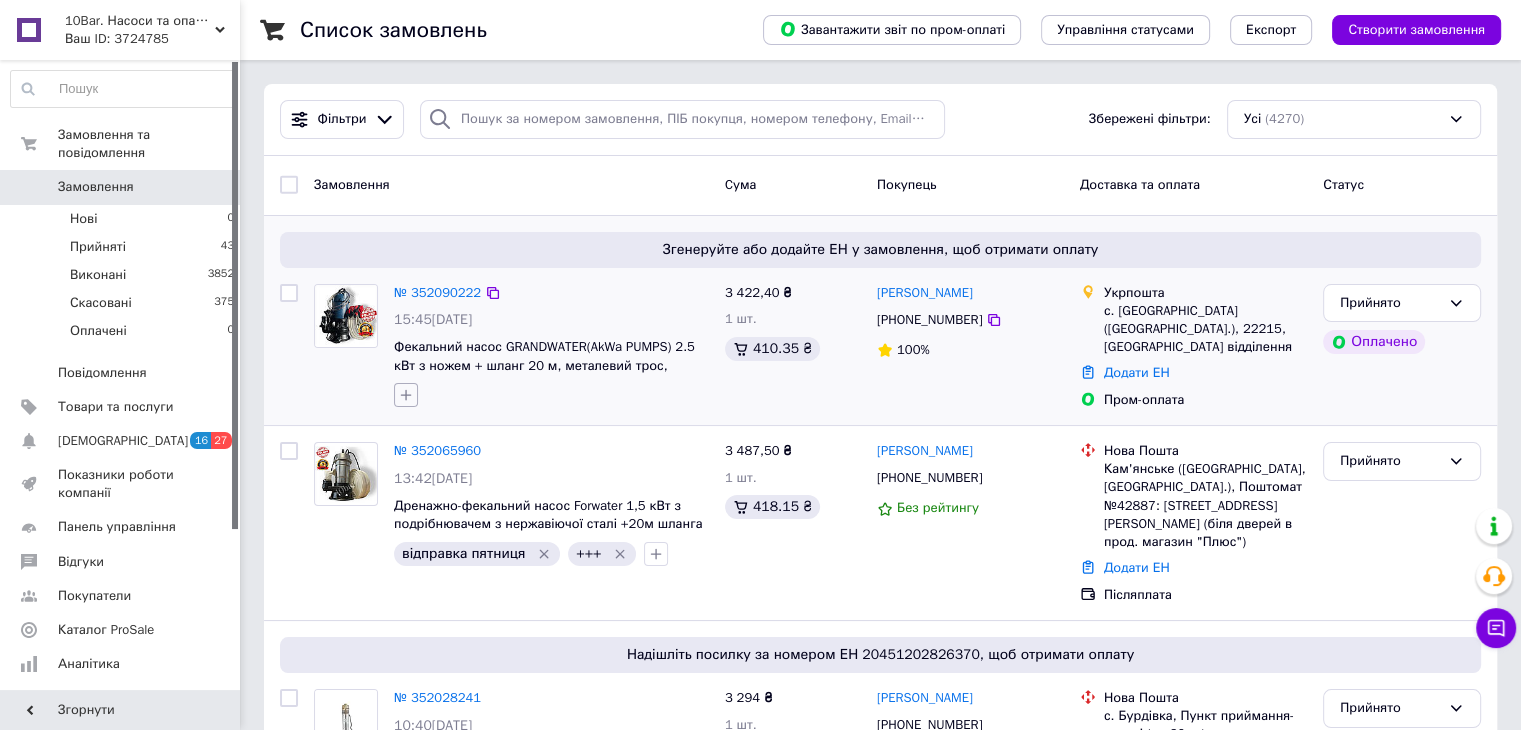 click 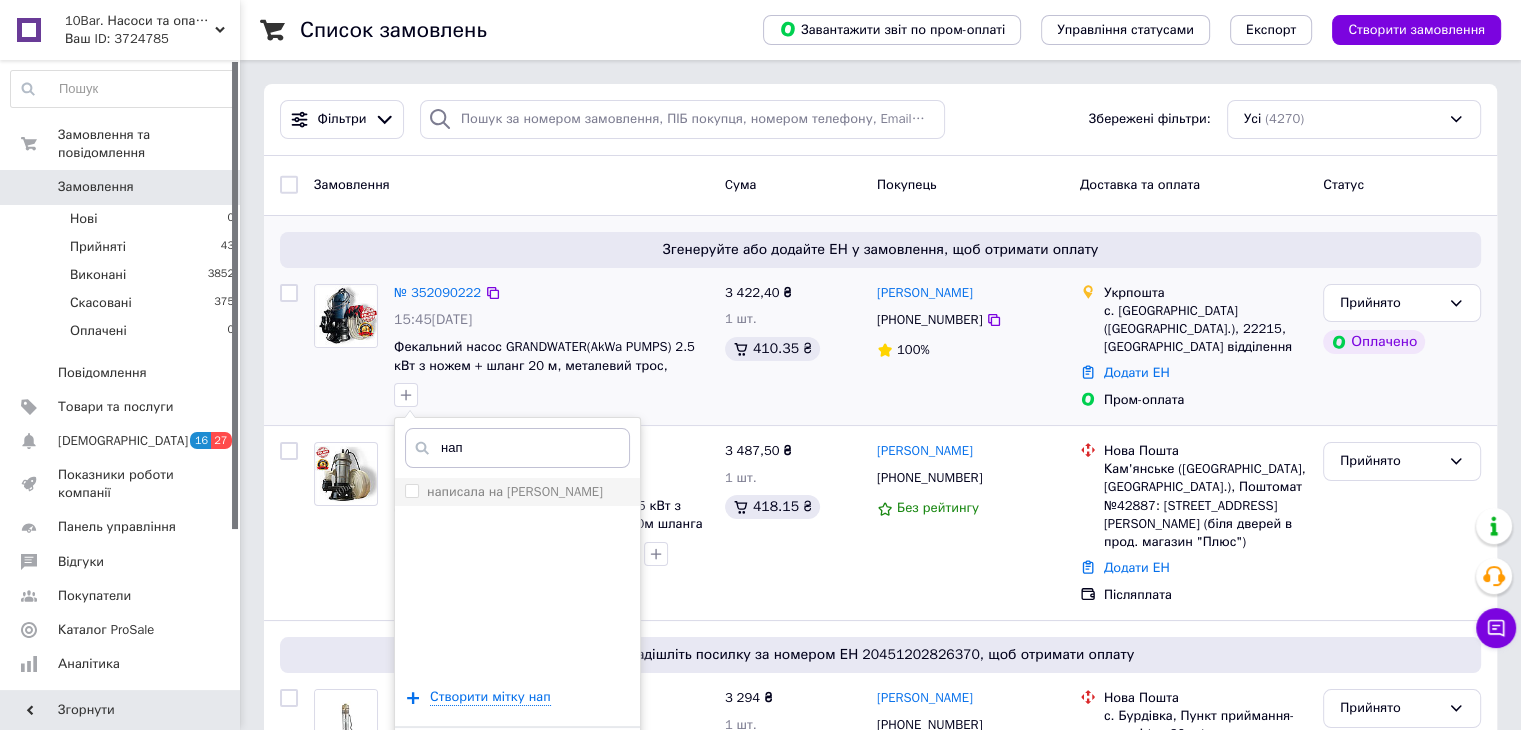 type on "нап" 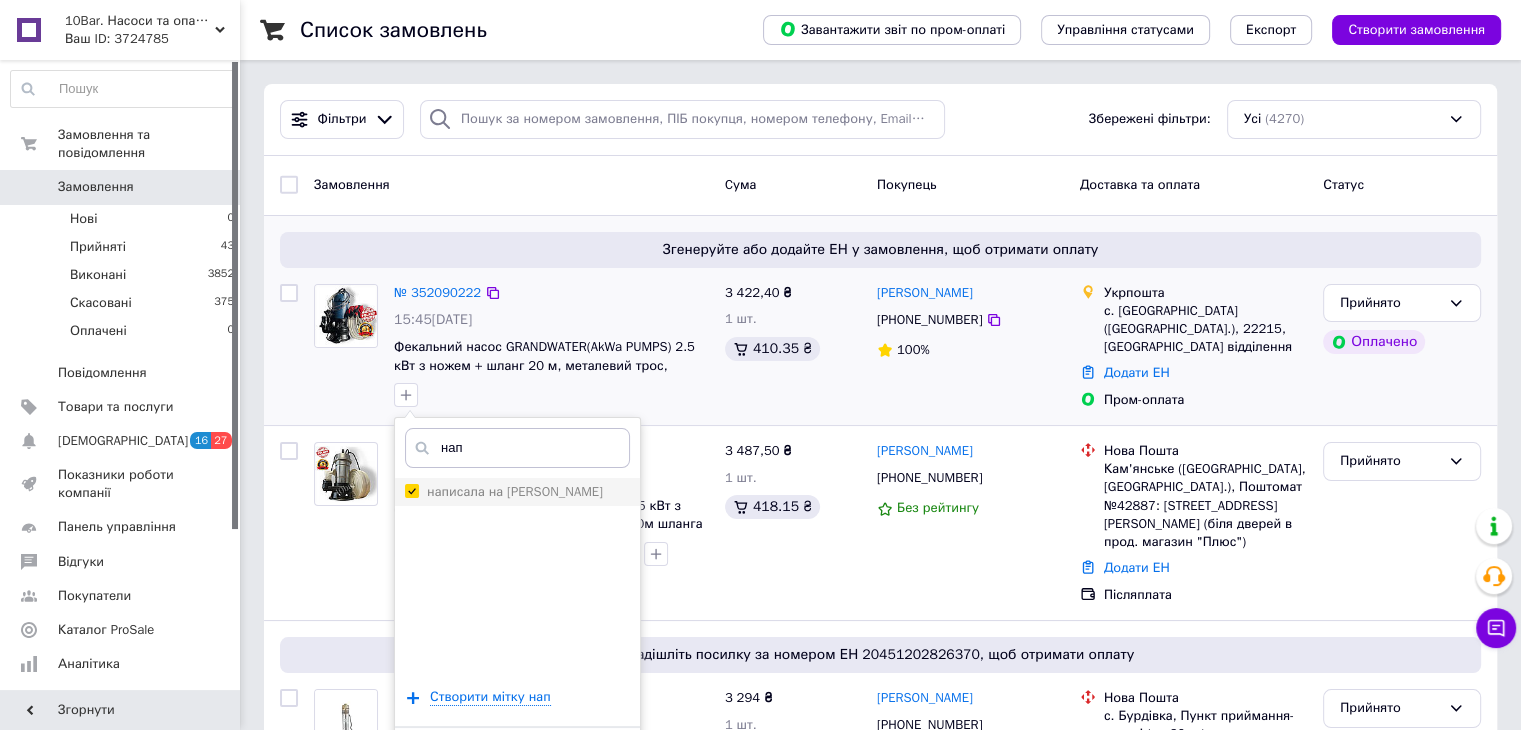 checkbox on "true" 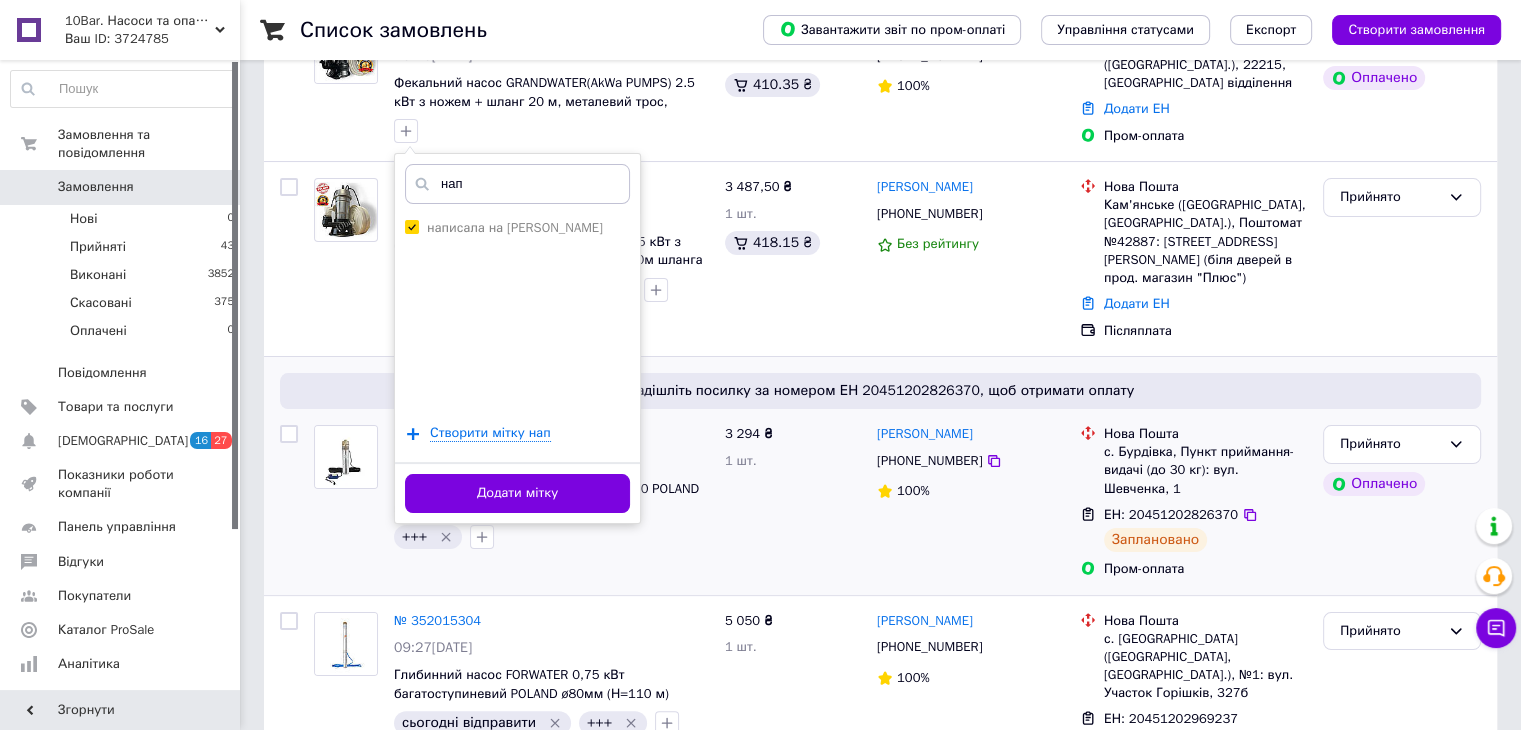 scroll, scrollTop: 300, scrollLeft: 0, axis: vertical 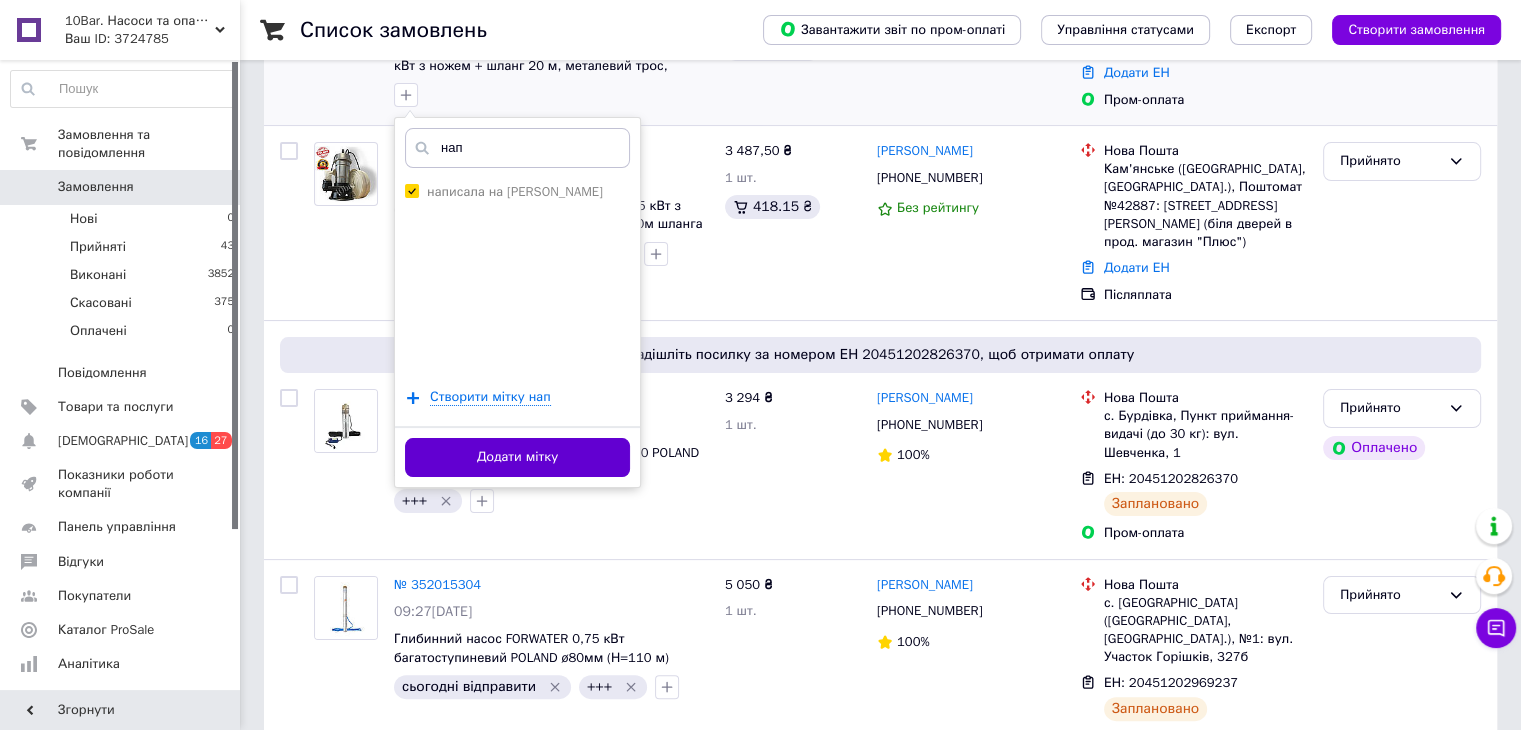 click on "Додати мітку" at bounding box center [517, 457] 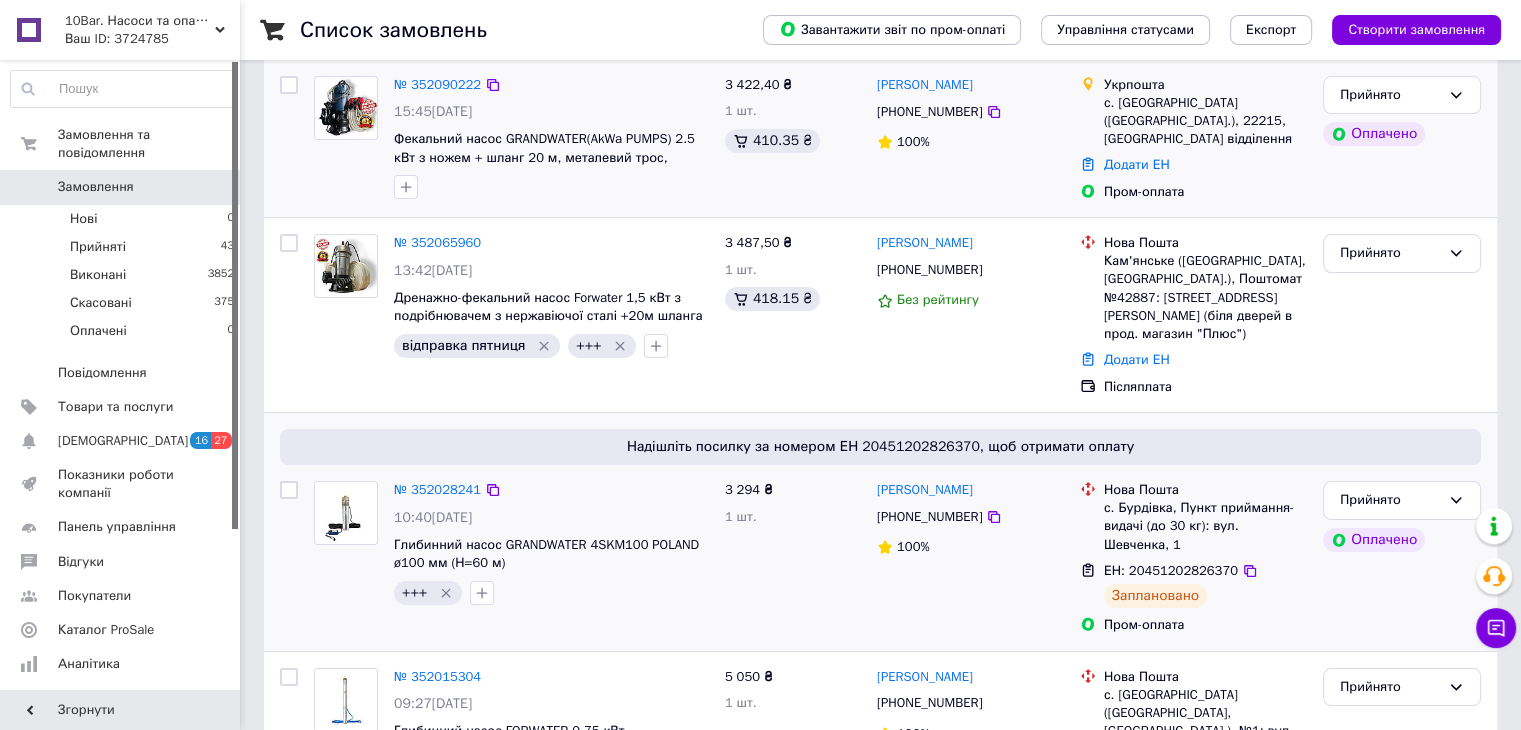 scroll, scrollTop: 100, scrollLeft: 0, axis: vertical 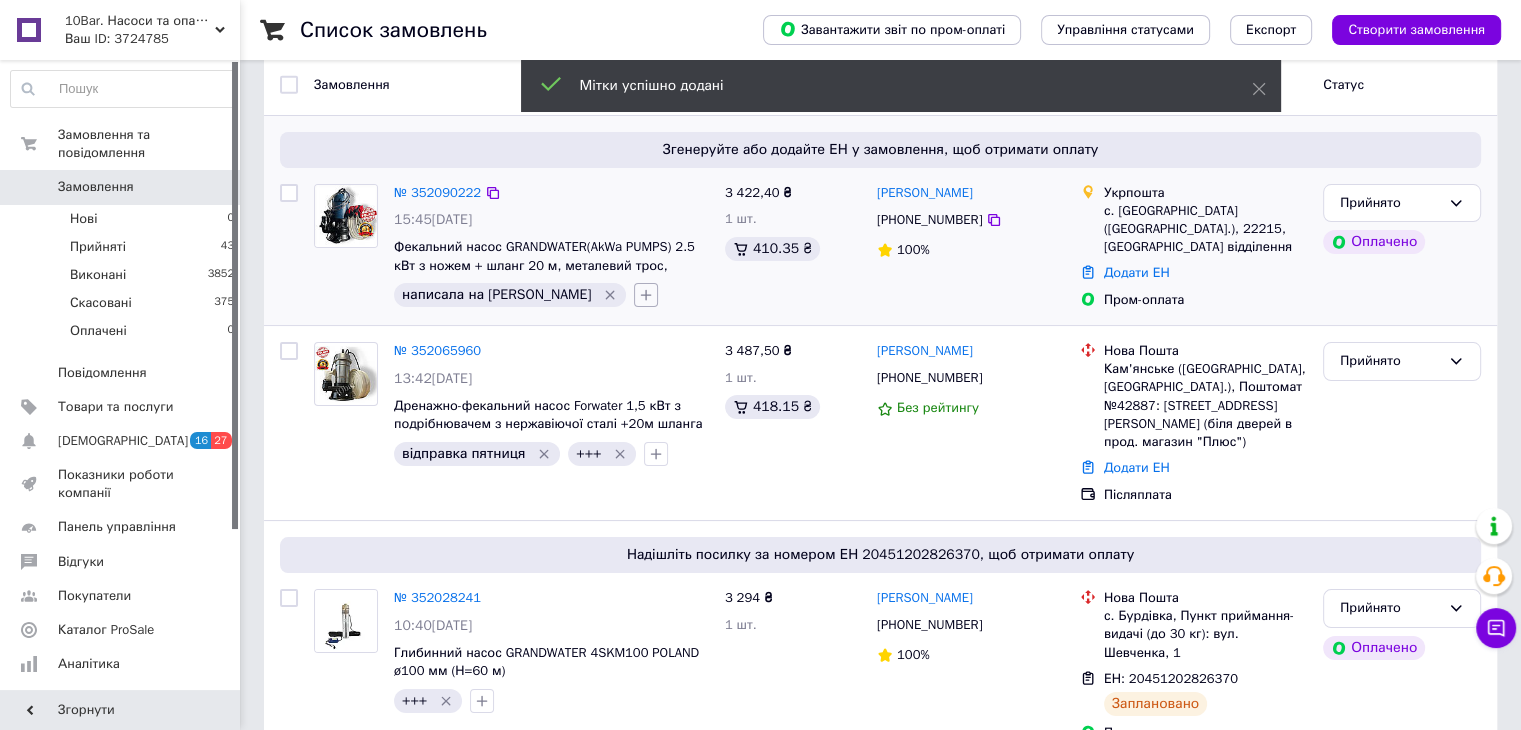 click 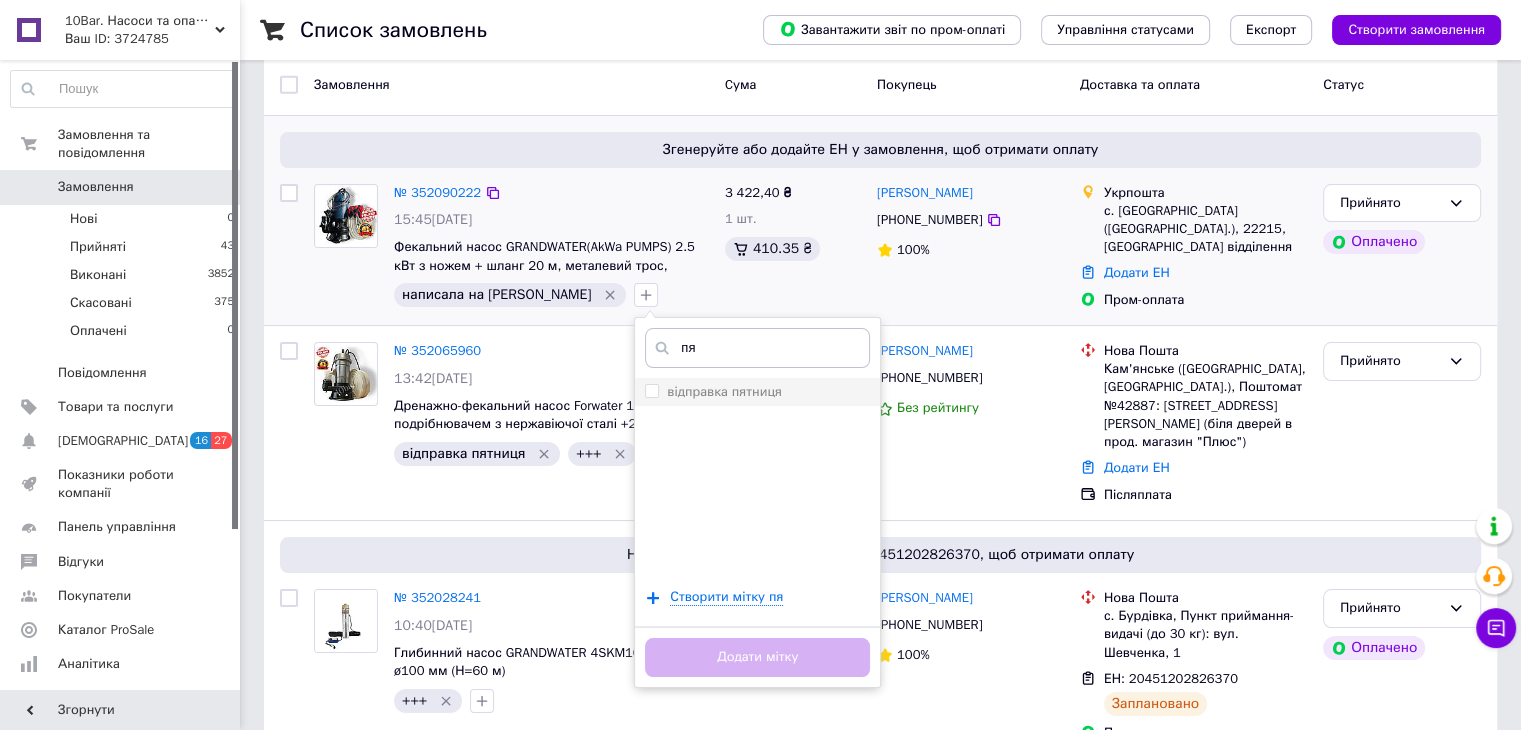 type on "пя" 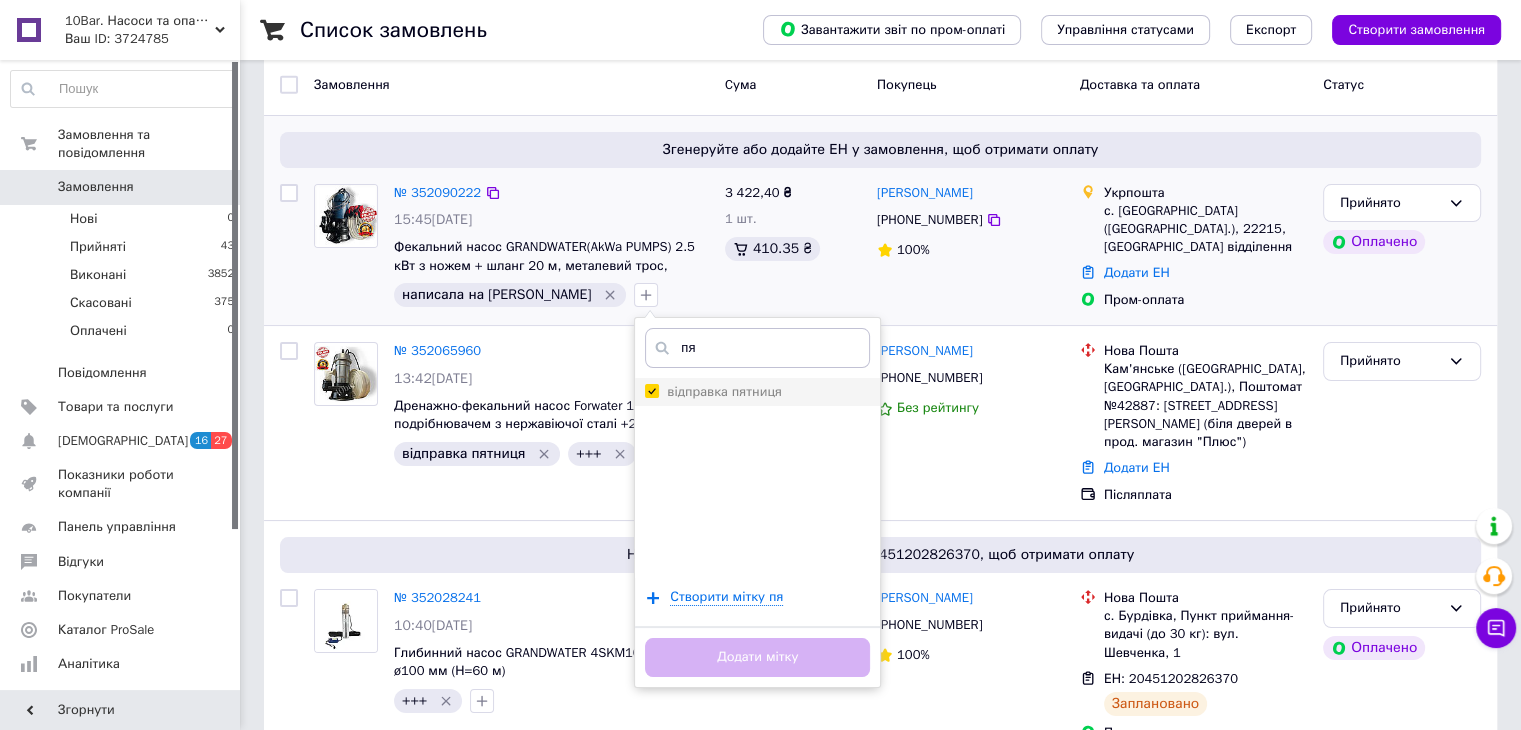 click on "відправка пятниця" at bounding box center (651, 390) 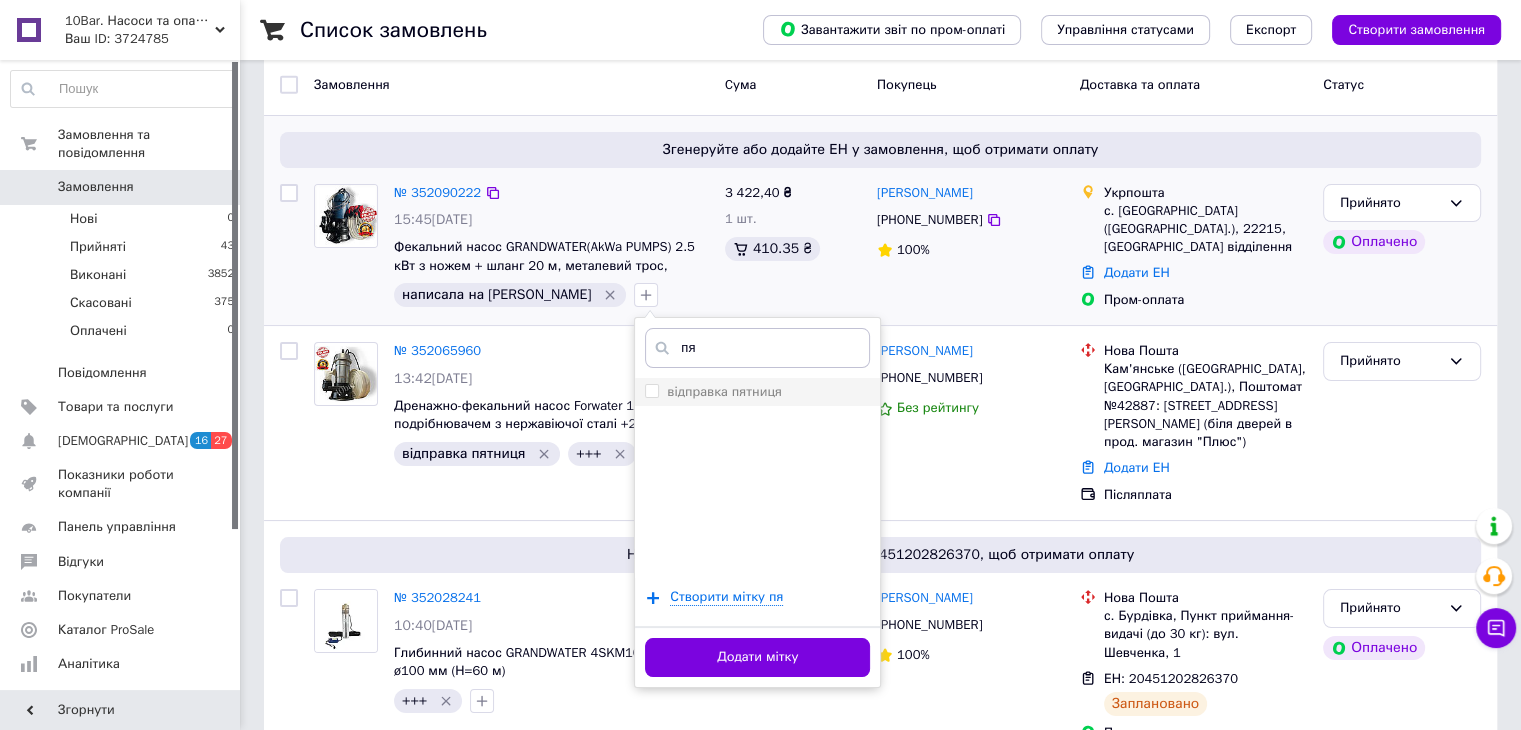 click on "відправка пятниця" at bounding box center (651, 390) 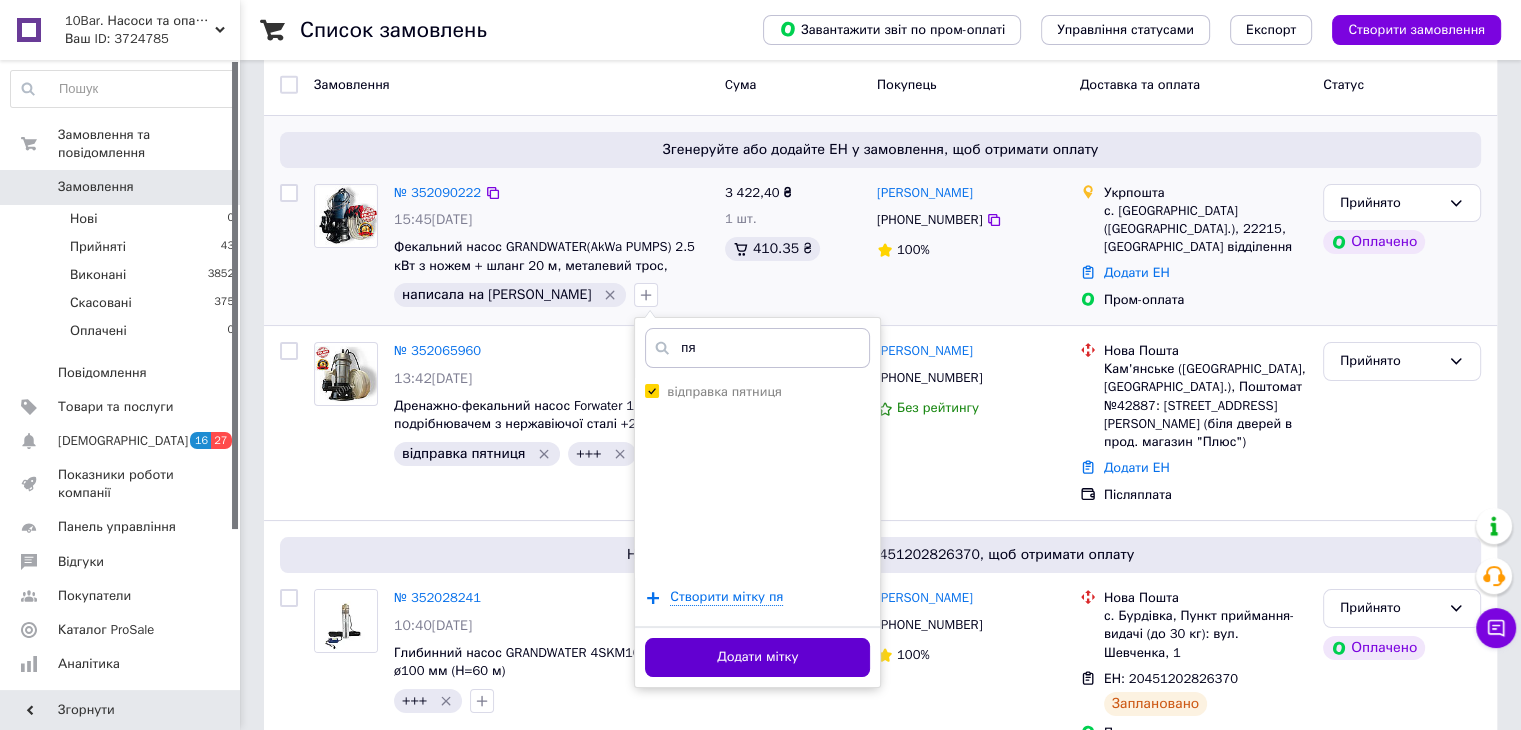 click on "Додати мітку" at bounding box center (757, 657) 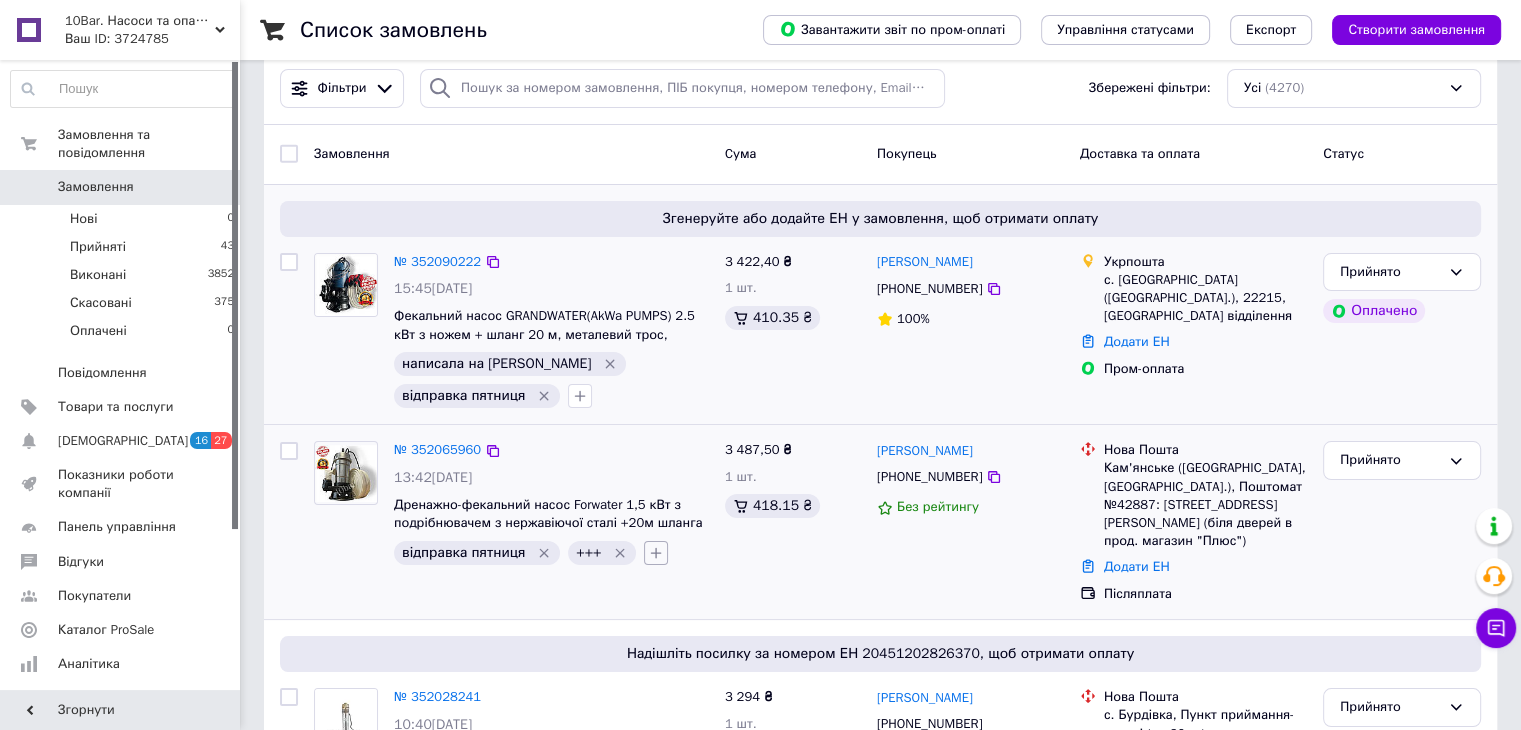 scroll, scrollTop: 0, scrollLeft: 0, axis: both 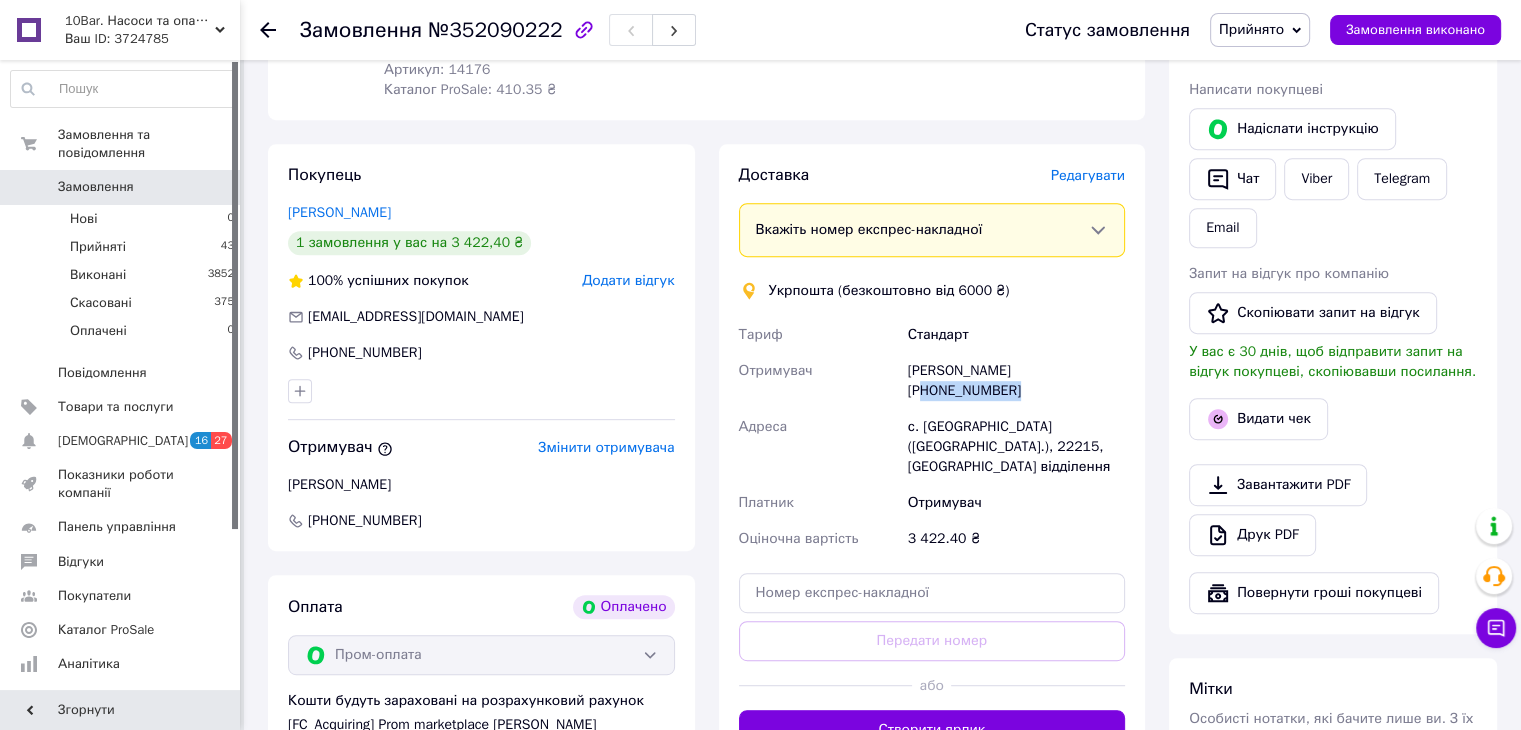 drag, startPoint x: 1114, startPoint y: 376, endPoint x: 1019, endPoint y: 374, distance: 95.02105 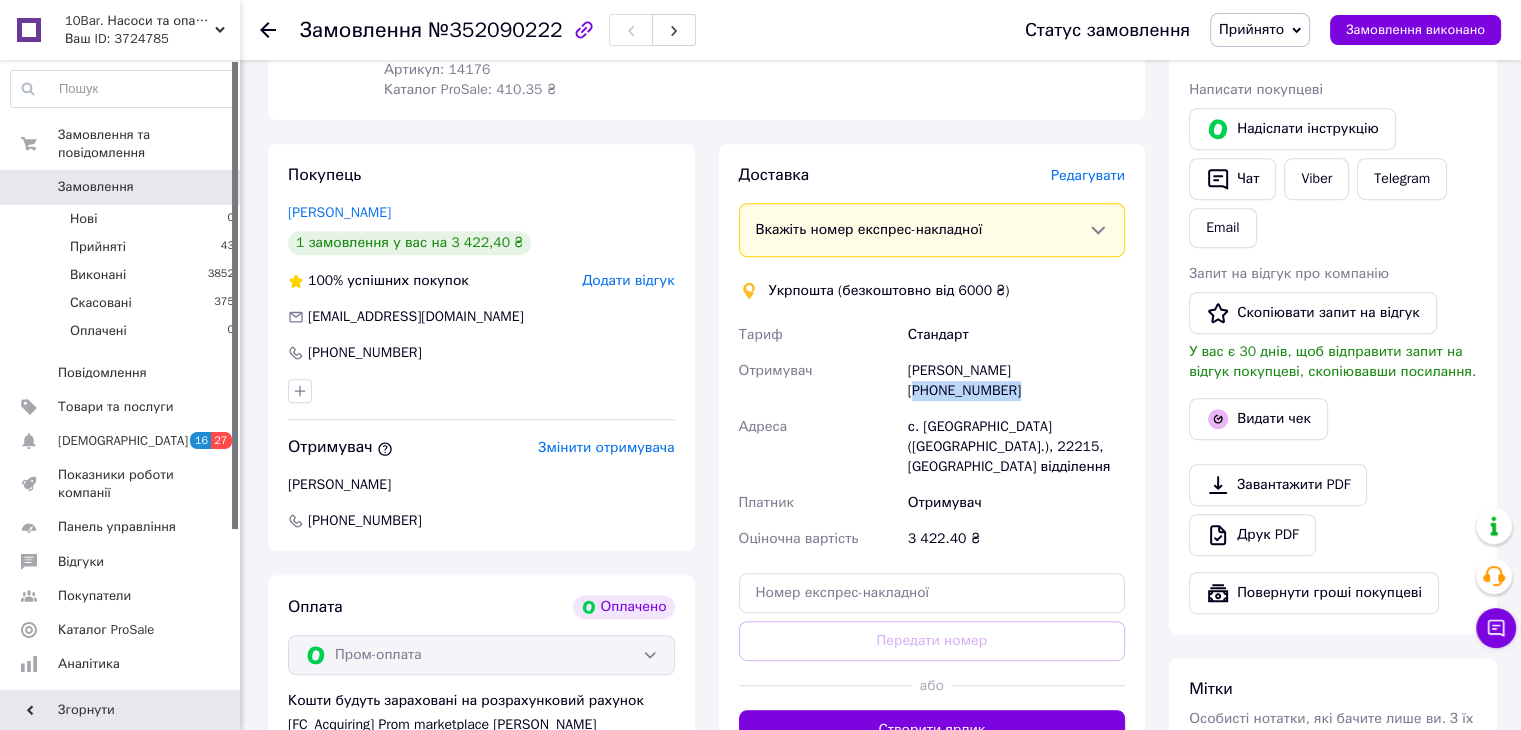 drag, startPoint x: 1119, startPoint y: 375, endPoint x: 1016, endPoint y: 378, distance: 103.04368 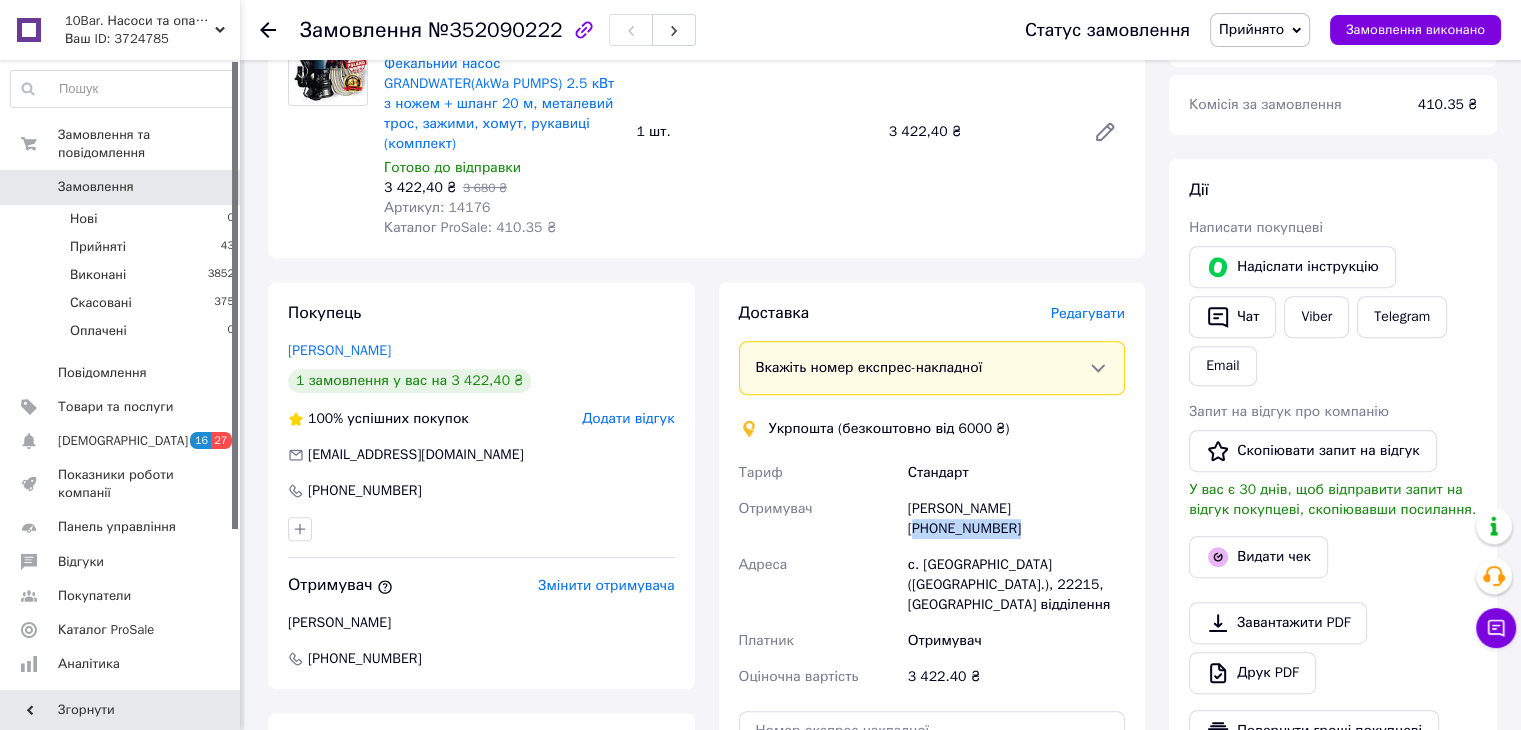 scroll, scrollTop: 700, scrollLeft: 0, axis: vertical 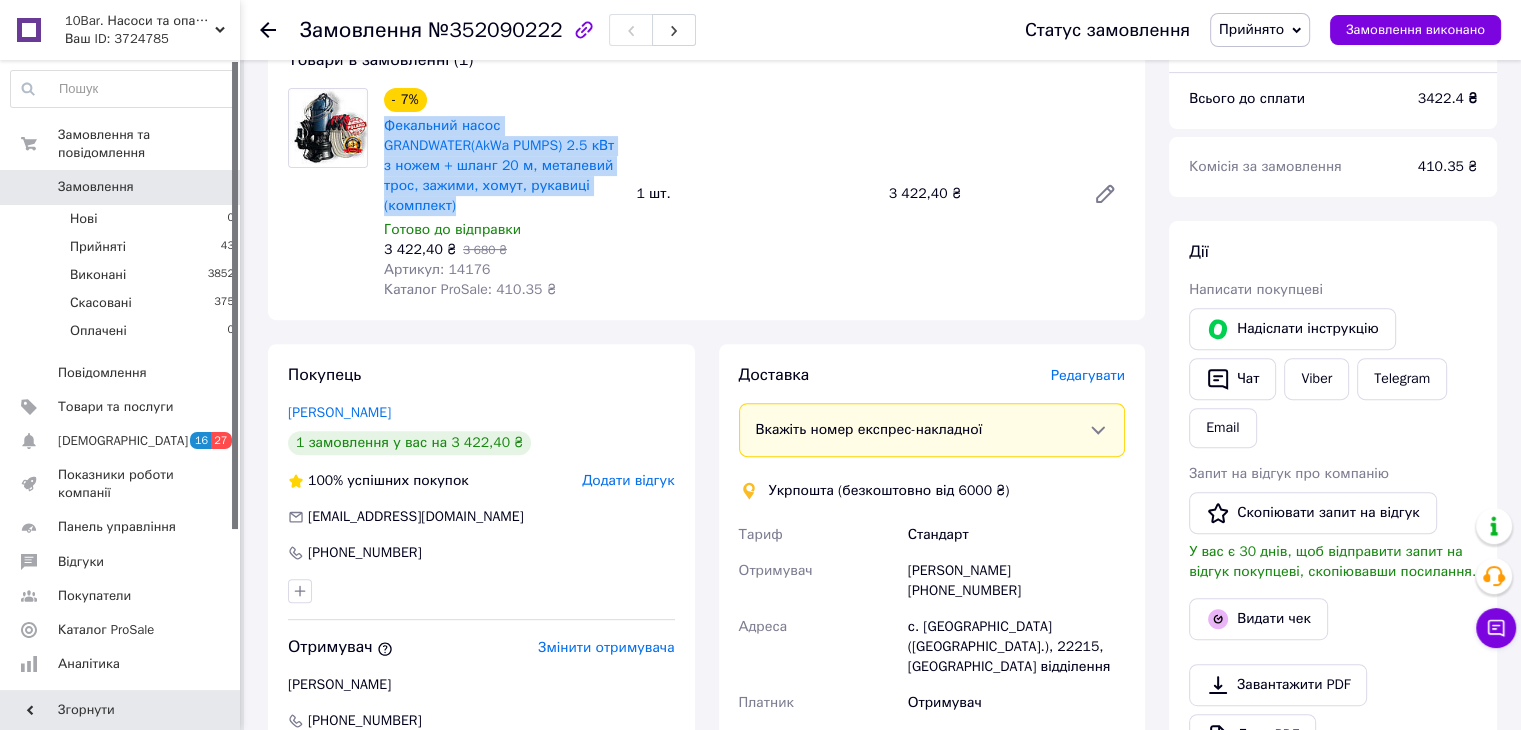 drag, startPoint x: 381, startPoint y: 125, endPoint x: 570, endPoint y: 207, distance: 206.02185 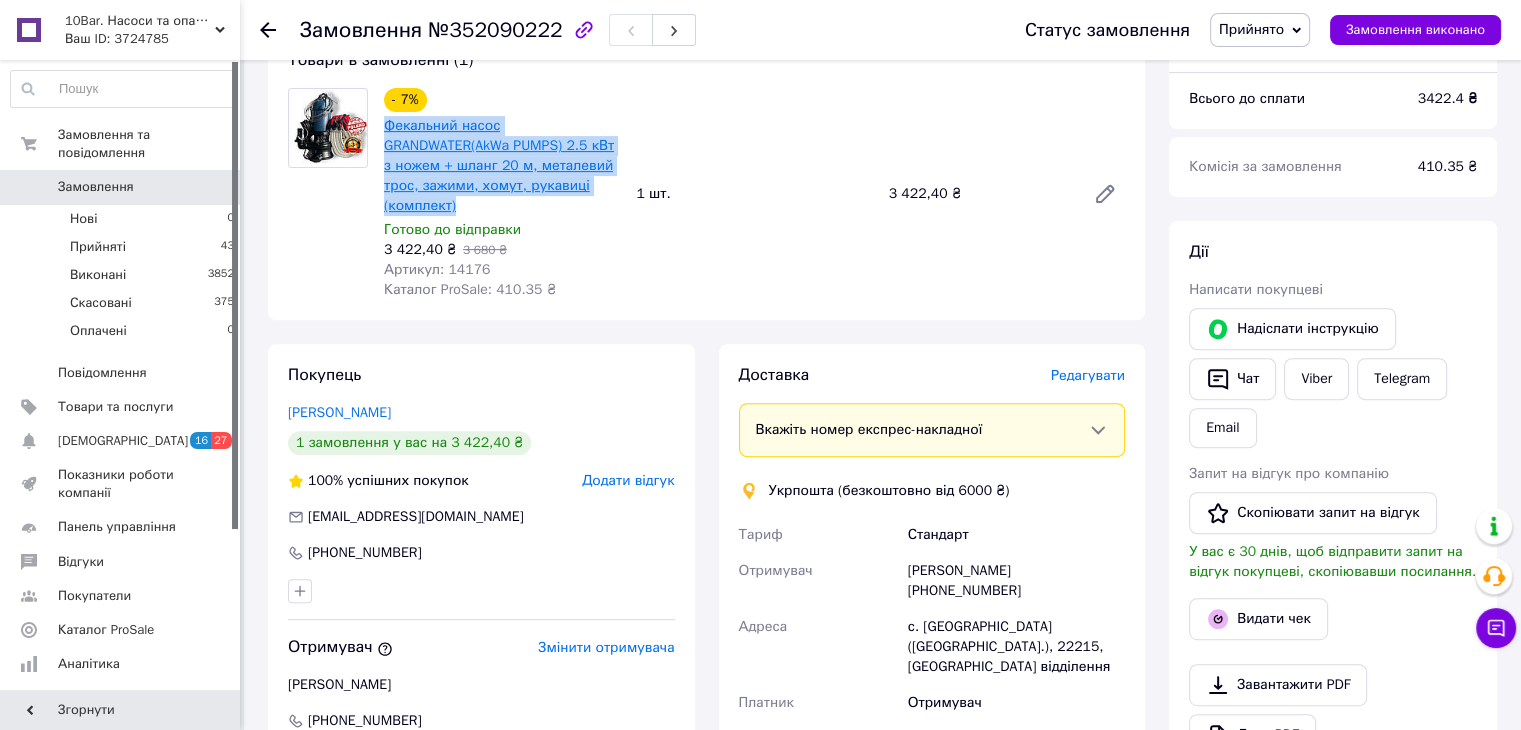copy on "Фекальний насос GRANDWATER(AkWa PUMPS)   2.5 кВт з ножем  + шланг 20 м, металевий трос, зажими, хомут, рукавиці (комплект)" 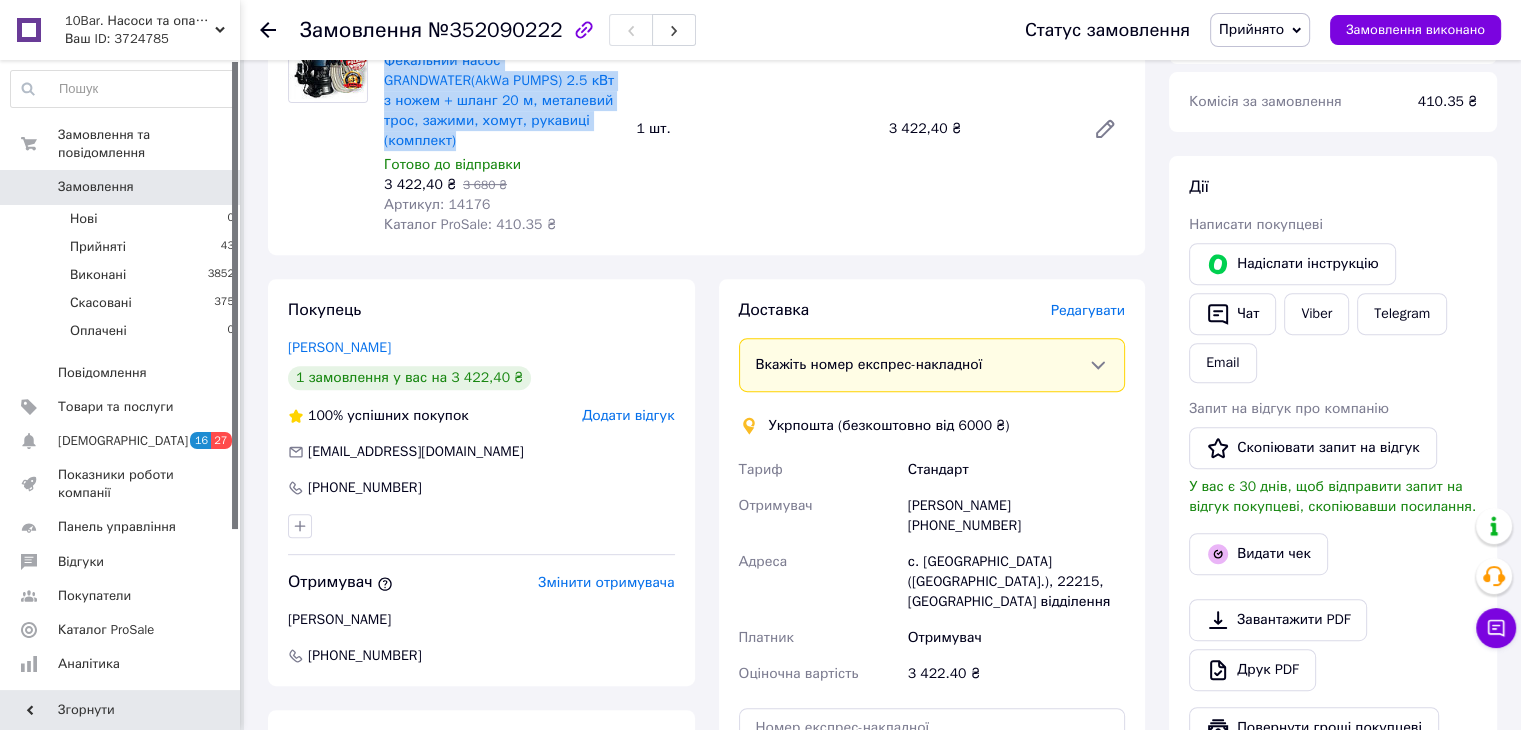 scroll, scrollTop: 900, scrollLeft: 0, axis: vertical 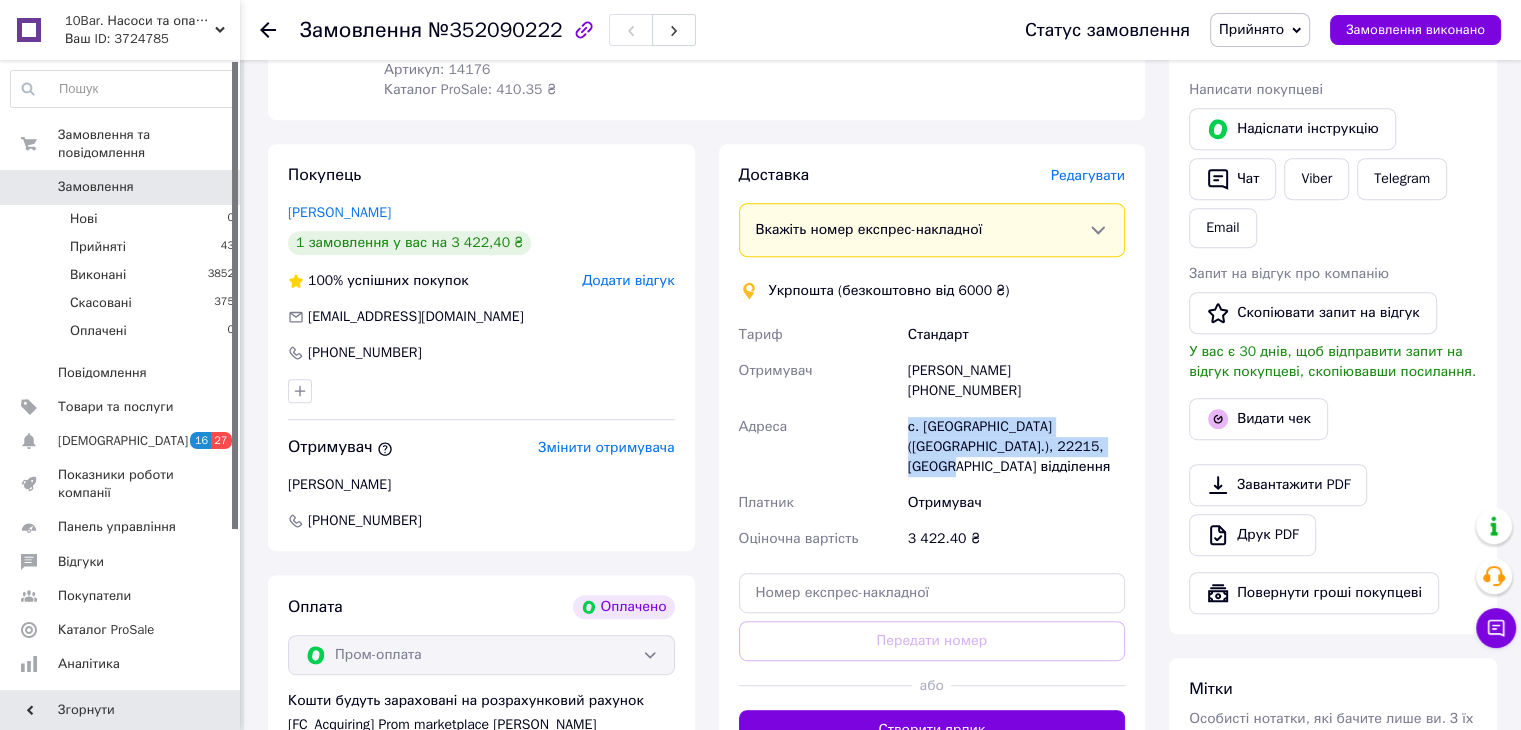 drag, startPoint x: 908, startPoint y: 409, endPoint x: 1095, endPoint y: 430, distance: 188.17545 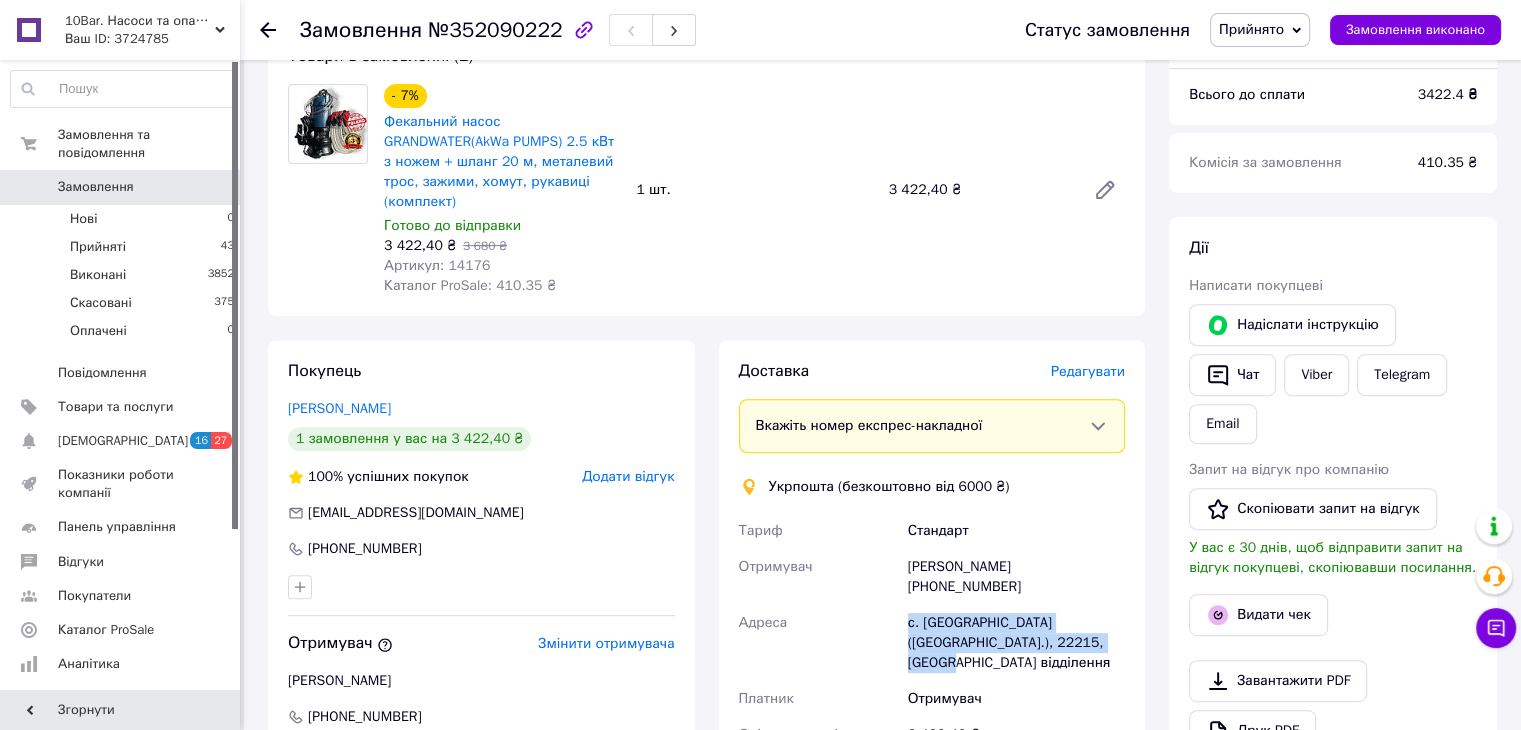 scroll, scrollTop: 700, scrollLeft: 0, axis: vertical 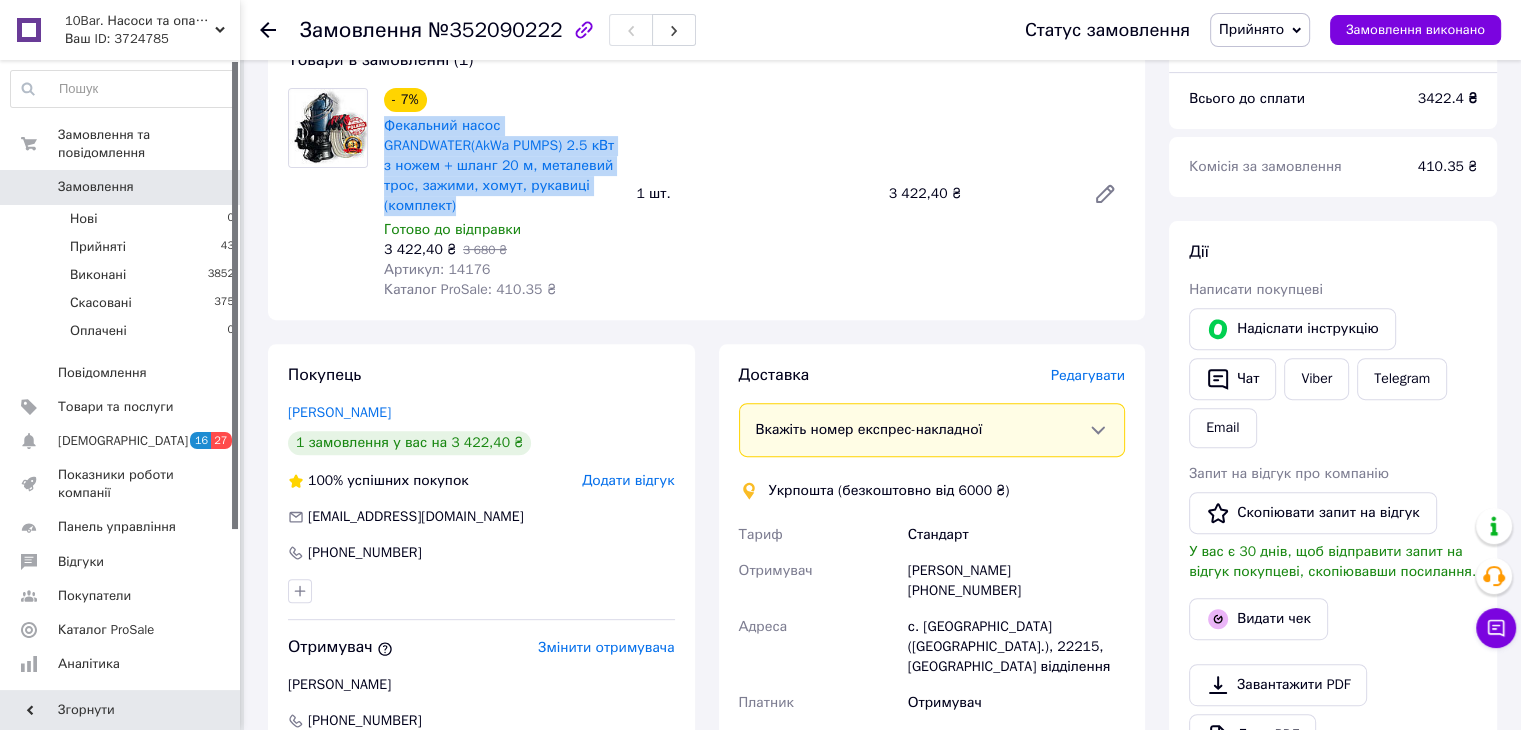 drag, startPoint x: 380, startPoint y: 124, endPoint x: 580, endPoint y: 205, distance: 215.77998 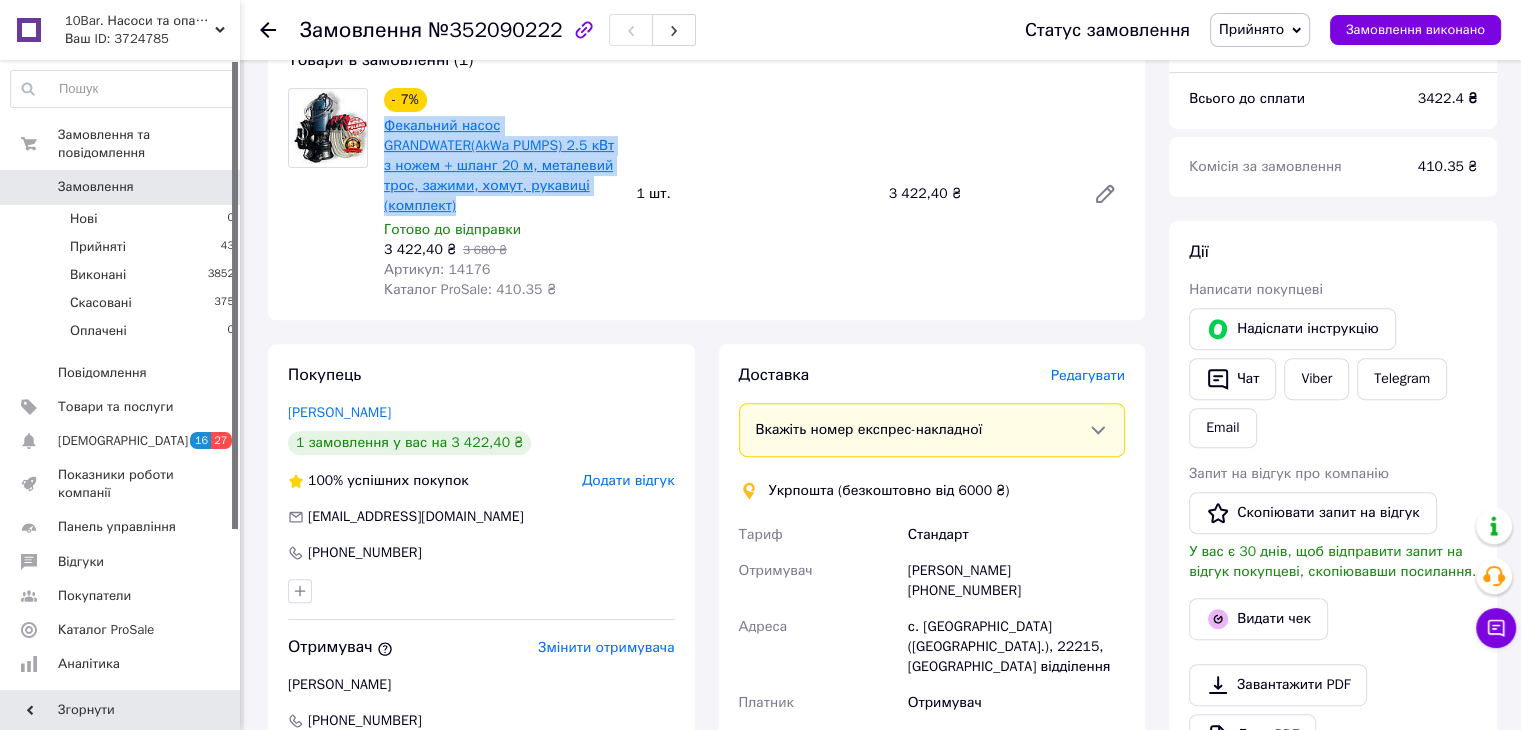 copy on "Фекальний насос GRANDWATER(AkWa PUMPS)   2.5 кВт з ножем  + шланг 20 м, металевий трос, зажими, хомут, рукавиці (комплект)" 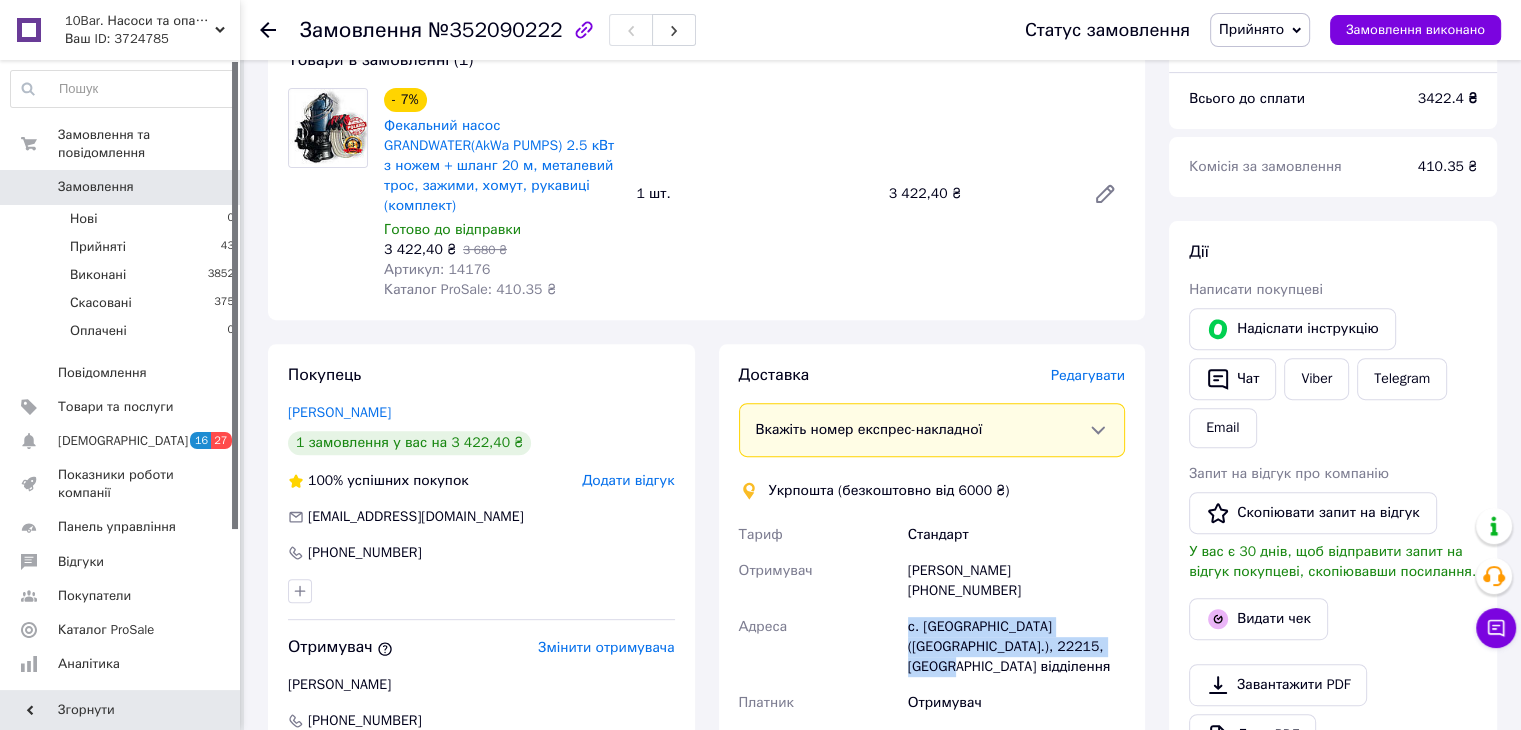 drag, startPoint x: 904, startPoint y: 611, endPoint x: 1092, endPoint y: 625, distance: 188.52055 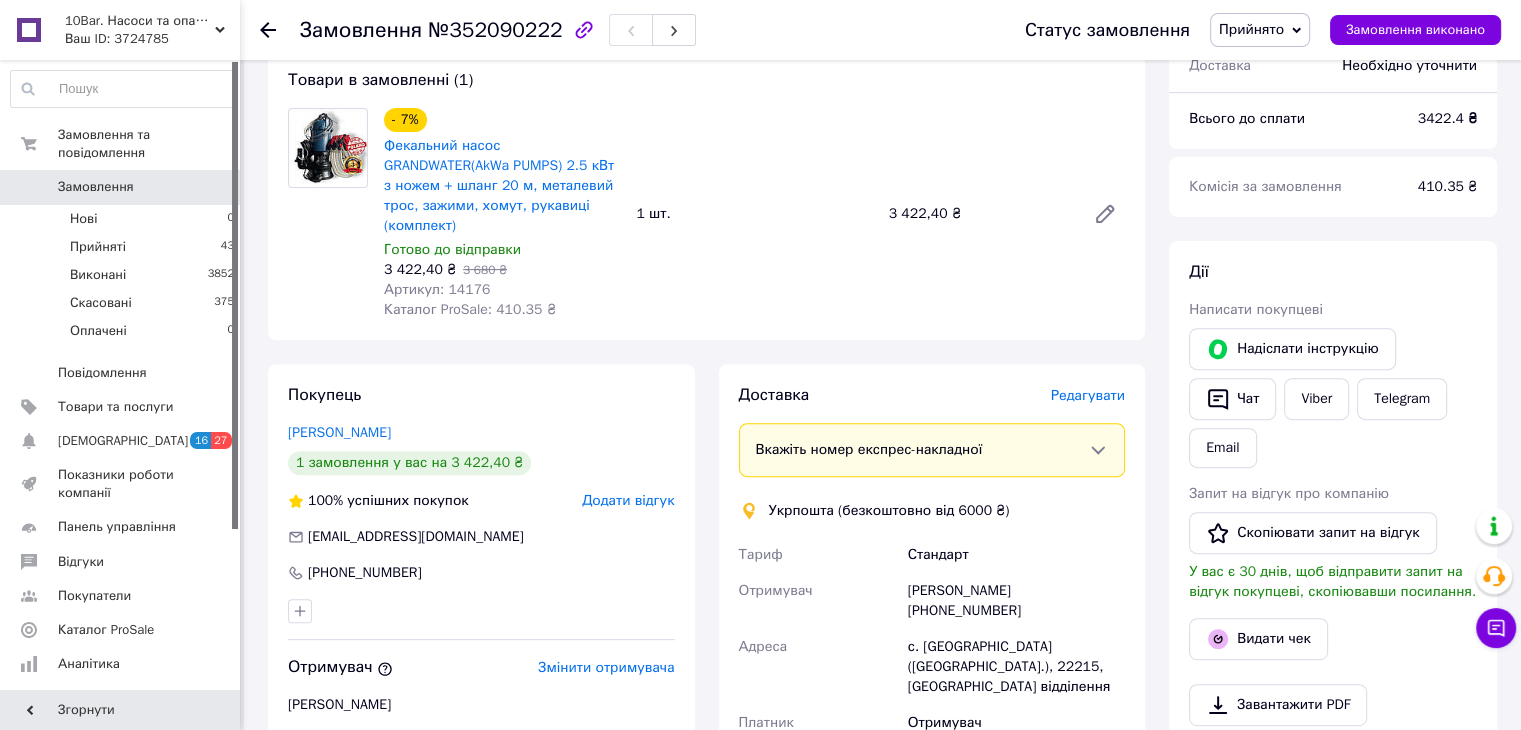 scroll, scrollTop: 600, scrollLeft: 0, axis: vertical 